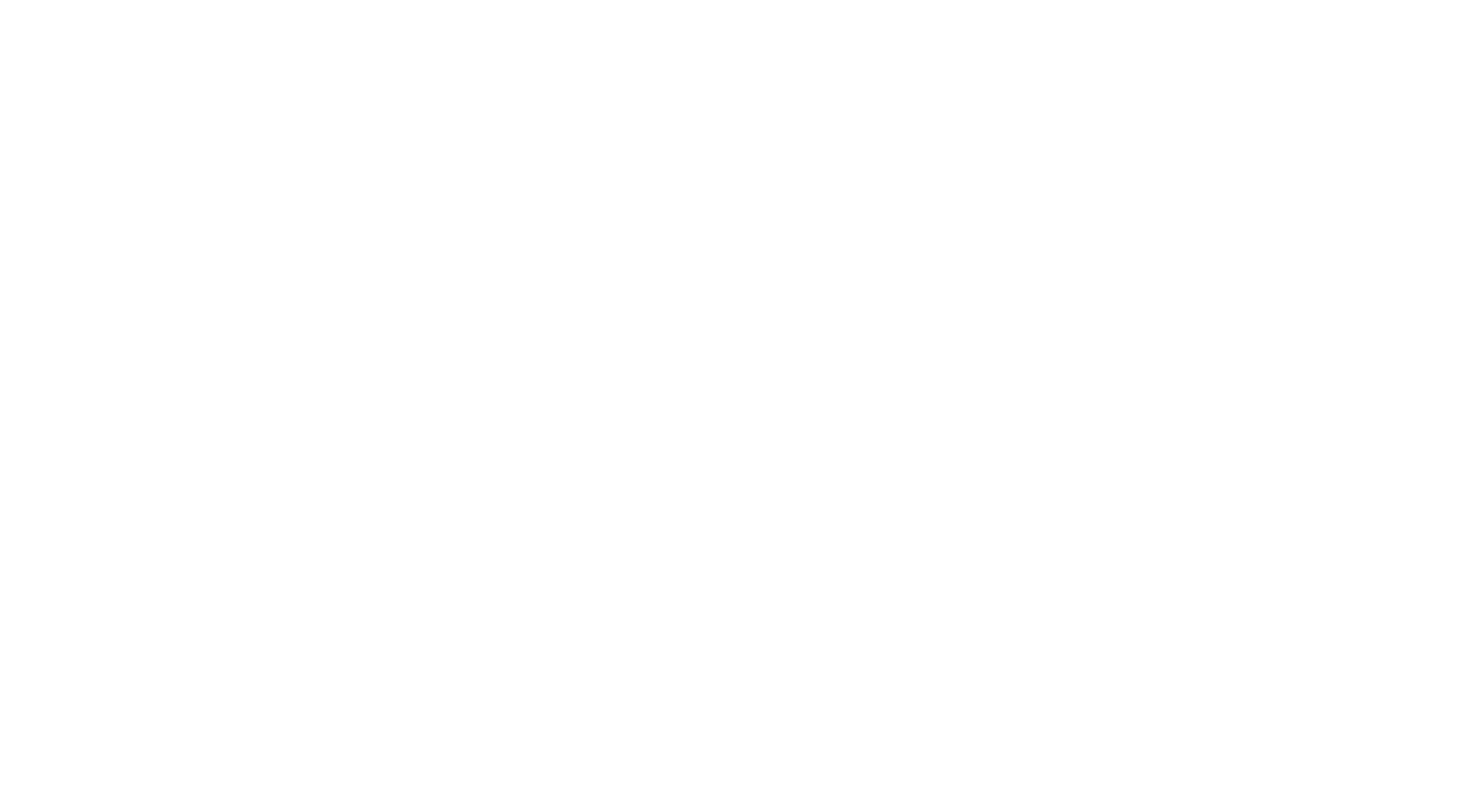 scroll, scrollTop: 0, scrollLeft: 0, axis: both 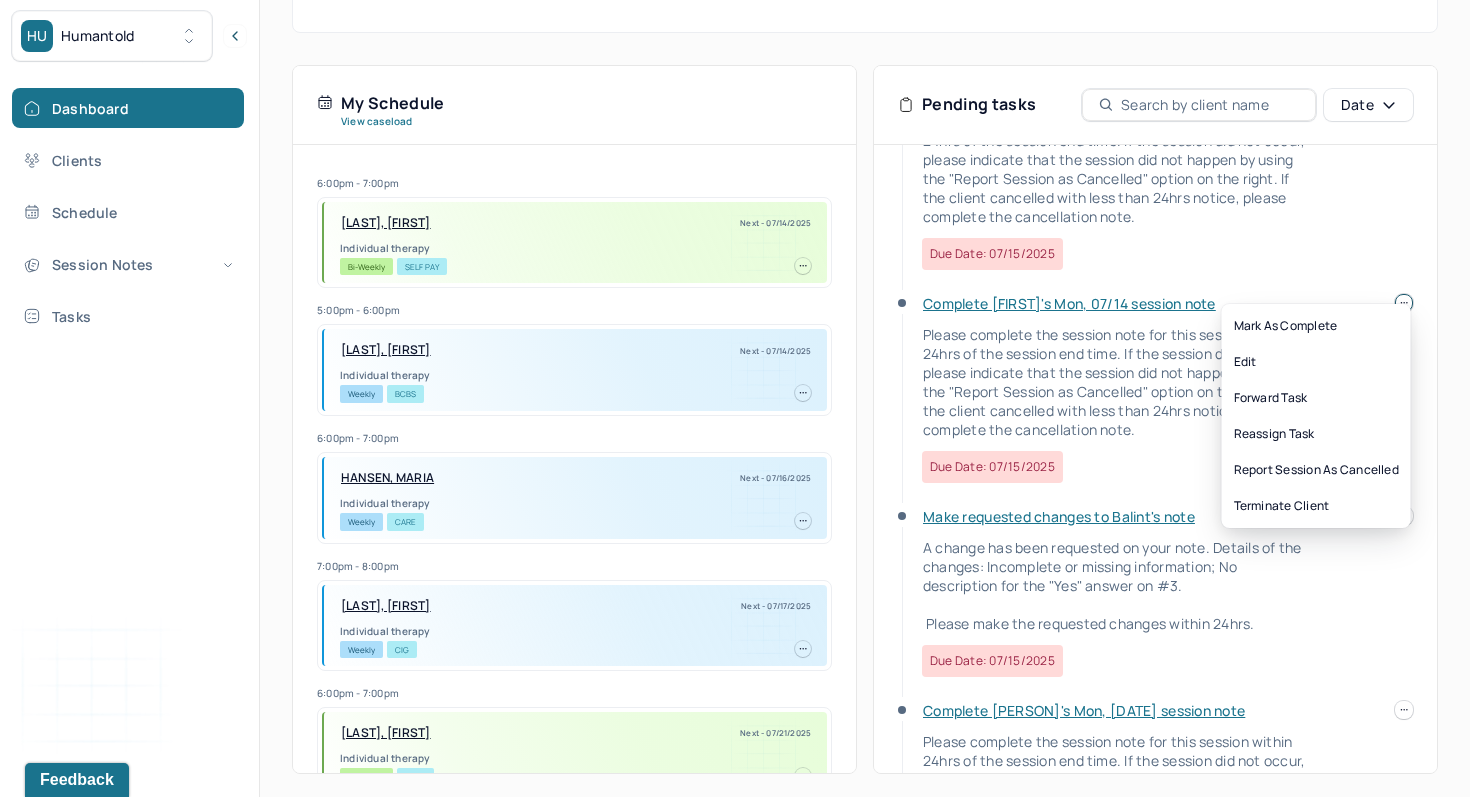 click on "HU Humantold Dashboard Clients Schedule Session Notes Tasks MB Michael Bohuski provider Logout Search by client name, chart number FAQs MB Michael Let’s get you started 🚀 You can manage your caseload and availability here this week SESSIONS SCHEDULED 3 COMPLETED NOTES 0 LATE NOTES 0 My Schedule View caseload 6:00pm - 7:00pm [LAST], [FIRST] Next - 07/14/2025 Individual therapy Bi-Weekly Self Pay 5:00pm - 6:00pm [LAST], [FIRST] Next - 07/14/2025 Individual therapy Weekly BCBS 6:00pm - 7:00pm [LAST], [FIRST] Next - 07/16/2025 Individual therapy Weekly CARE 7:00pm - 8:00pm [LAST], [FIRST] Next - 07/17/2025 Individual therapy Weekly CIG 6:00pm - 7:00pm [LAST], [FIRST] Next - 07/21/2025 Individual therapy Bi-Weekly CARE 1:00pm - 2:00pm [LAST], [FIRST] Next - 07/21/2025 Individual therapy Weekly Pending Task AET 1:00pm - 2:00pm [LAST], [FIRST] Next - 07/23/2025 Individual therapy Weekly CARE 2:00pm - 3:00pm Weekly" at bounding box center (735, 215) 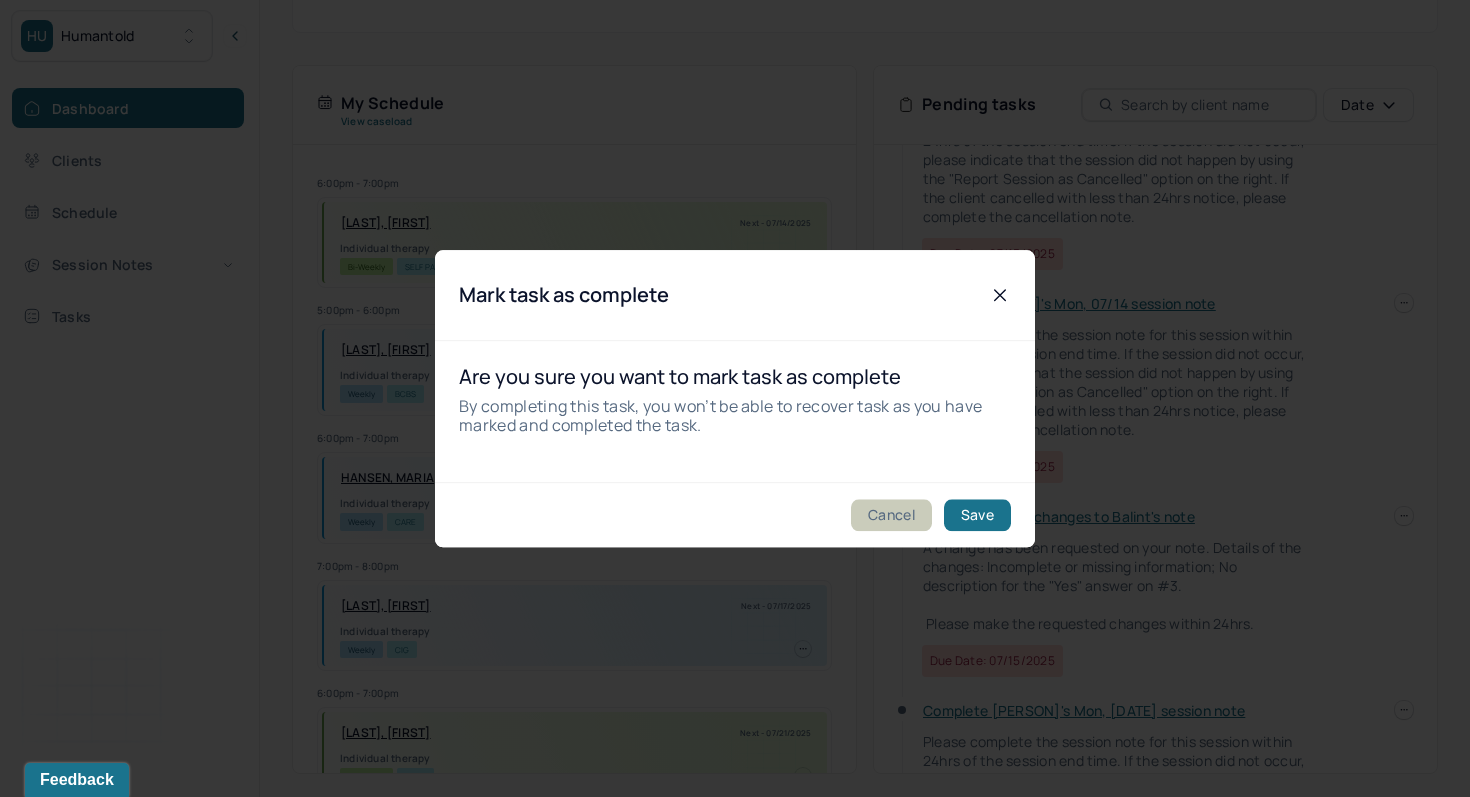 click on "Cancel" at bounding box center (891, 515) 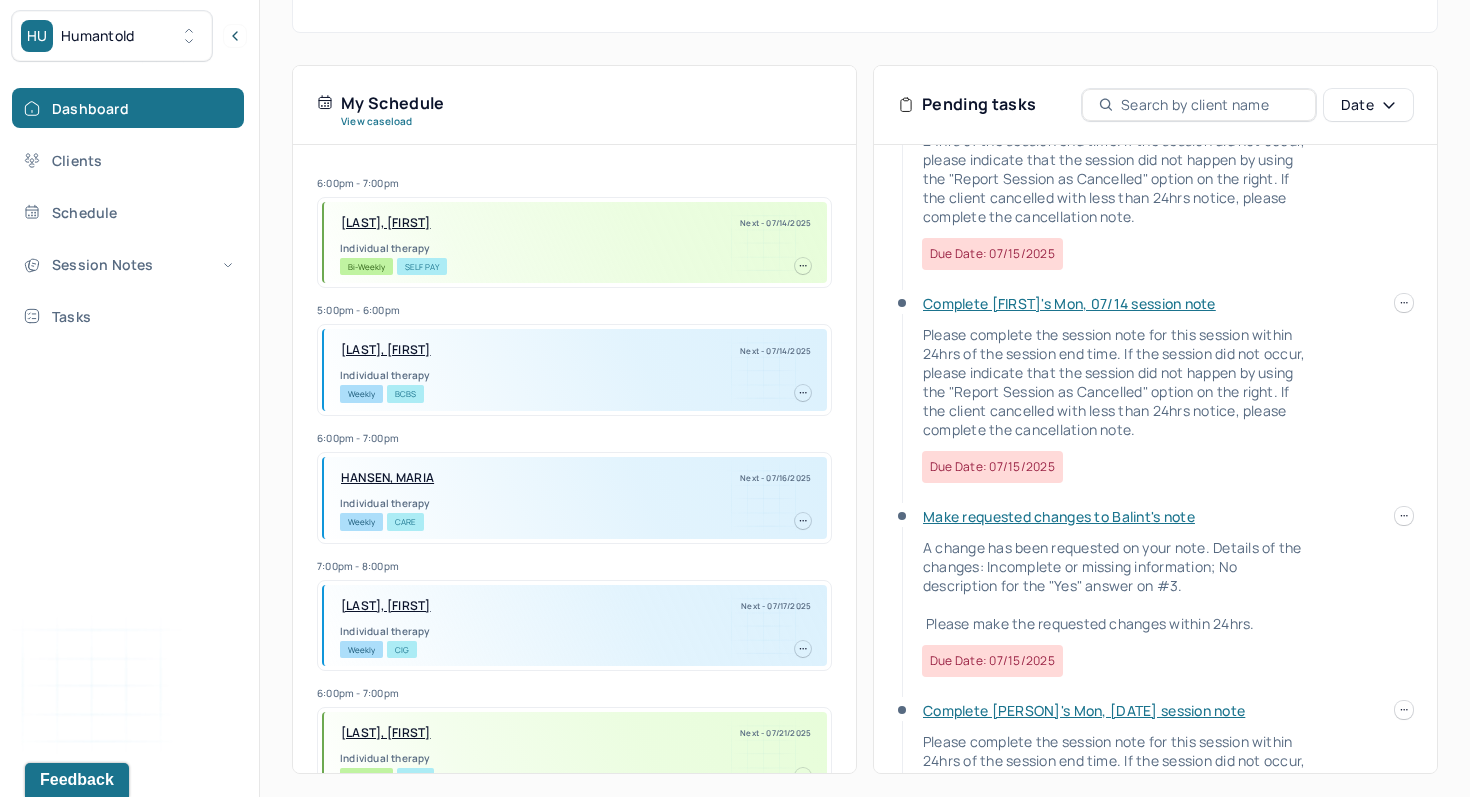 click on "Complete [FIRST]'s Mon, 07/14 session note Please complete the session note for this session within 24hrs of the session end time. If the session did not occur, please indicate that the session did not happen by using the "Report Session as Cancelled" option on the right. If the client cancelled with less than 24hrs notice, please complete the cancellation note. Due date: 07/15/2025     Complete [FIRST]'s Mon, 07/14 session note Please complete the session note for this session within 24hrs of the session end time. If the session did not occur, please indicate that the session did not happen by using the "Report Session as Cancelled" option on the right. If the client cancelled with less than 24hrs notice, please complete the cancellation note. Due date: 07/15/2025     Make requested changes to [FIRST]'s note A change has been requested on your note. Details of the changes: Incomplete or missing information; No description for the "Yes" answer on #3.
Please make the requested changes within 24hrs." at bounding box center [1155, 348] 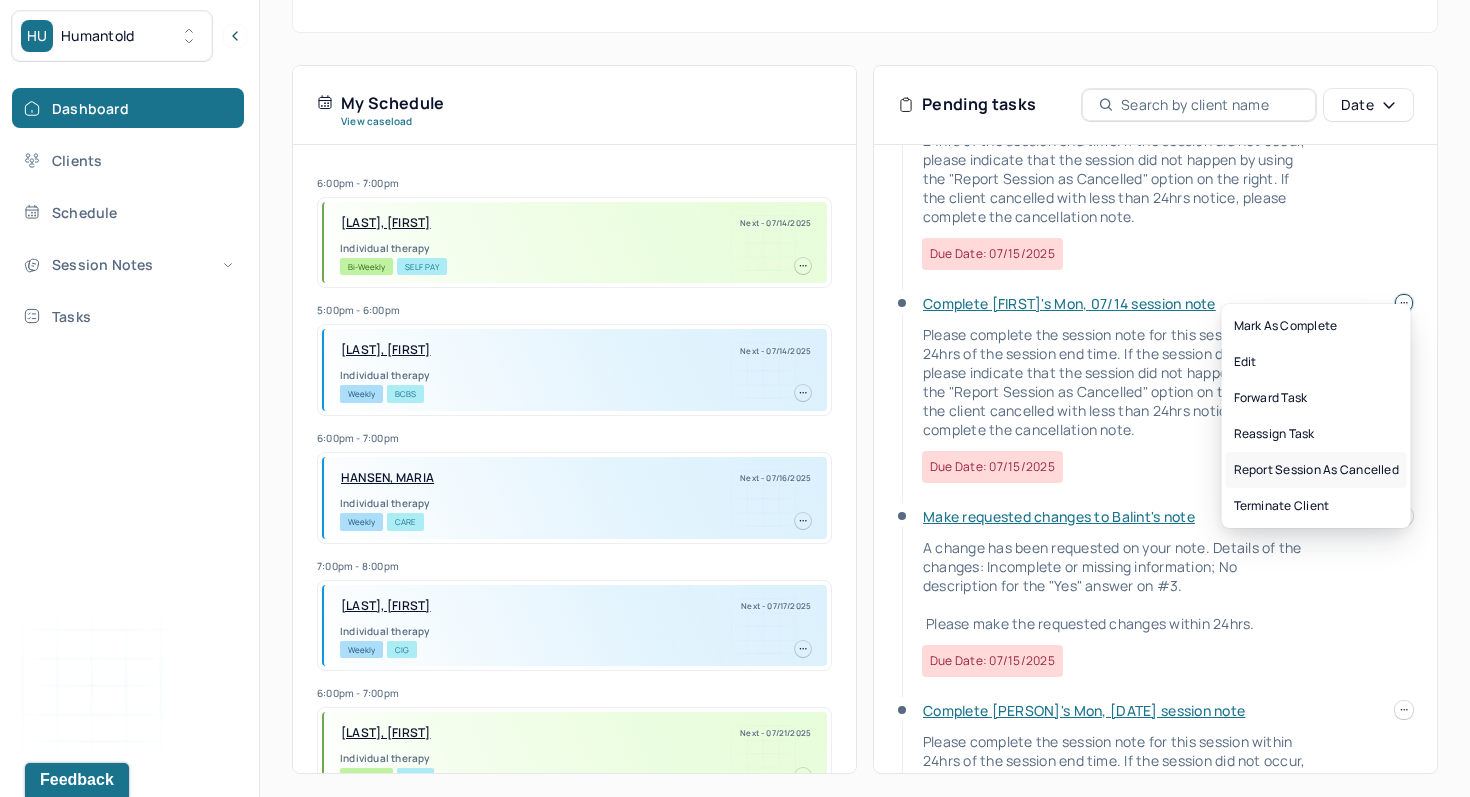 click on "Report session as cancelled" at bounding box center (1316, 470) 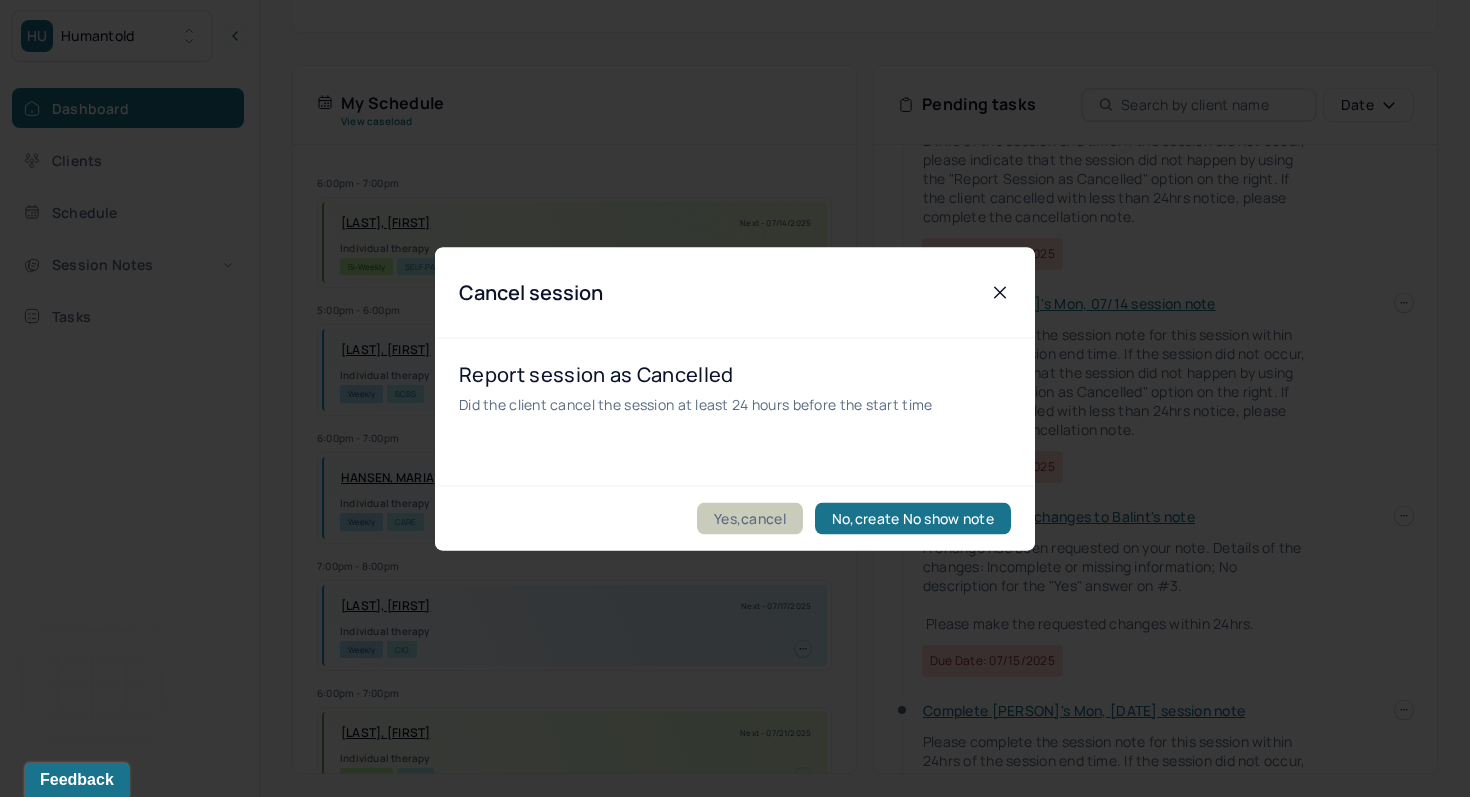 click on "Yes,cancel" at bounding box center [750, 518] 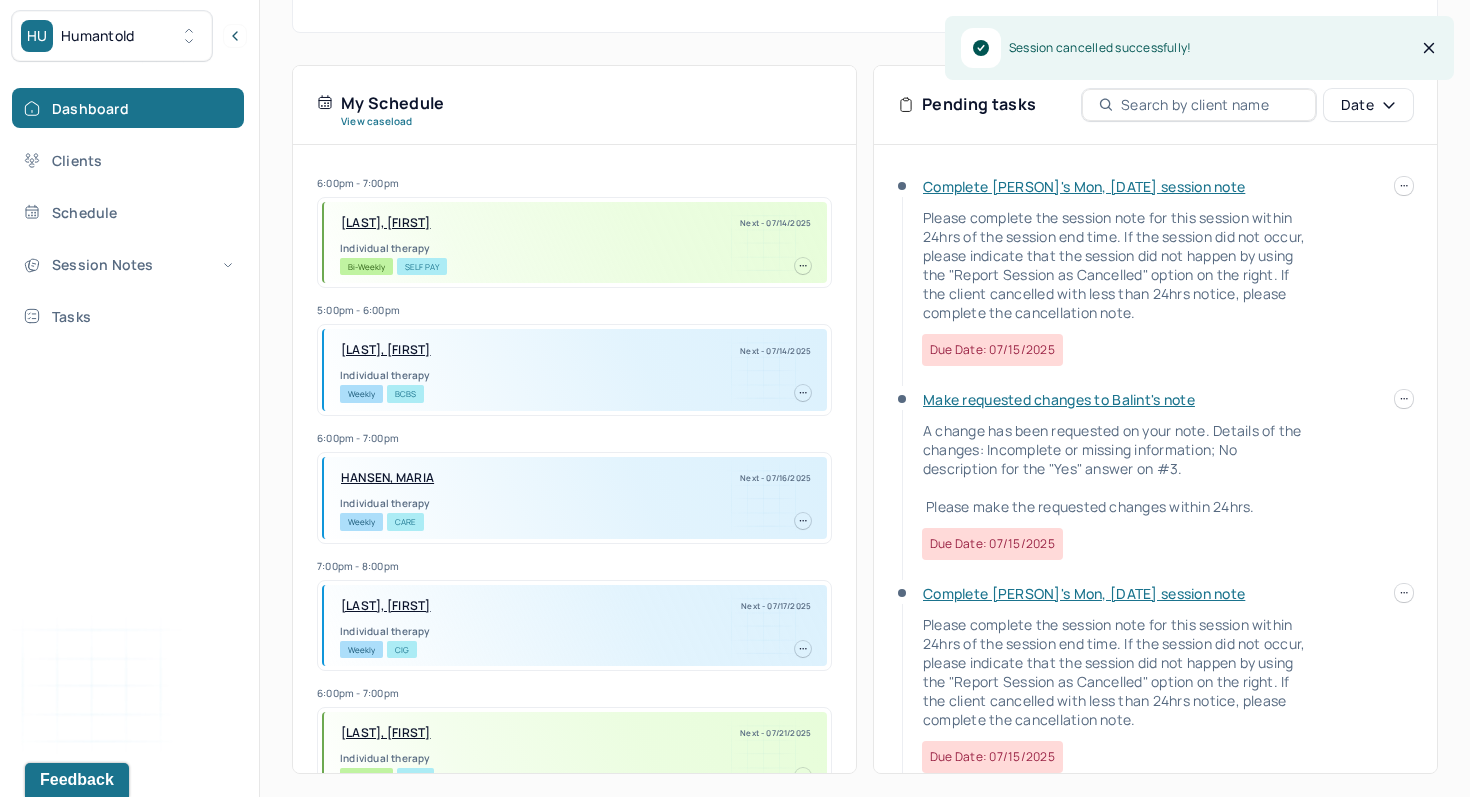 scroll, scrollTop: 24, scrollLeft: 0, axis: vertical 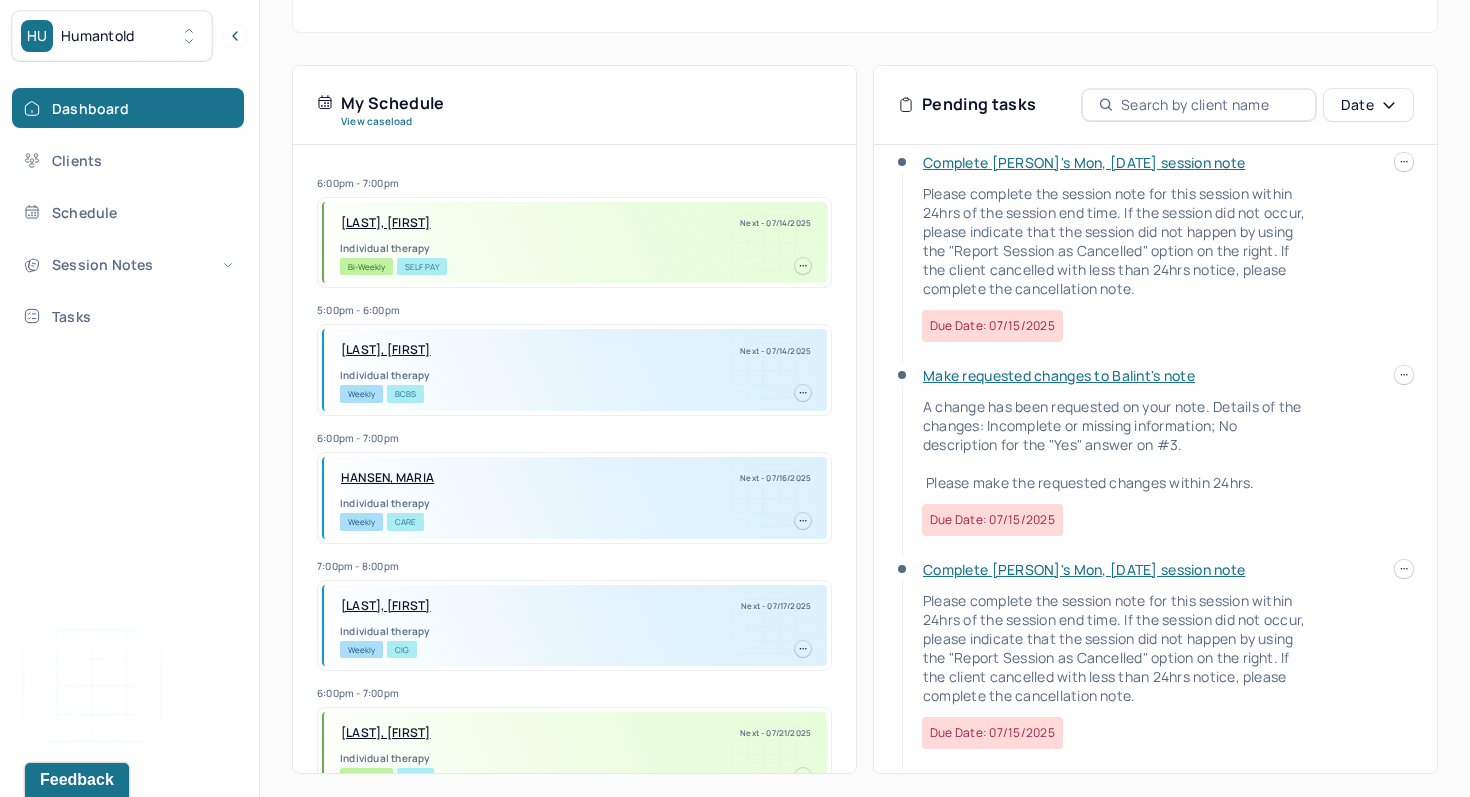 click on "Complete [PERSON]'s Mon, [DATE] session note" at bounding box center [1084, 569] 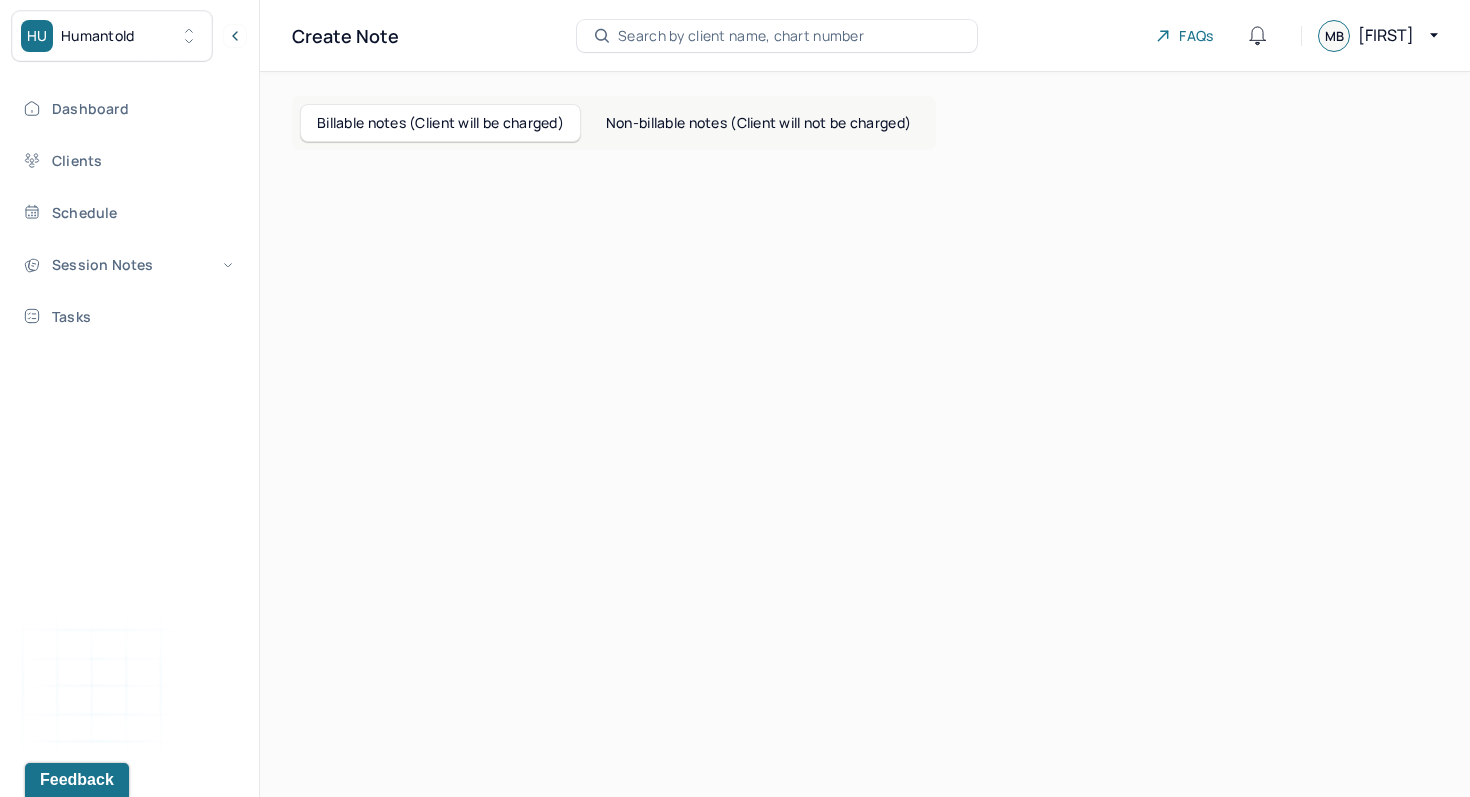 scroll, scrollTop: 0, scrollLeft: 0, axis: both 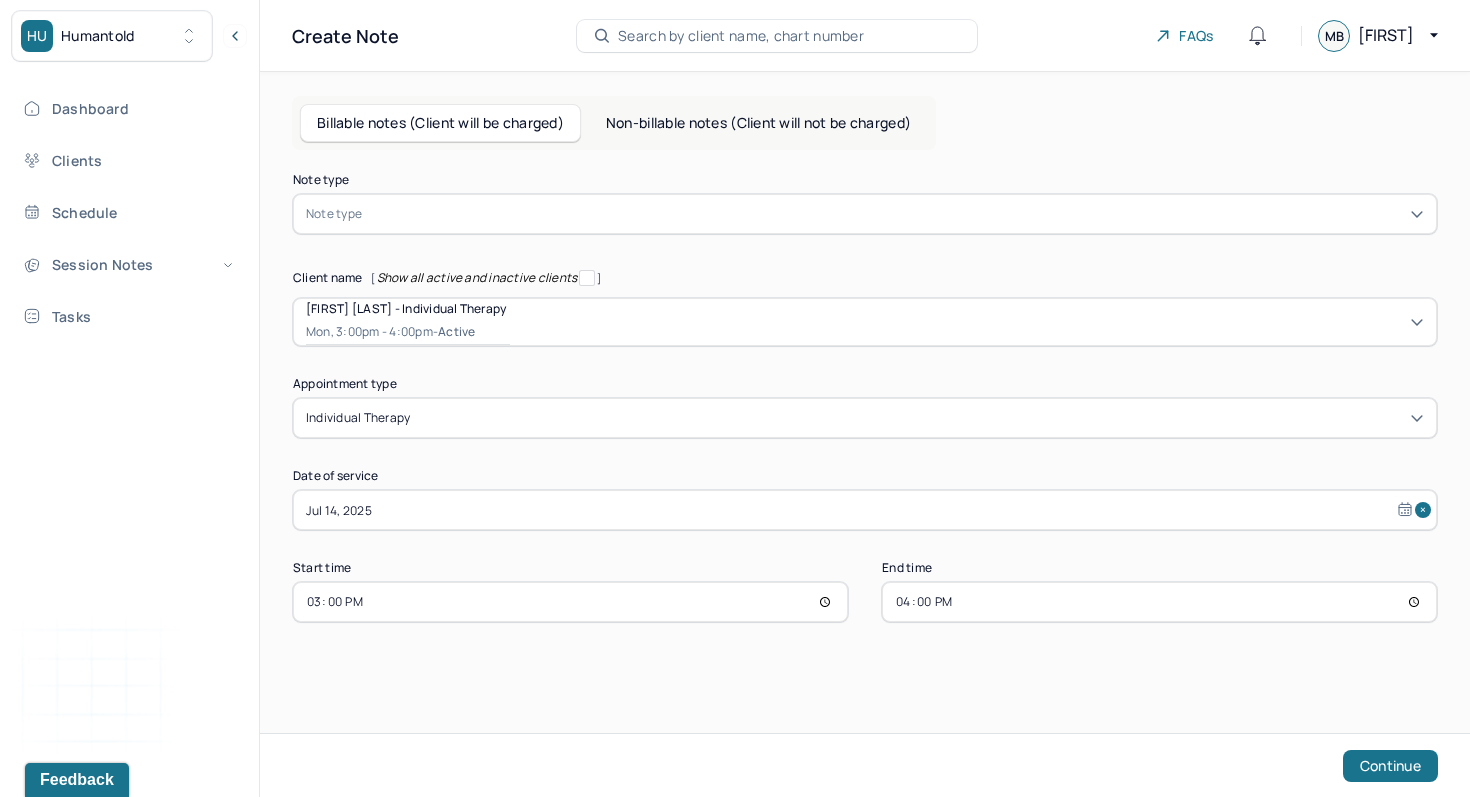 click at bounding box center (895, 214) 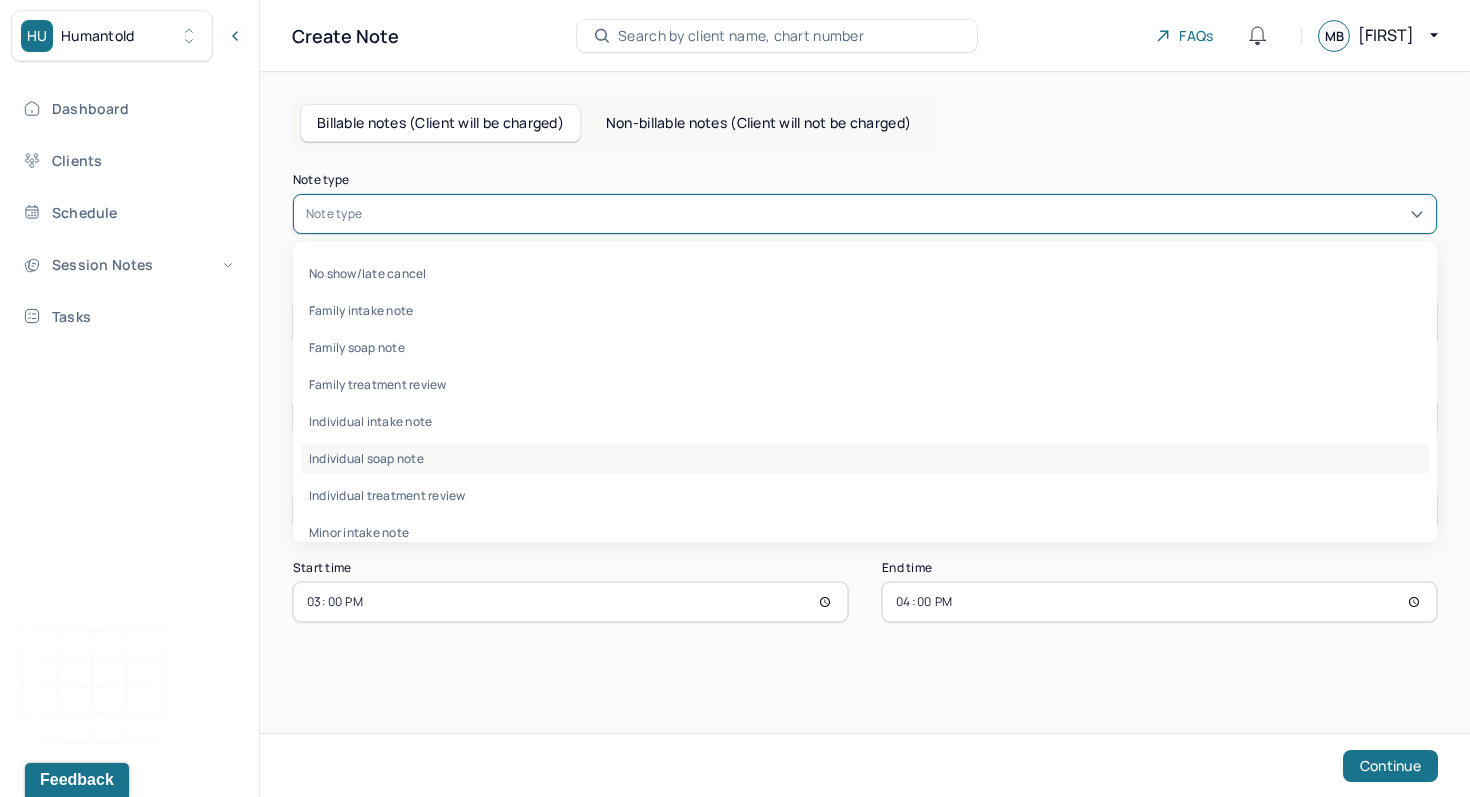 click on "Individual soap note" at bounding box center [865, 458] 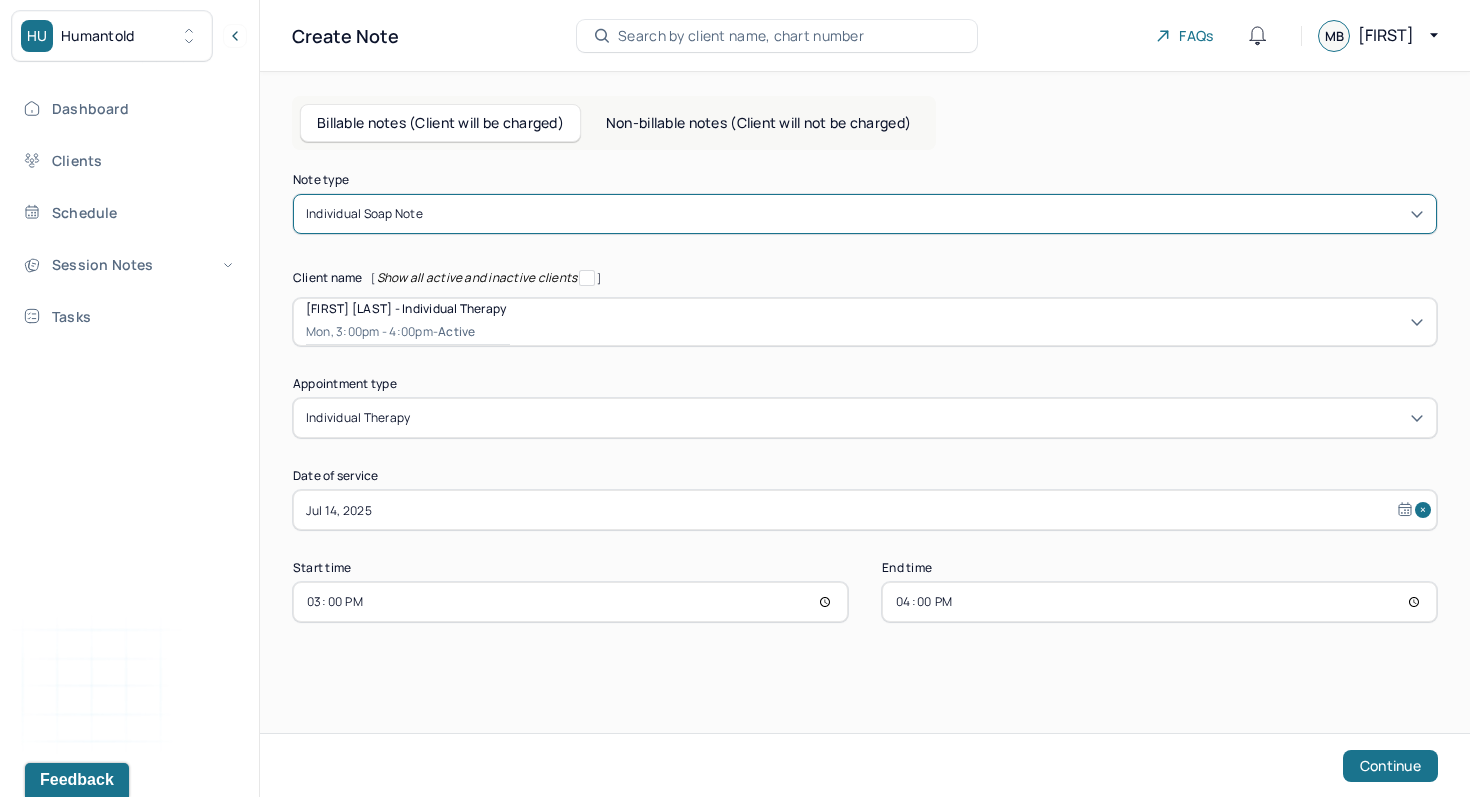 click on "16:00" at bounding box center [1159, 602] 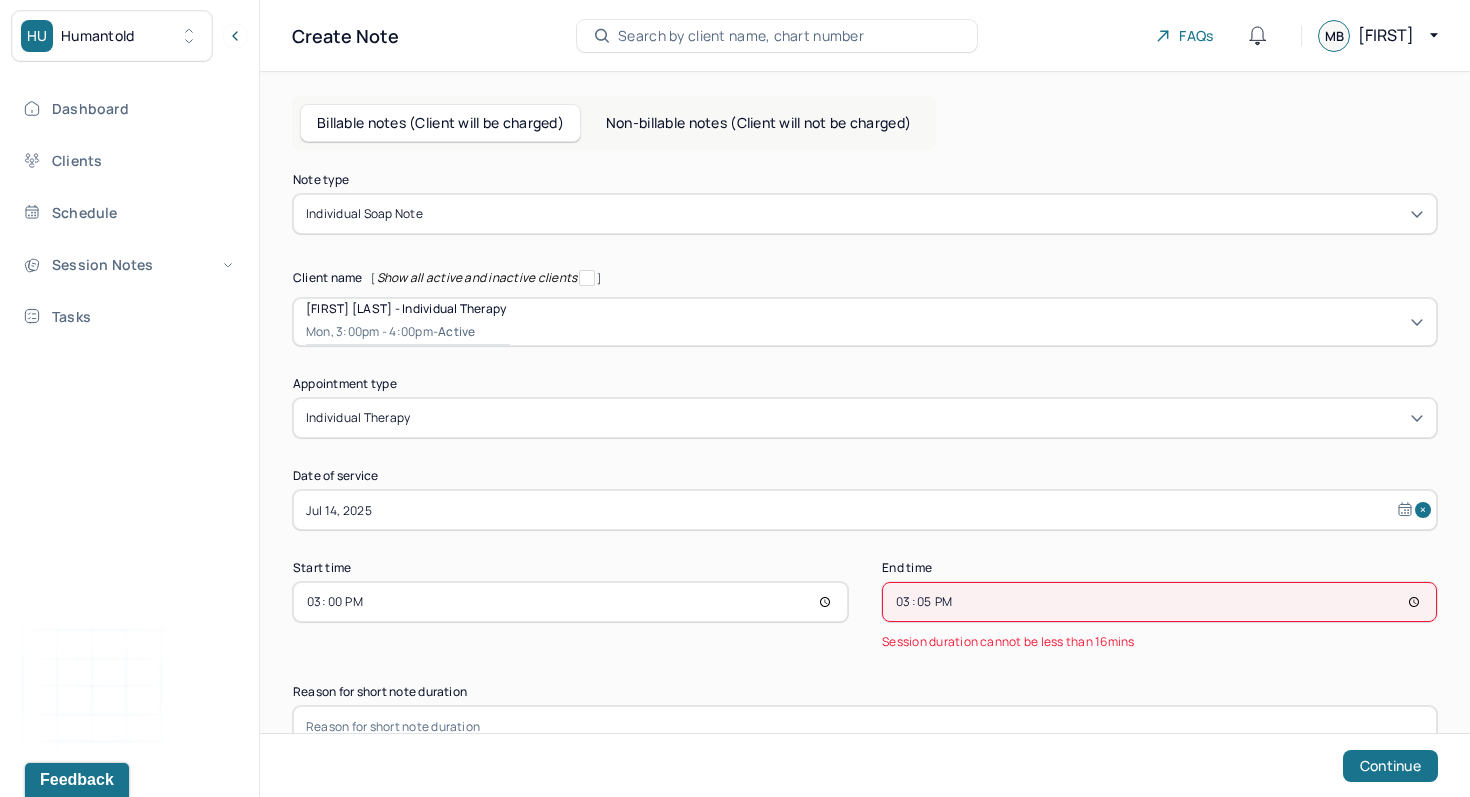type on "15:55" 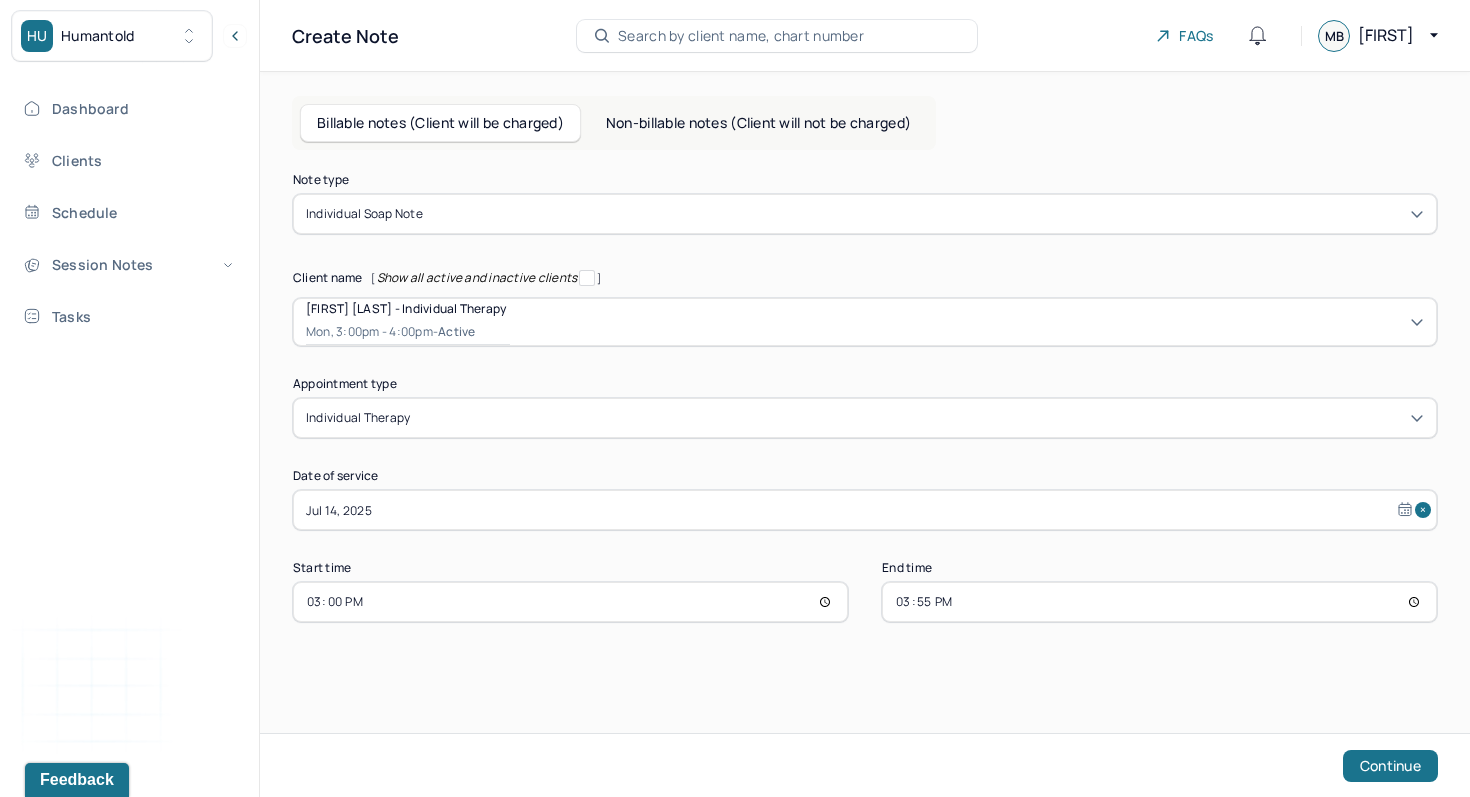 click on "Continue" at bounding box center (1390, 766) 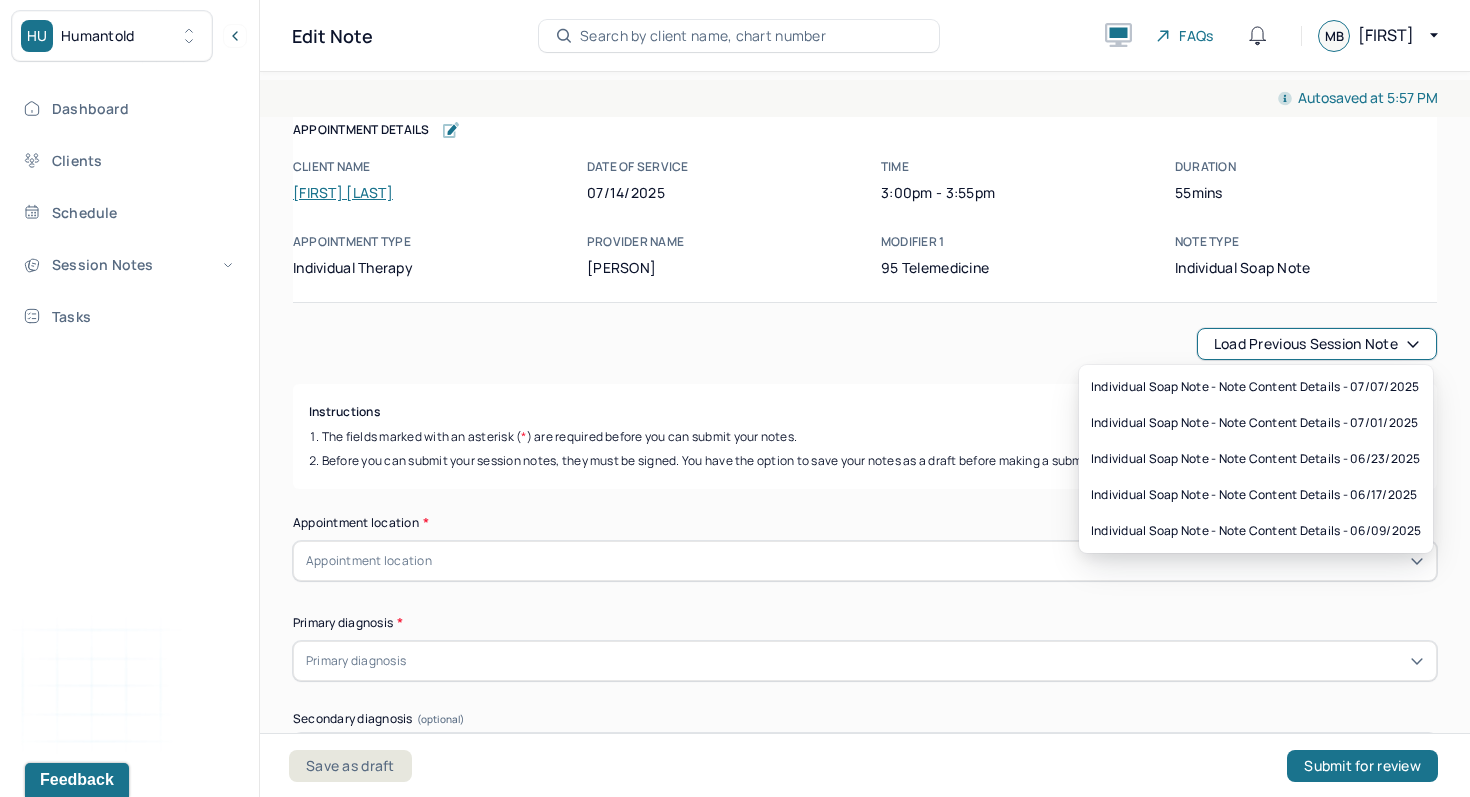 click on "Load previous session note" at bounding box center [1317, 344] 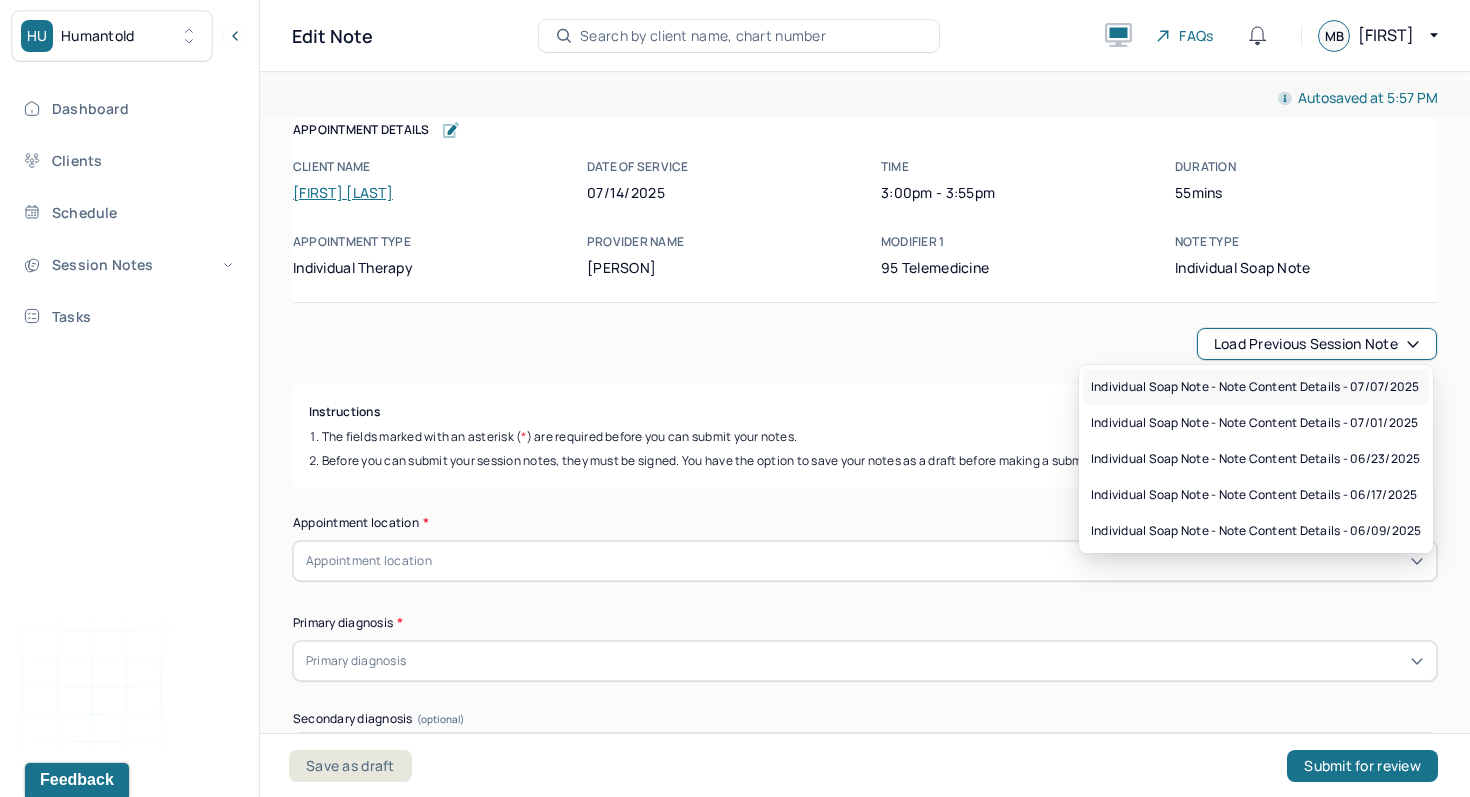 click on "Individual soap note   - Note content Details -   07/07/2025" at bounding box center (1255, 387) 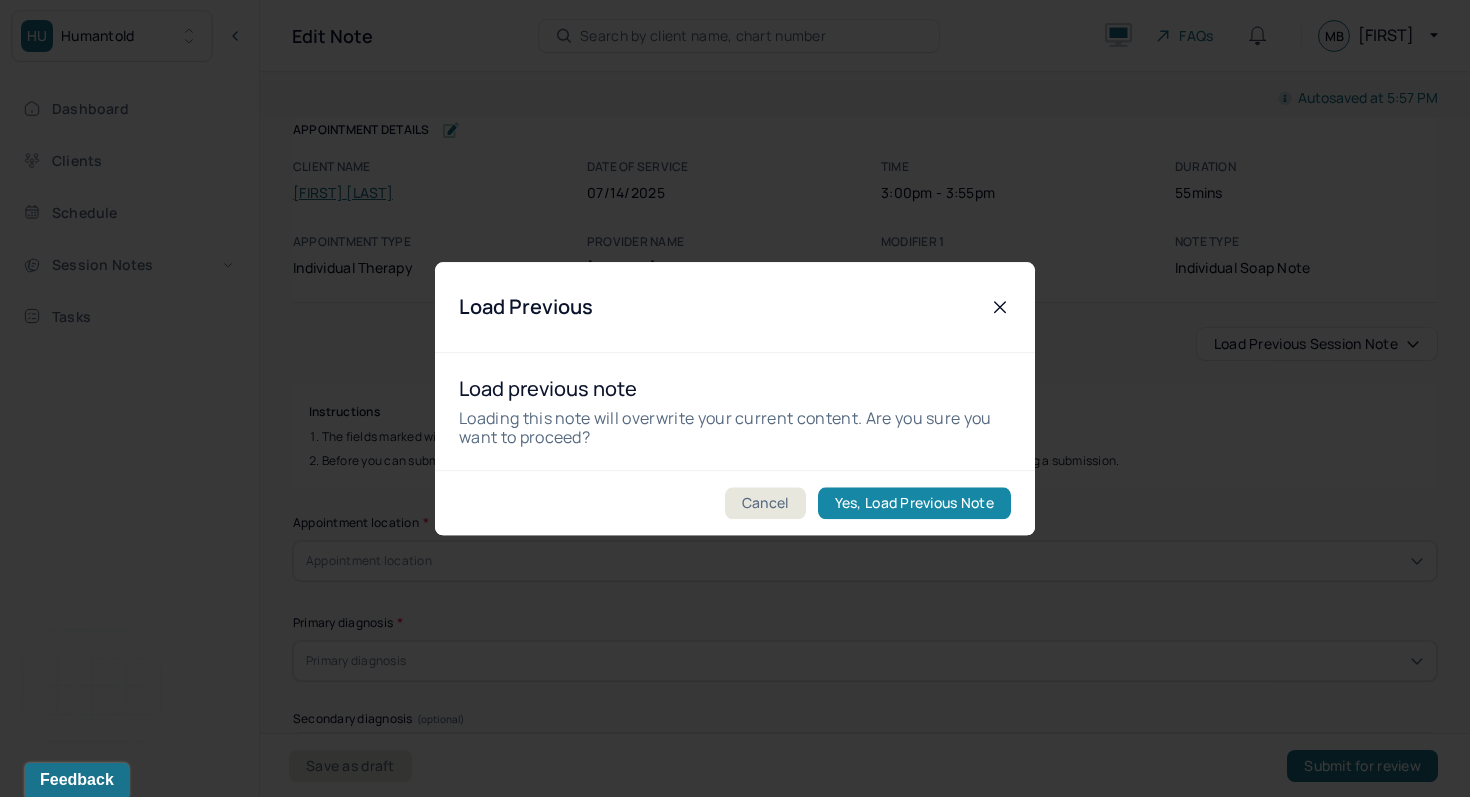 click on "Yes, Load Previous Note" at bounding box center [914, 503] 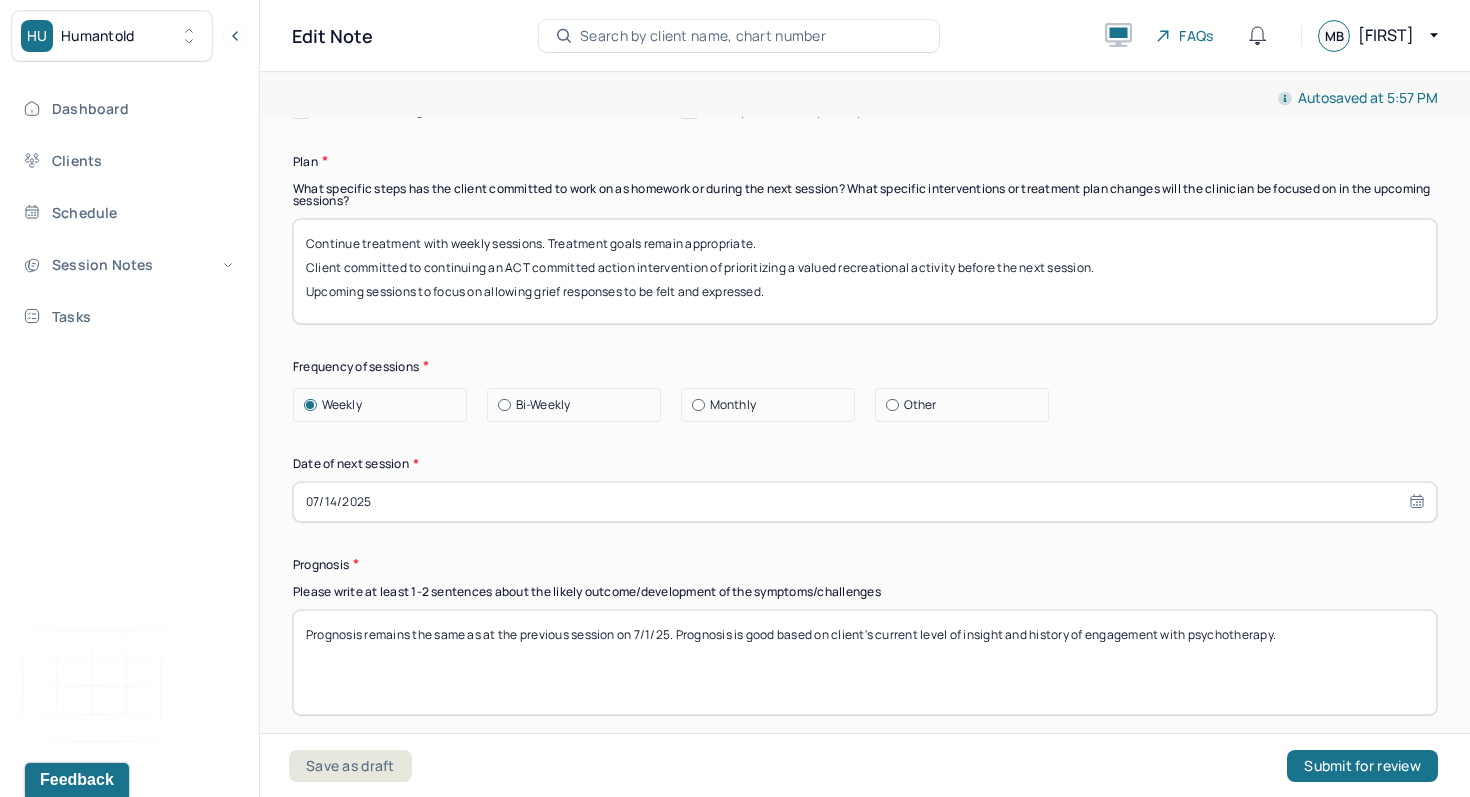 scroll, scrollTop: 2529, scrollLeft: 0, axis: vertical 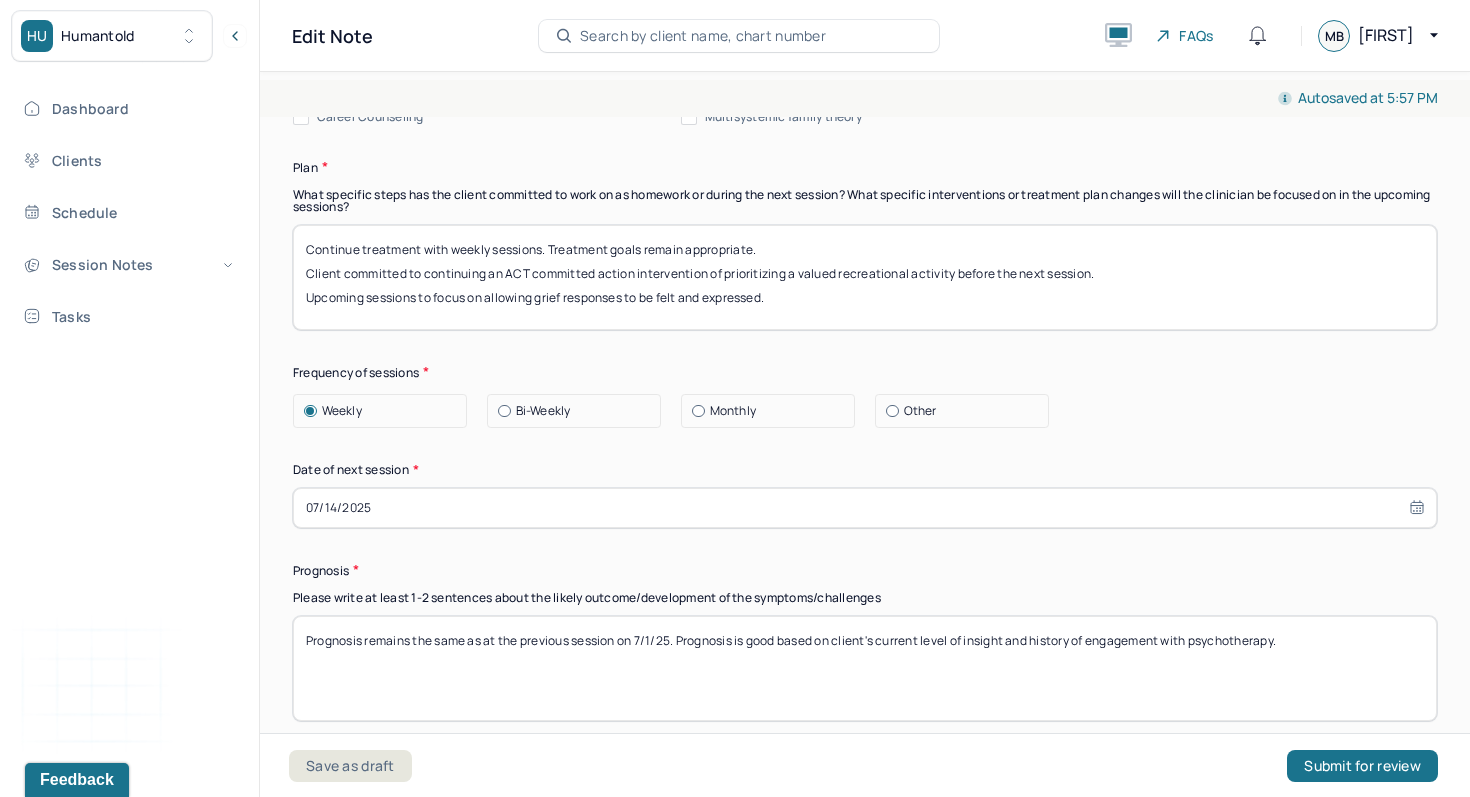 select on "6" 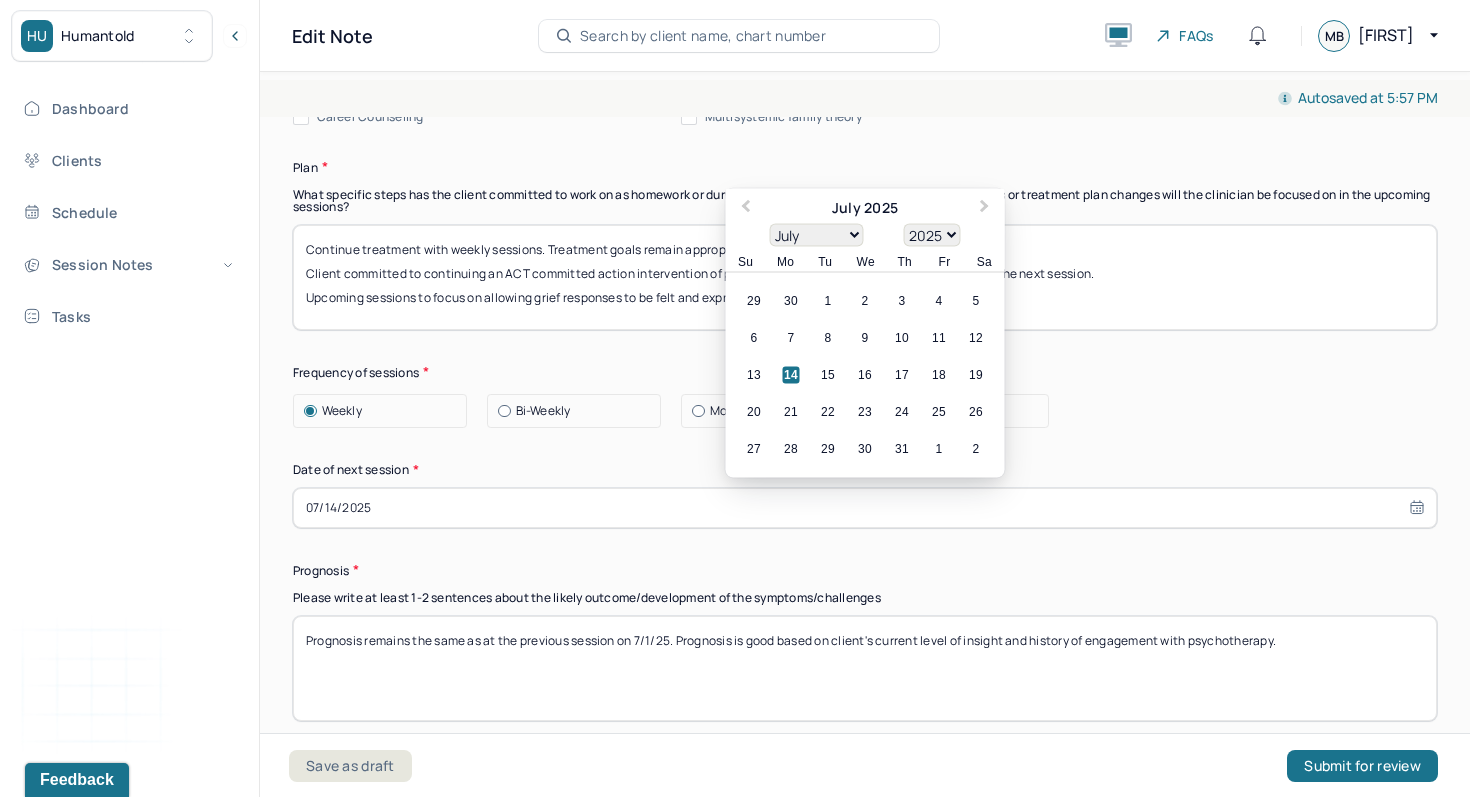 click on "07/14/2025" at bounding box center [865, 508] 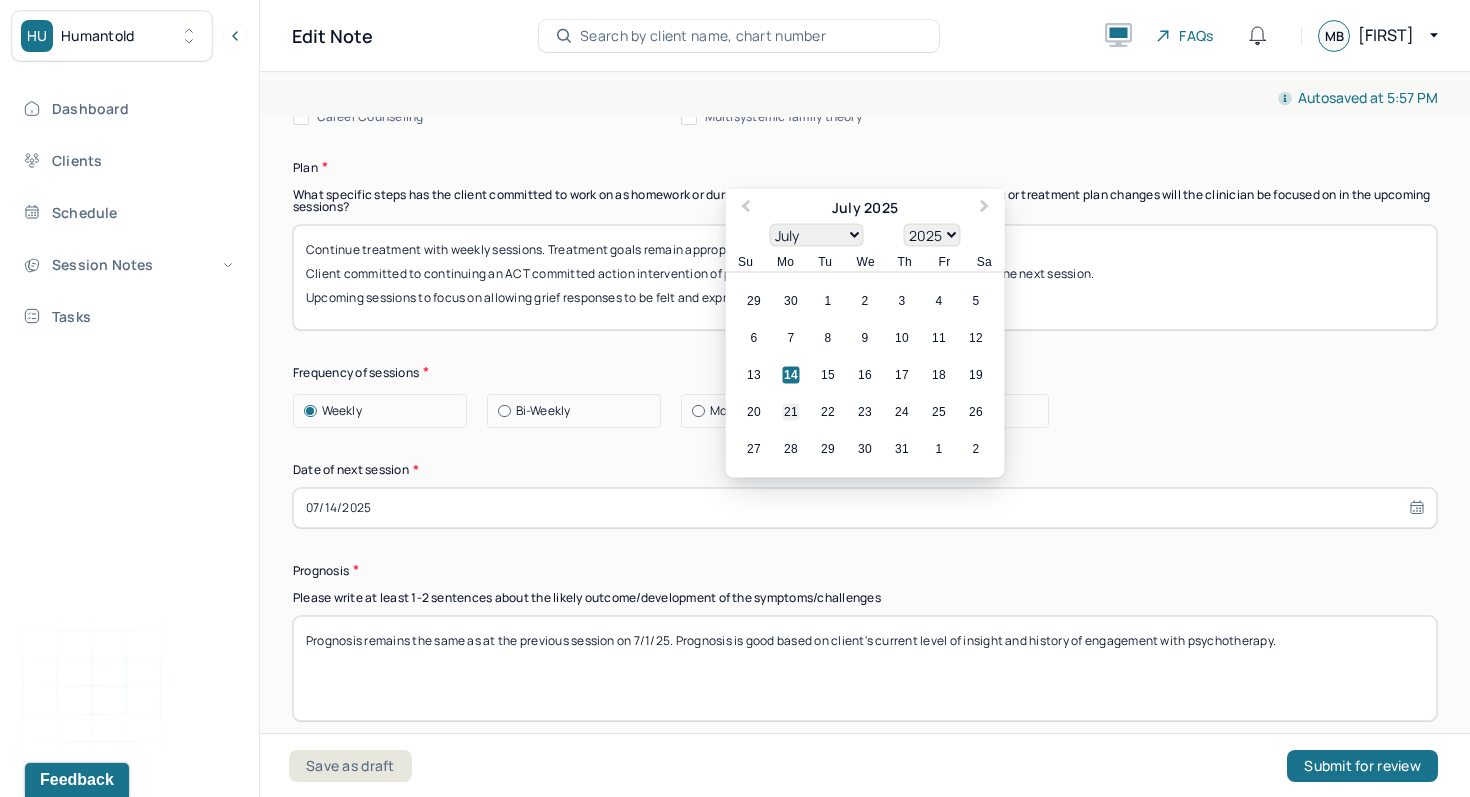 click on "21" at bounding box center [791, 411] 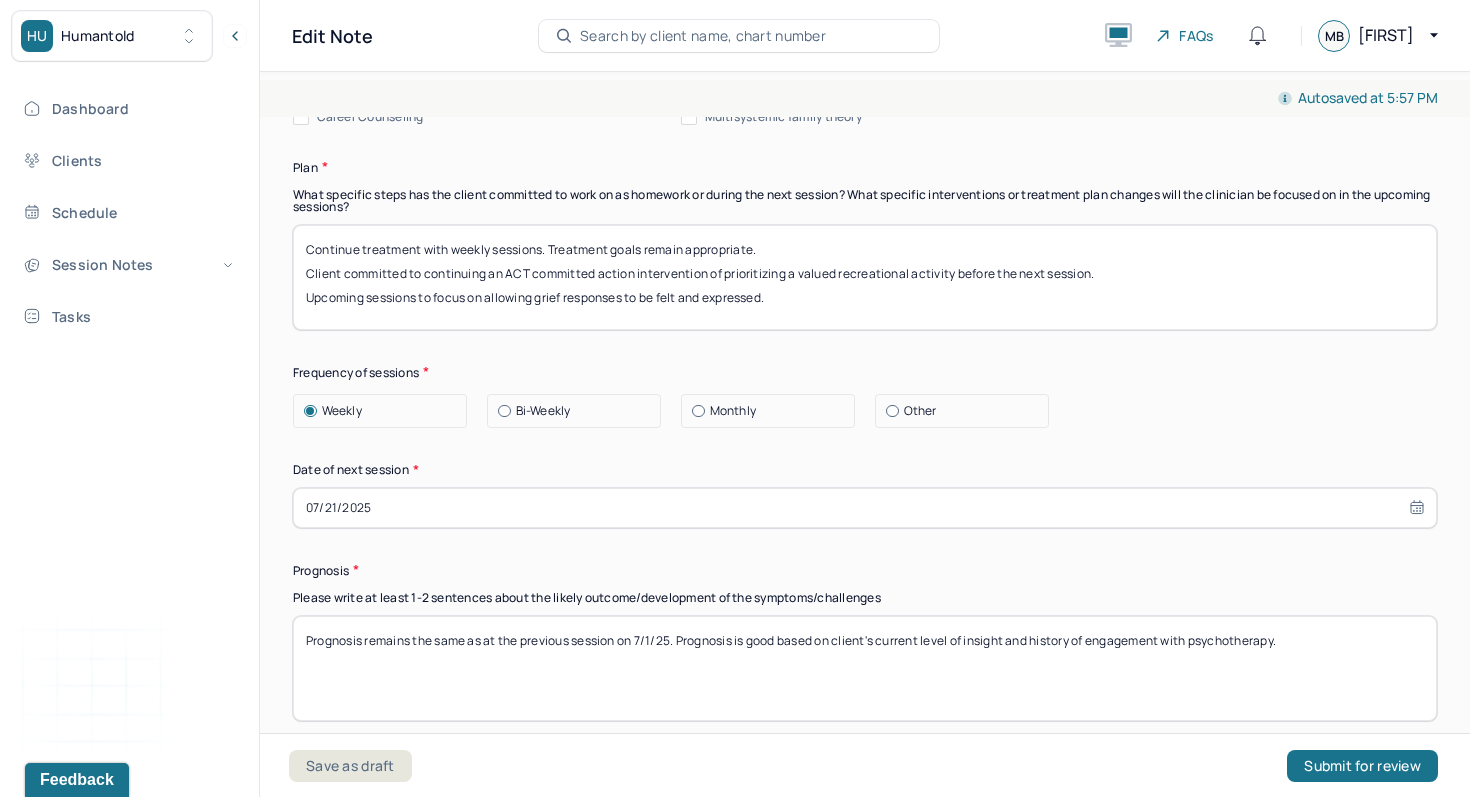 click on "Prognosis remains the same as at the previous session on 7/1/25. Prognosis is good based on client's current level of insight and history of engagement with psychotherapy." at bounding box center [865, 668] 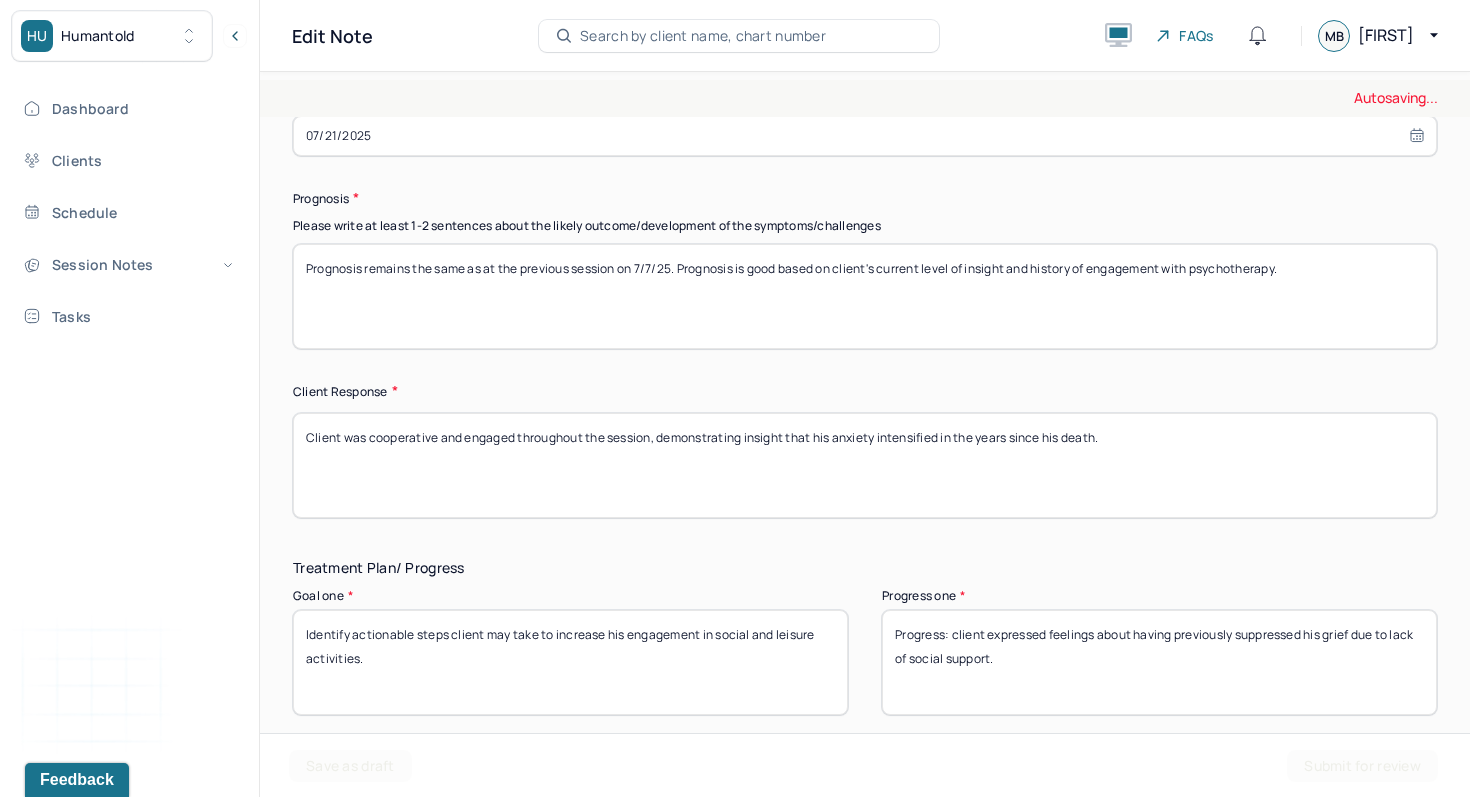 scroll, scrollTop: 2972, scrollLeft: 0, axis: vertical 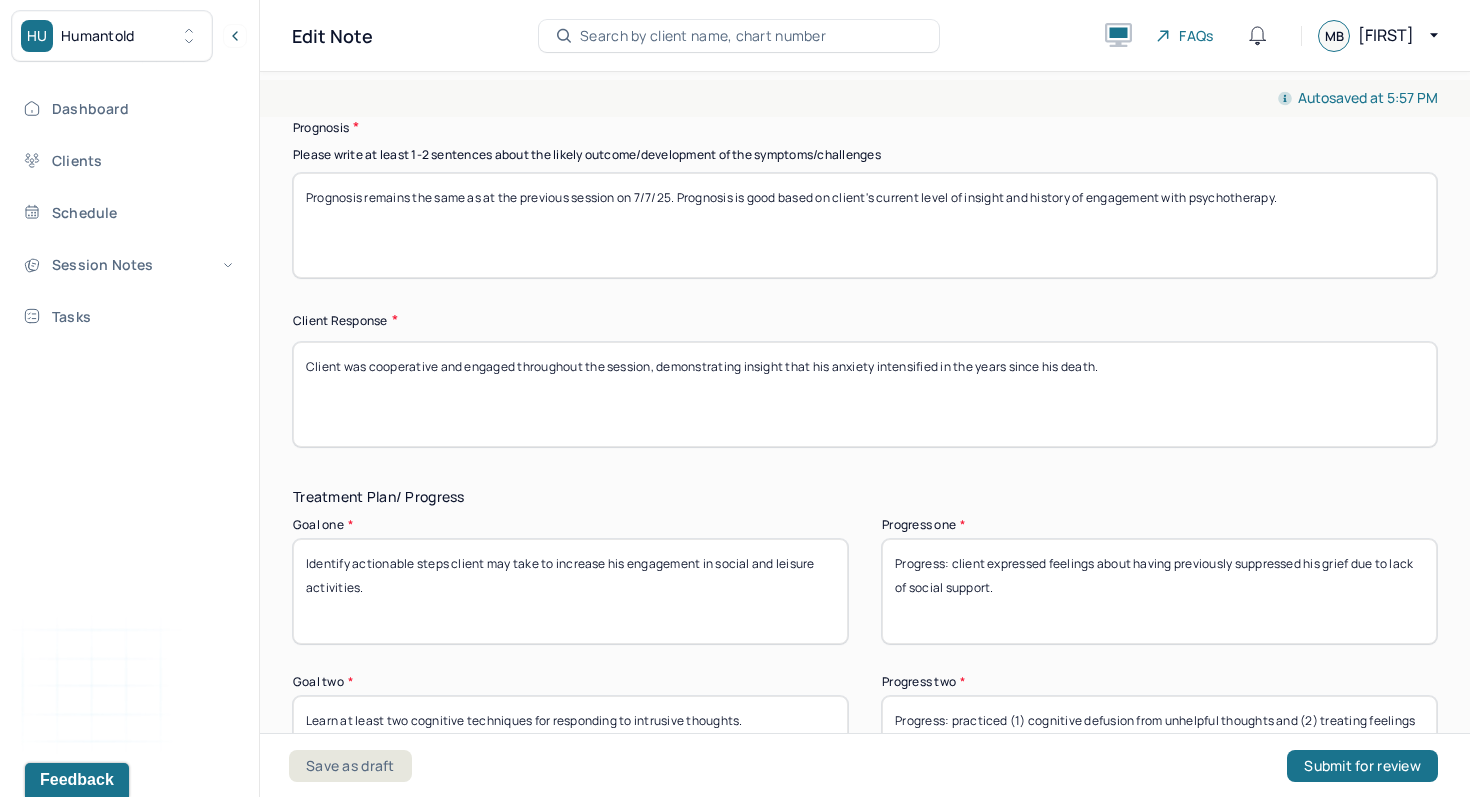 type on "Prognosis remains the same as at the previous session on 7/7/25. Prognosis is good based on client's current level of insight and history of engagement with psychotherapy." 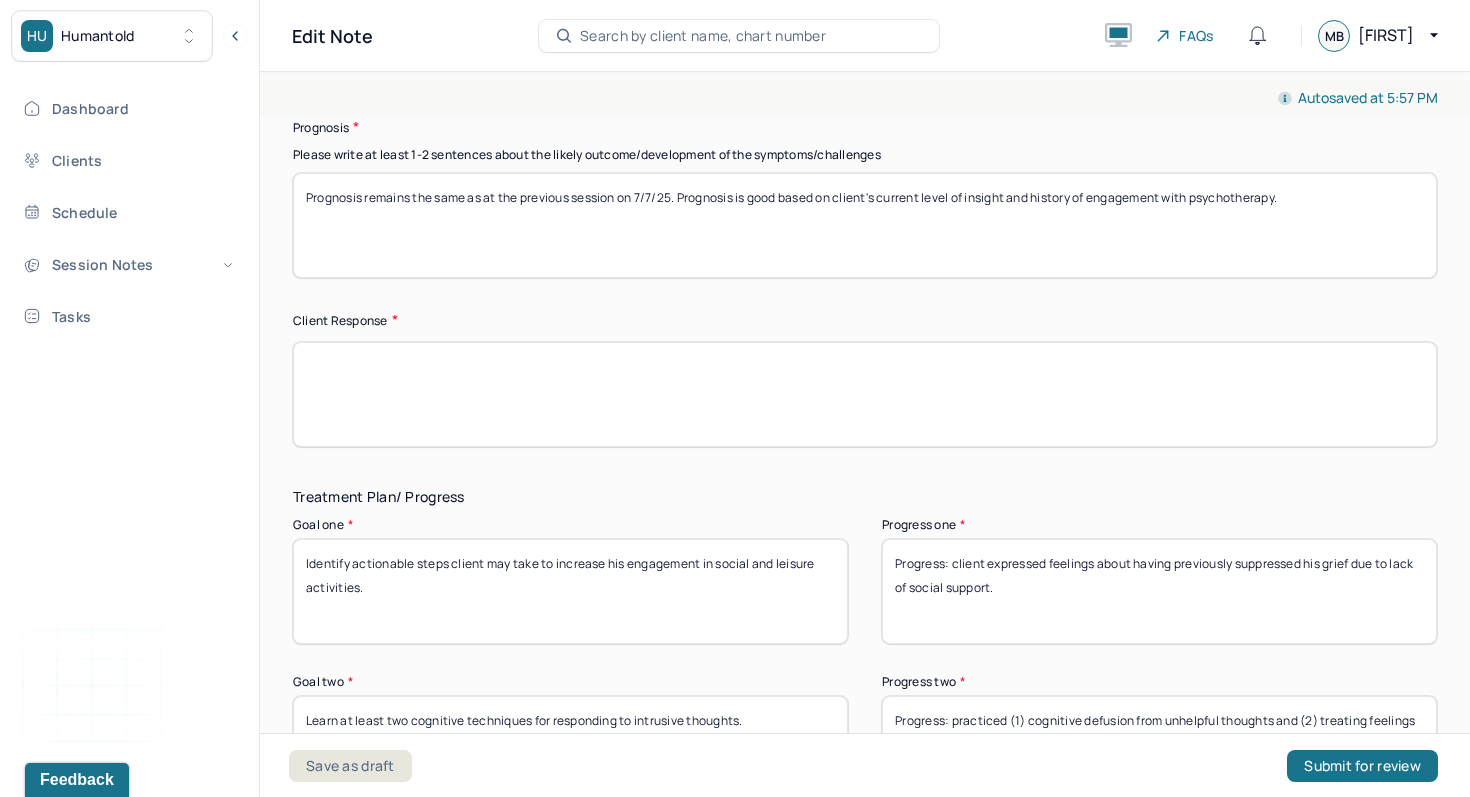 type 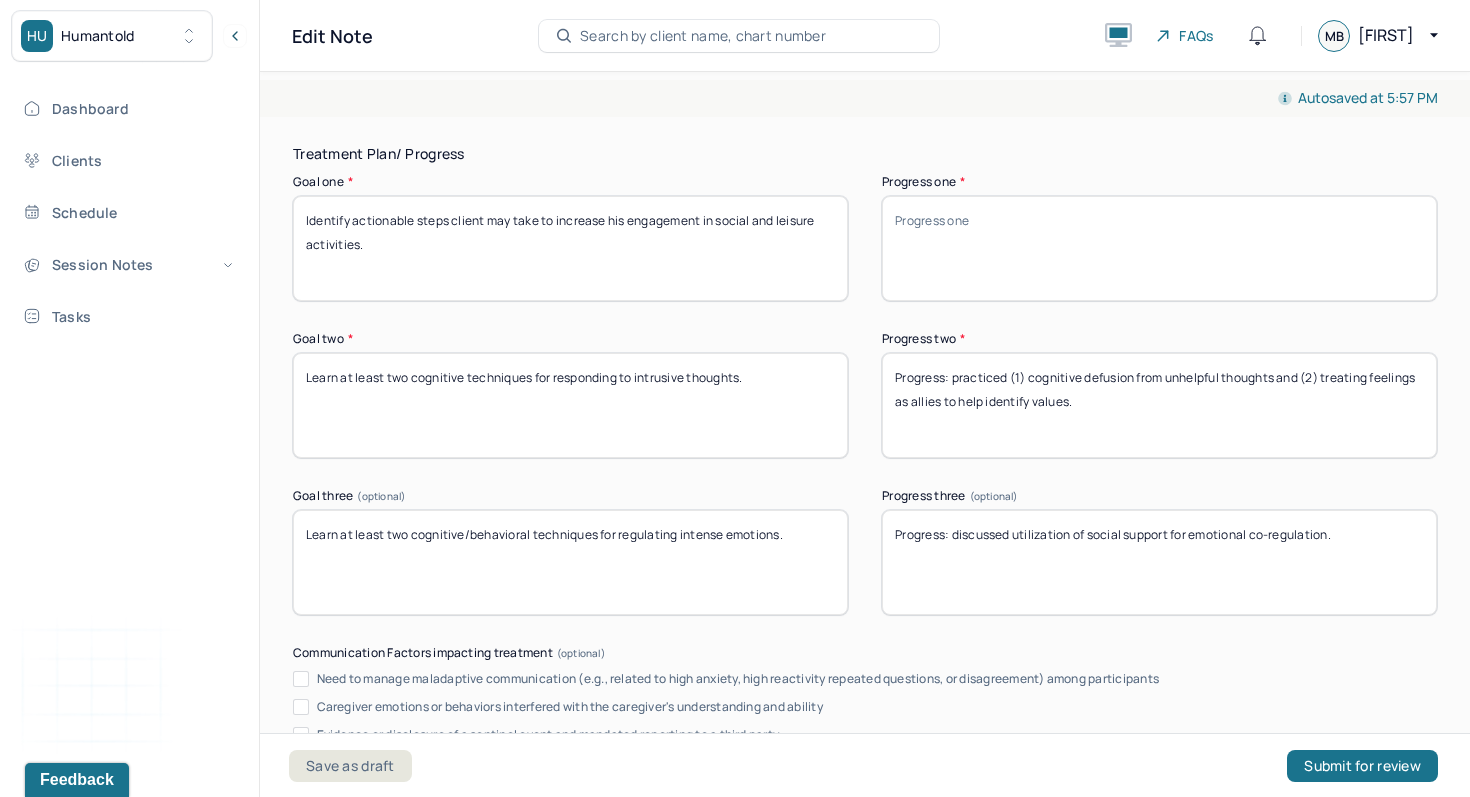 scroll, scrollTop: 3361, scrollLeft: 0, axis: vertical 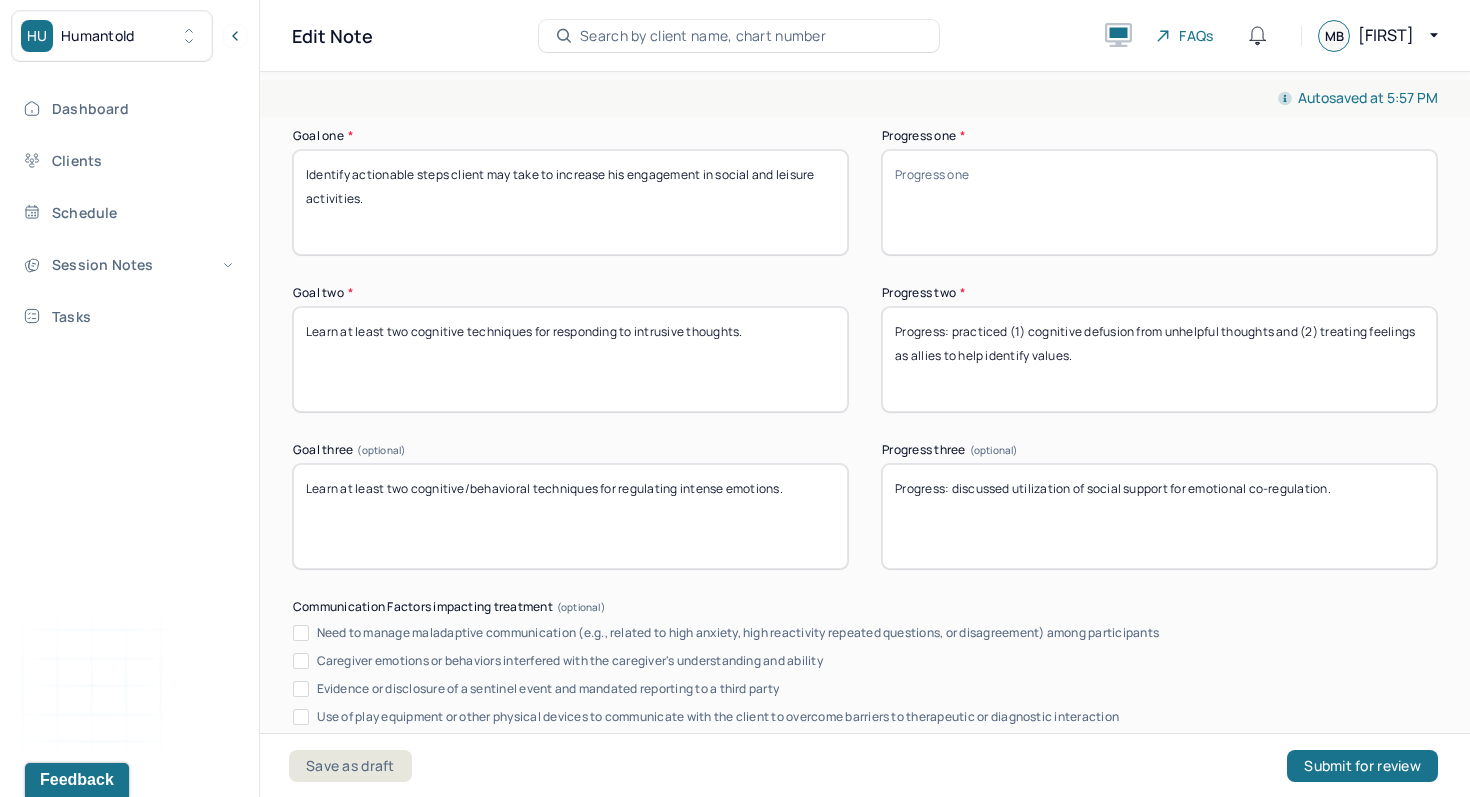 type 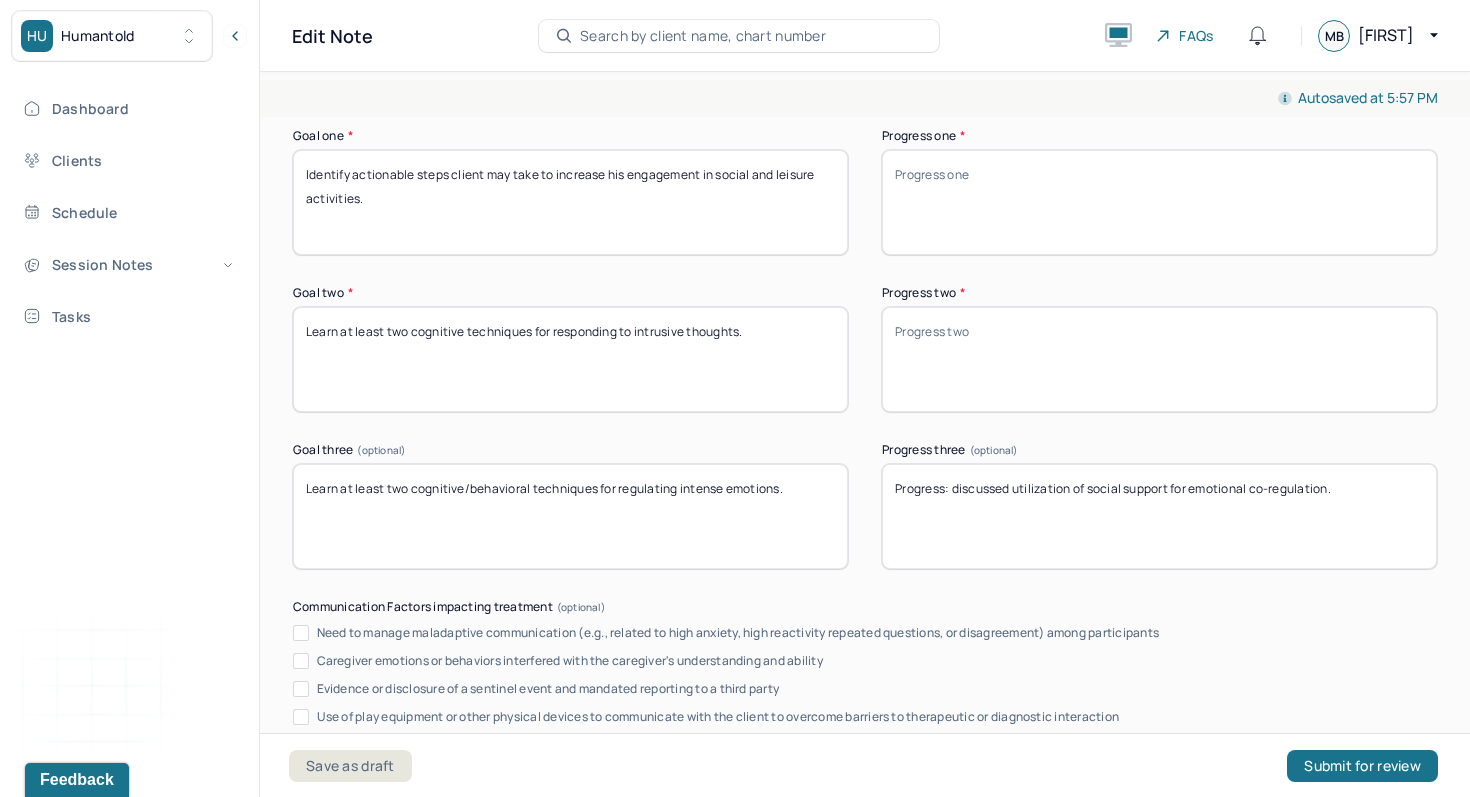 type 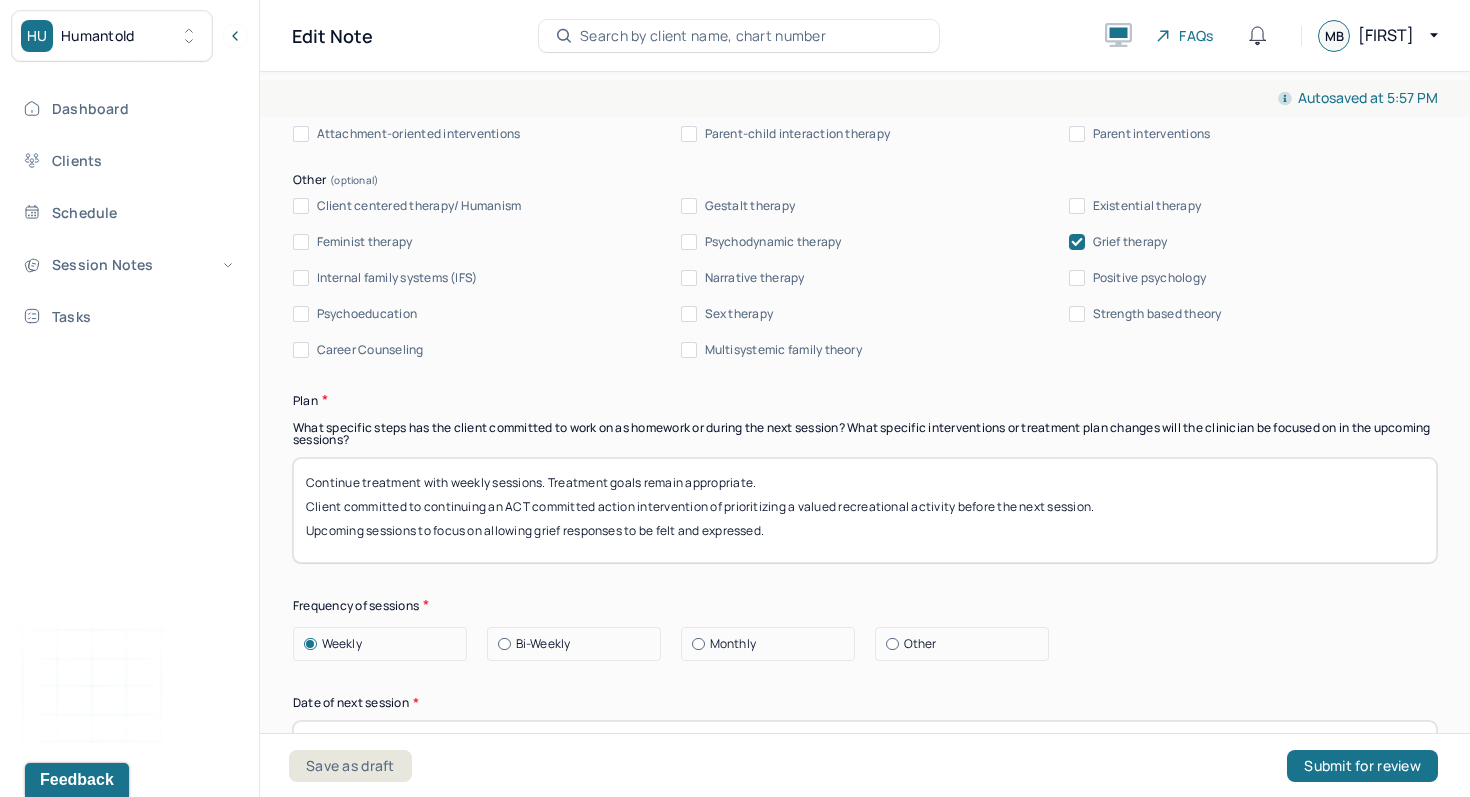 scroll, scrollTop: 2131, scrollLeft: 0, axis: vertical 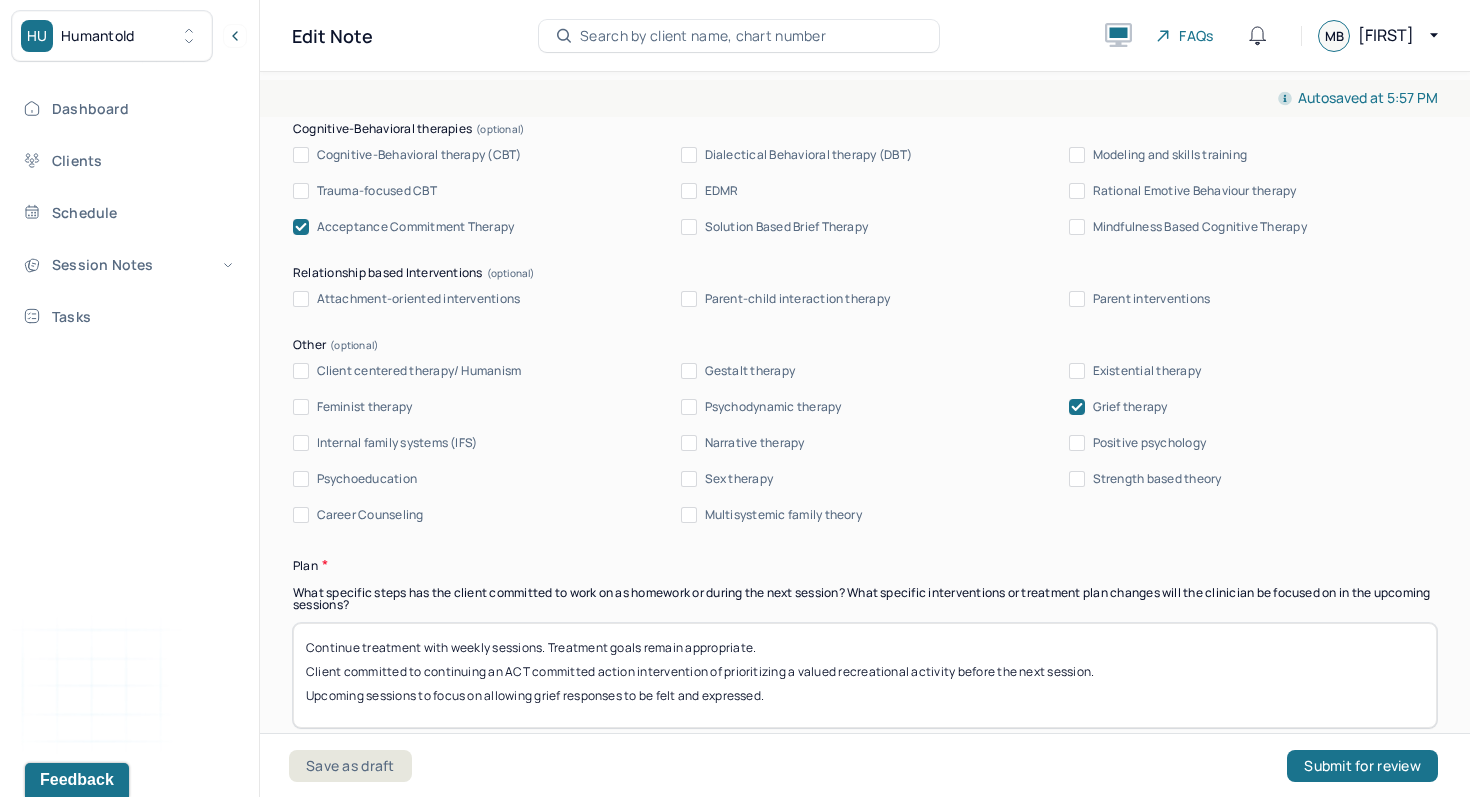 type 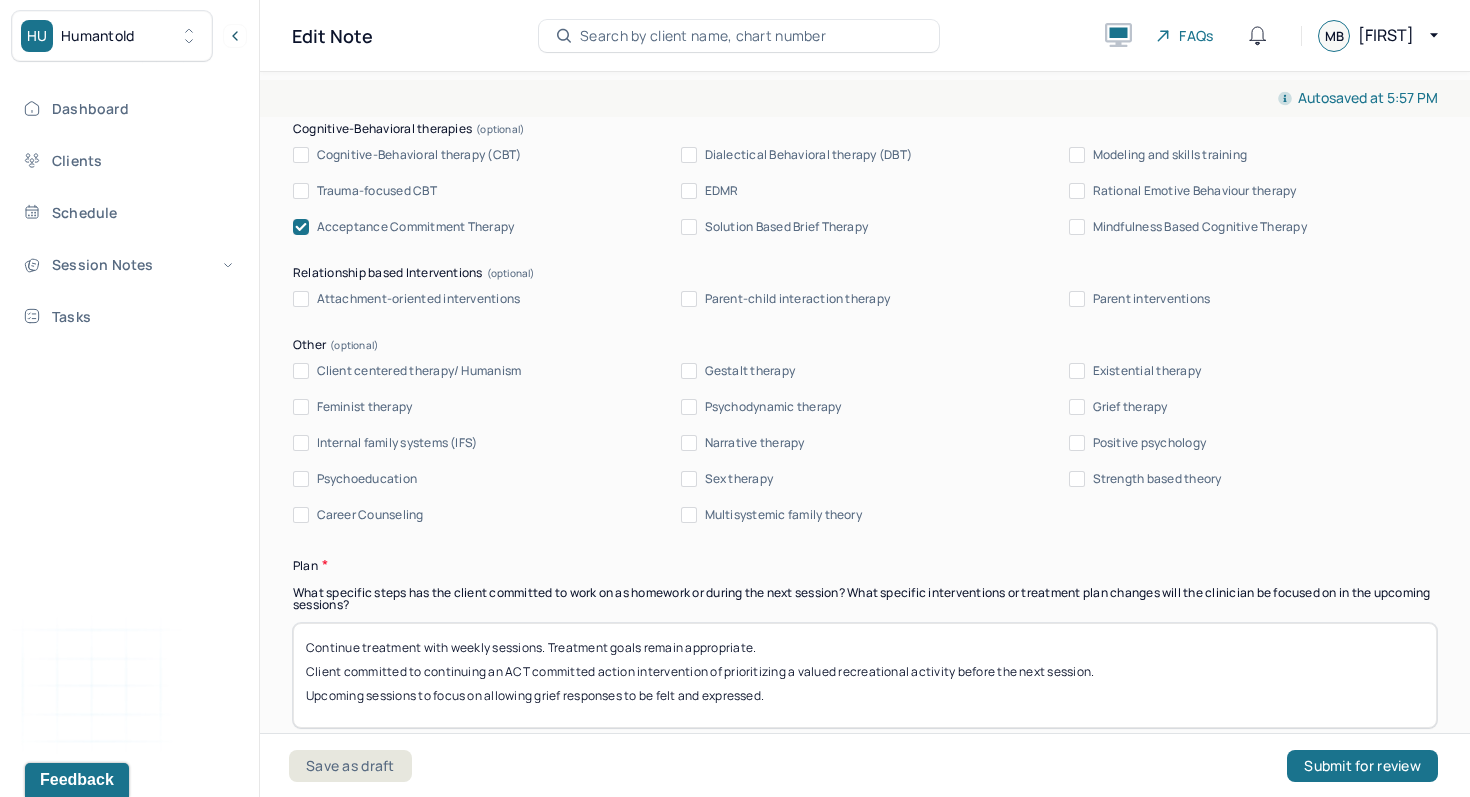 click on "Acceptance Commitment Therapy" at bounding box center [416, 227] 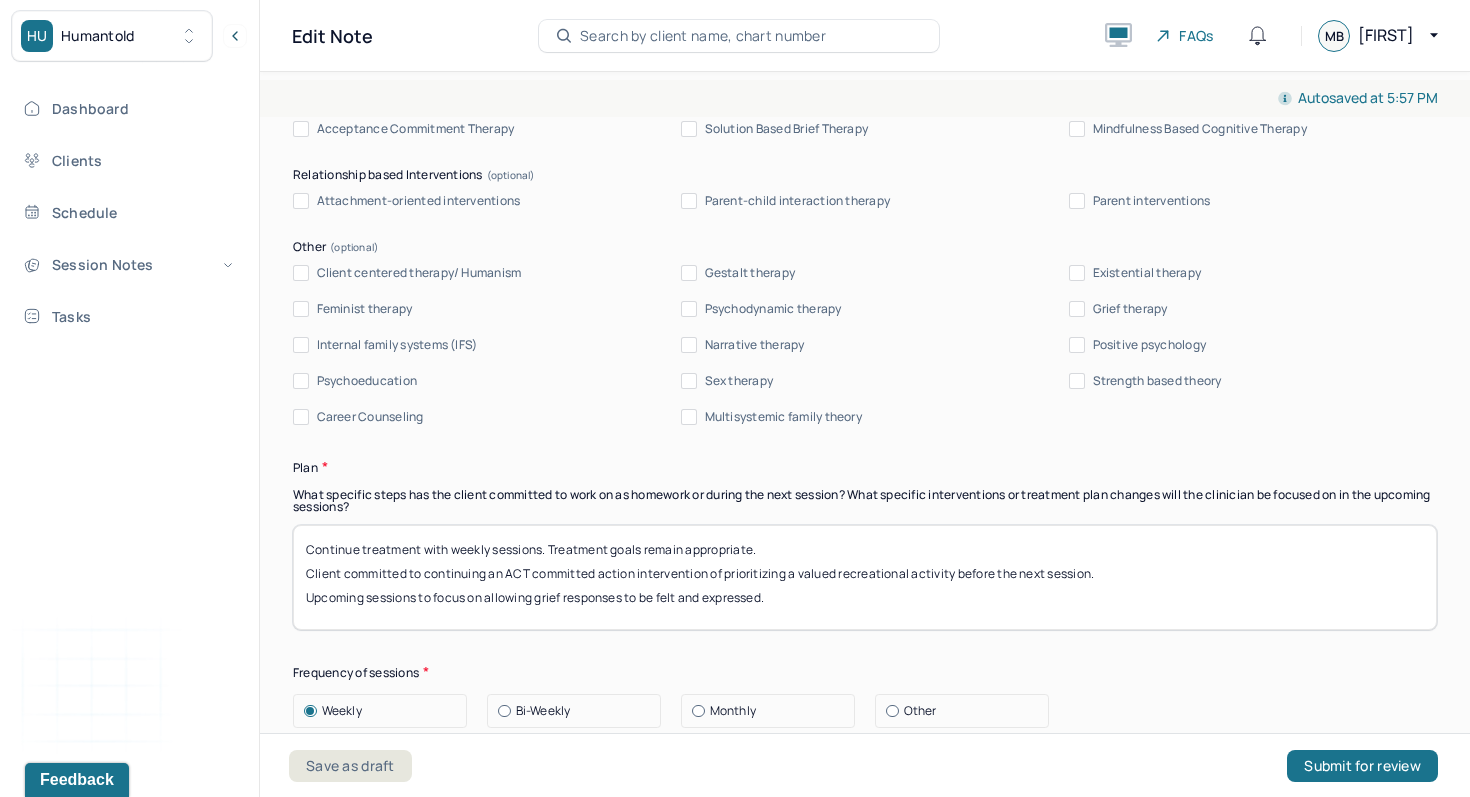 scroll, scrollTop: 2230, scrollLeft: 0, axis: vertical 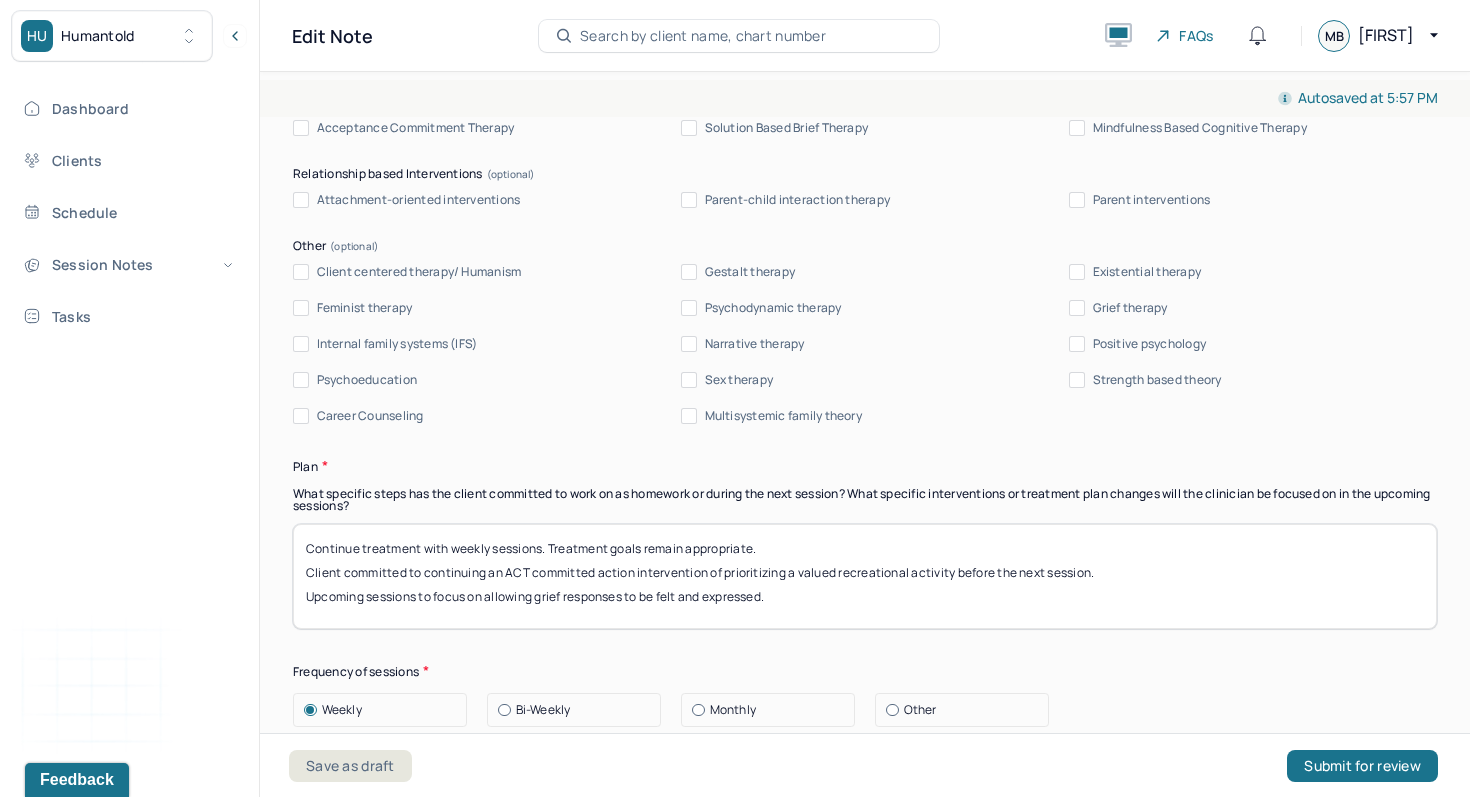 drag, startPoint x: 1100, startPoint y: 585, endPoint x: 425, endPoint y: 587, distance: 675.003 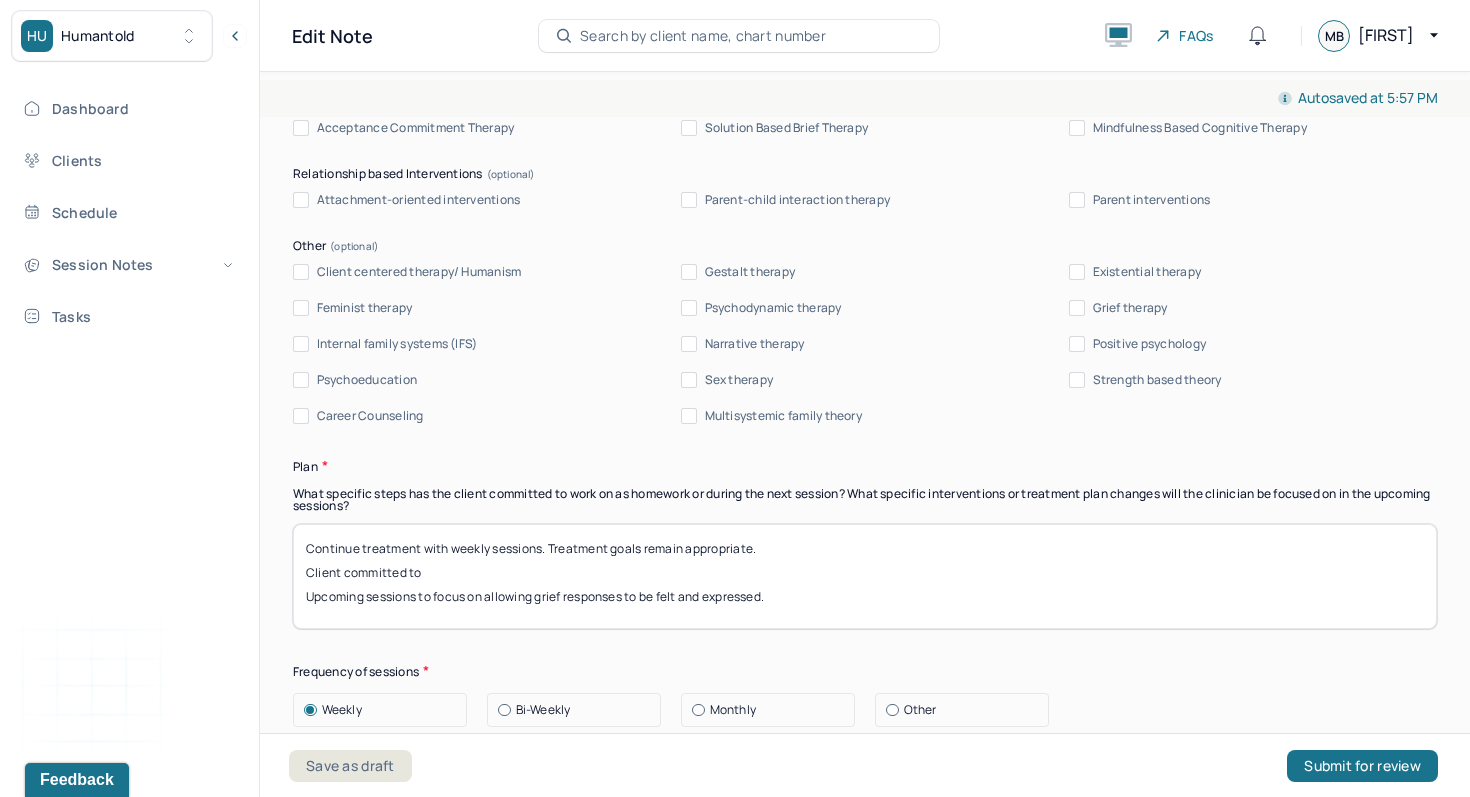 drag, startPoint x: 823, startPoint y: 609, endPoint x: 487, endPoint y: 604, distance: 336.0372 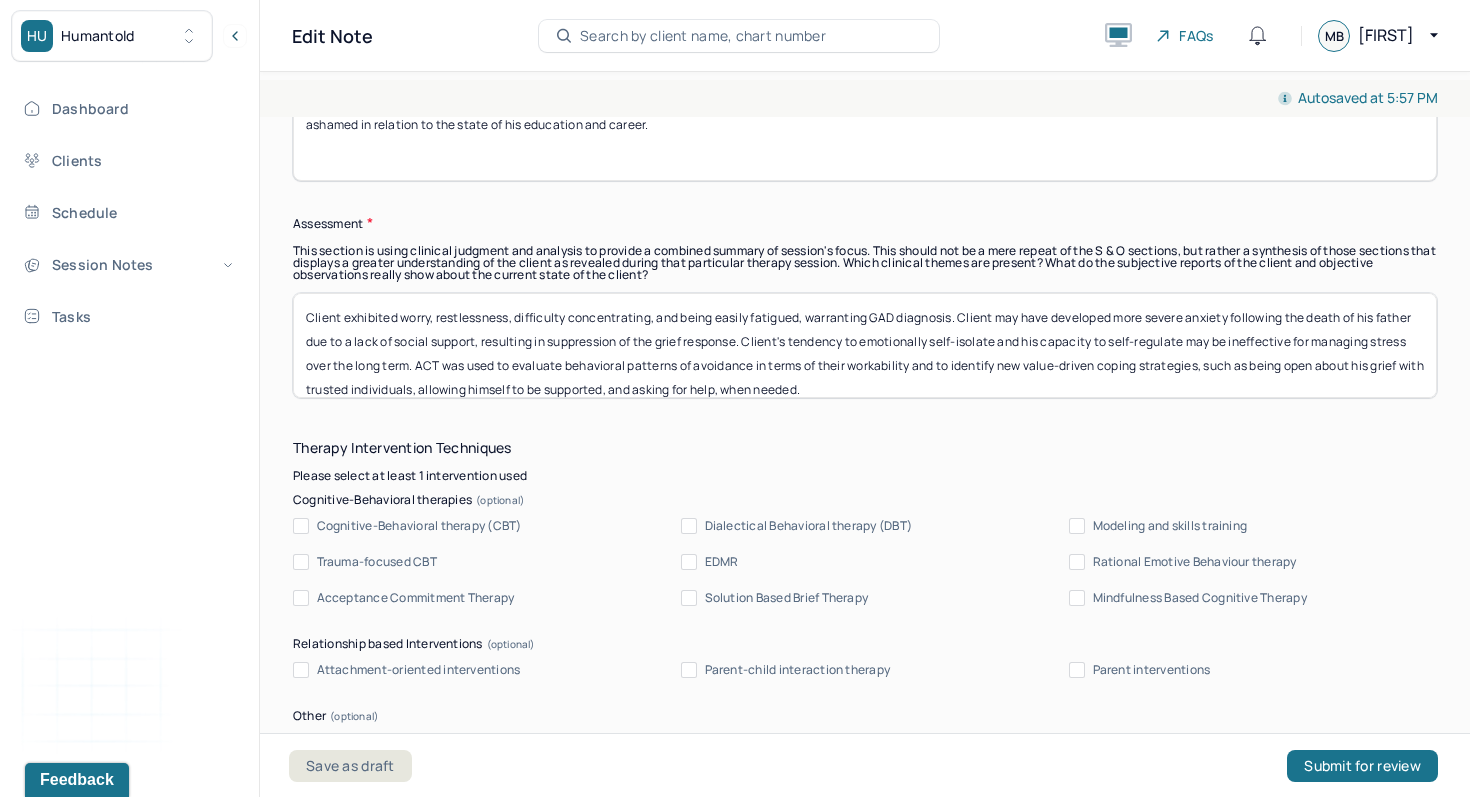 scroll, scrollTop: 1761, scrollLeft: 0, axis: vertical 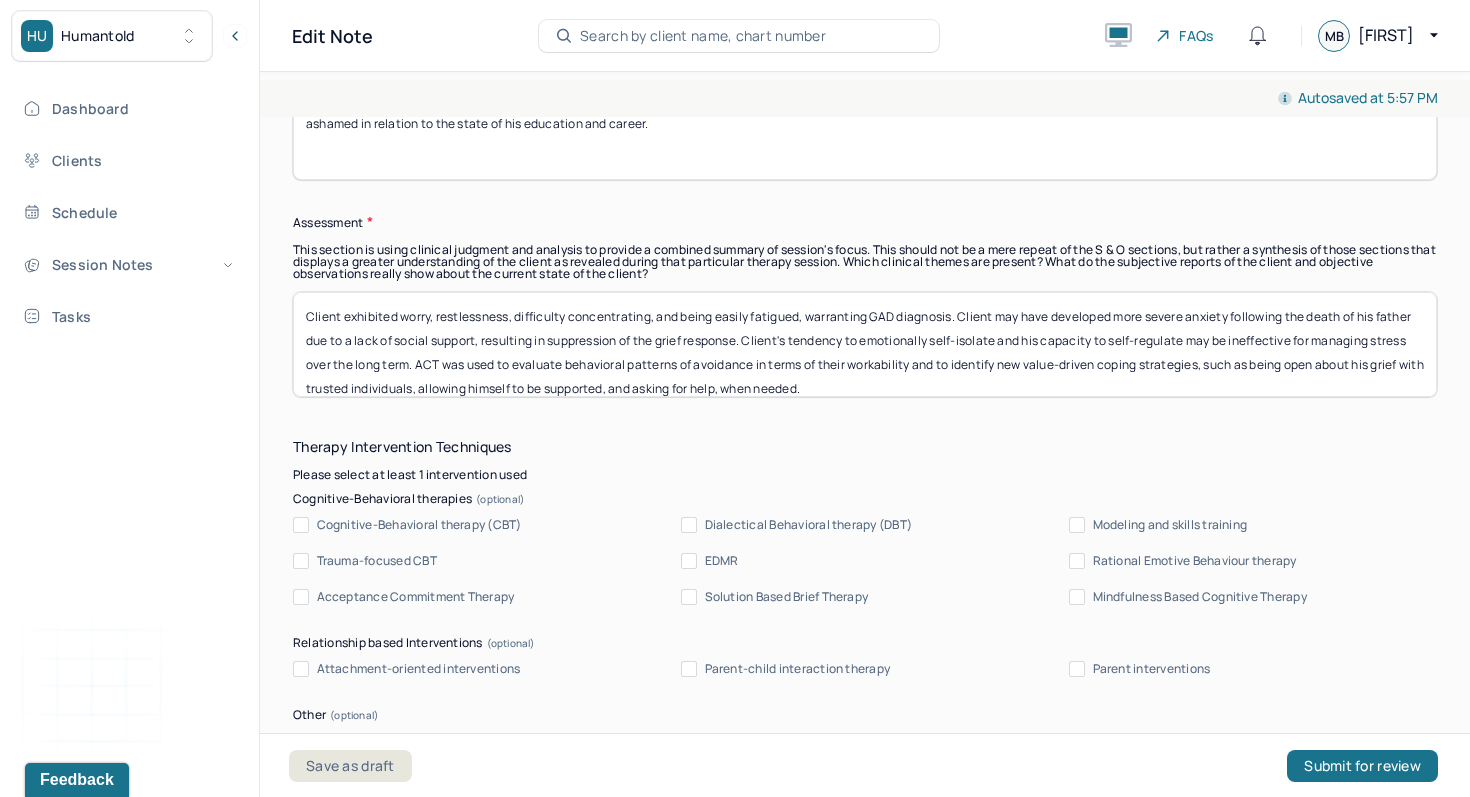 type on "Continue treatment with weekly sessions. Treatment goals remain appropriate.
Client committed to
Upcoming sessions to focus on" 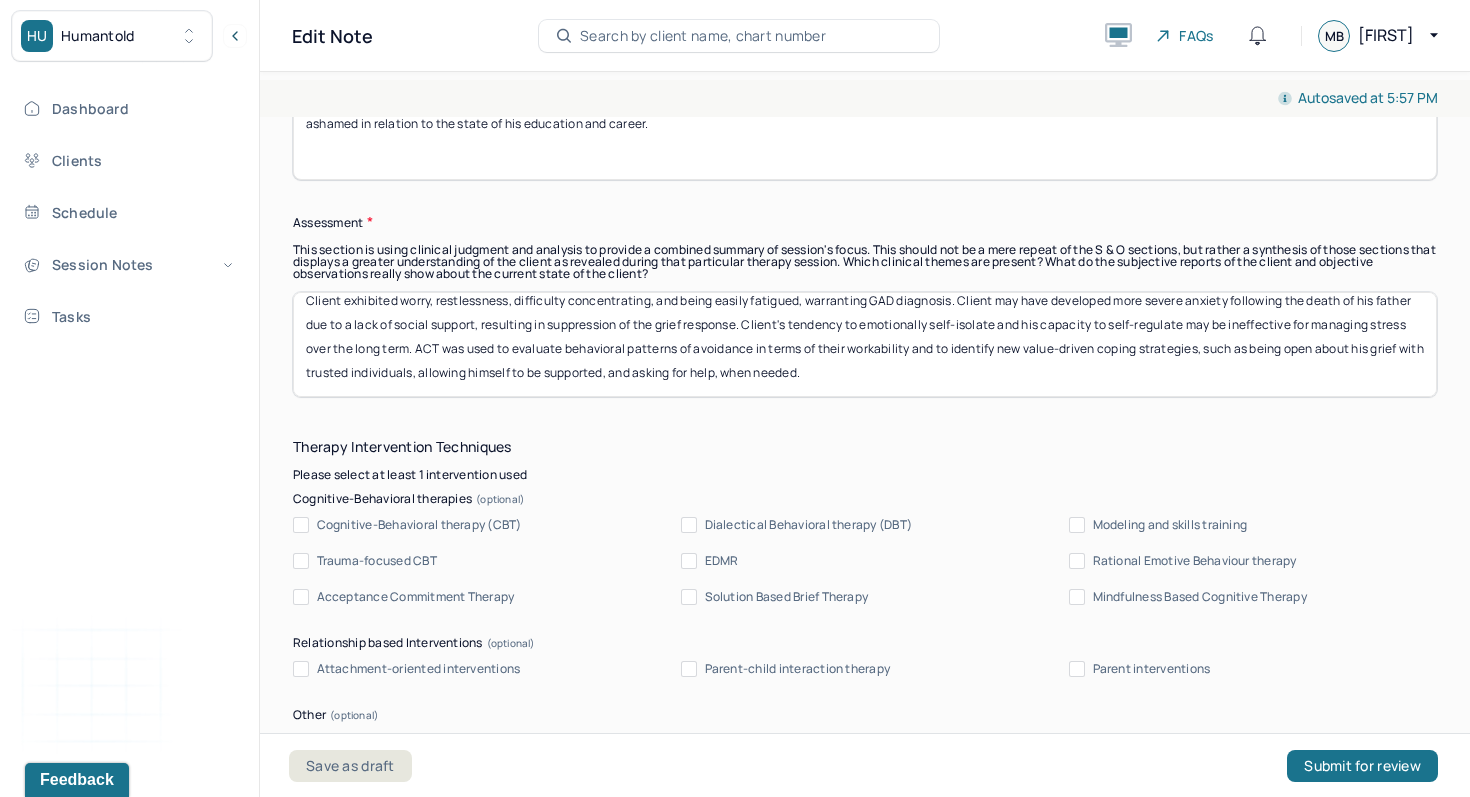 drag, startPoint x: 961, startPoint y: 322, endPoint x: 974, endPoint y: 441, distance: 119.70798 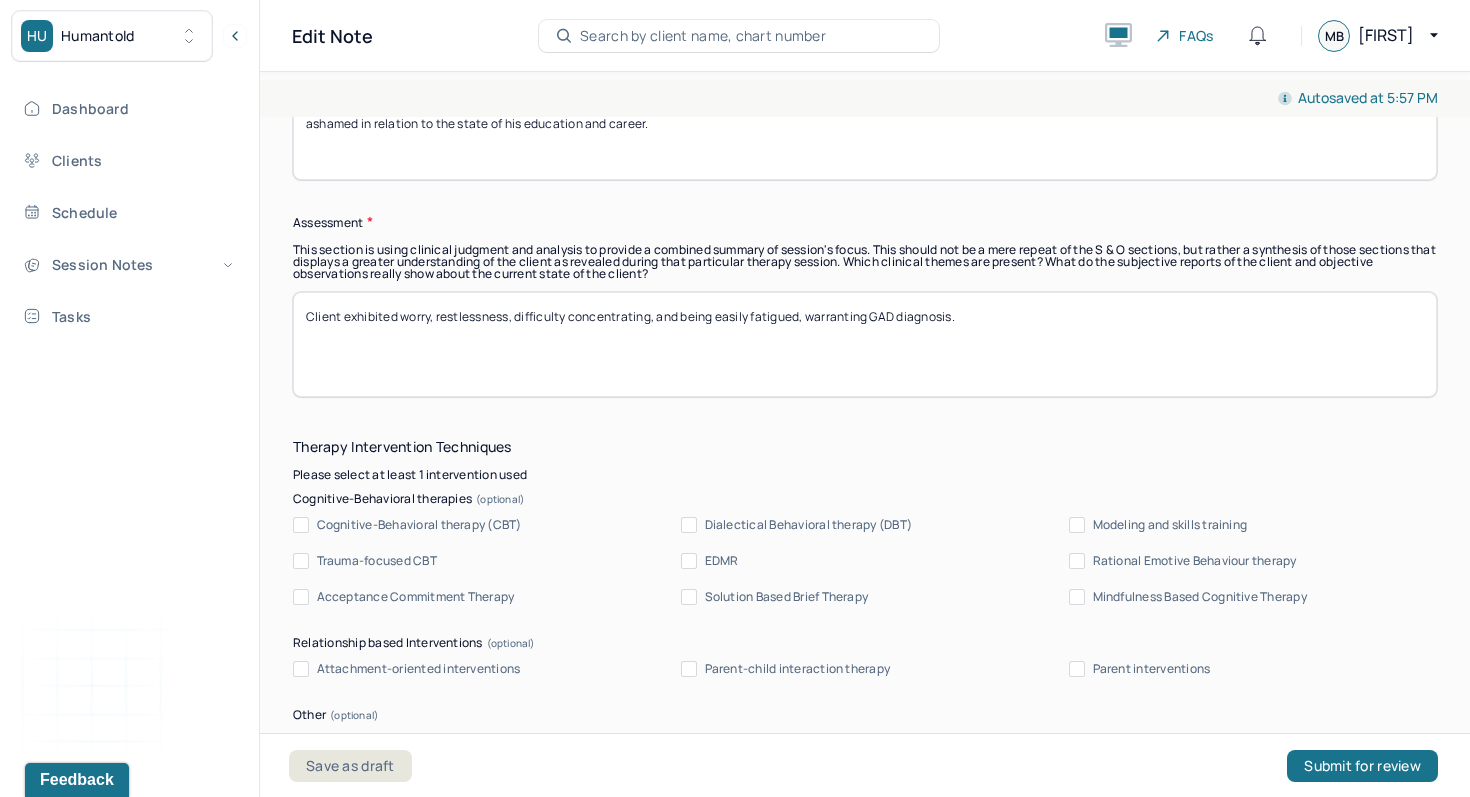 scroll, scrollTop: 0, scrollLeft: 0, axis: both 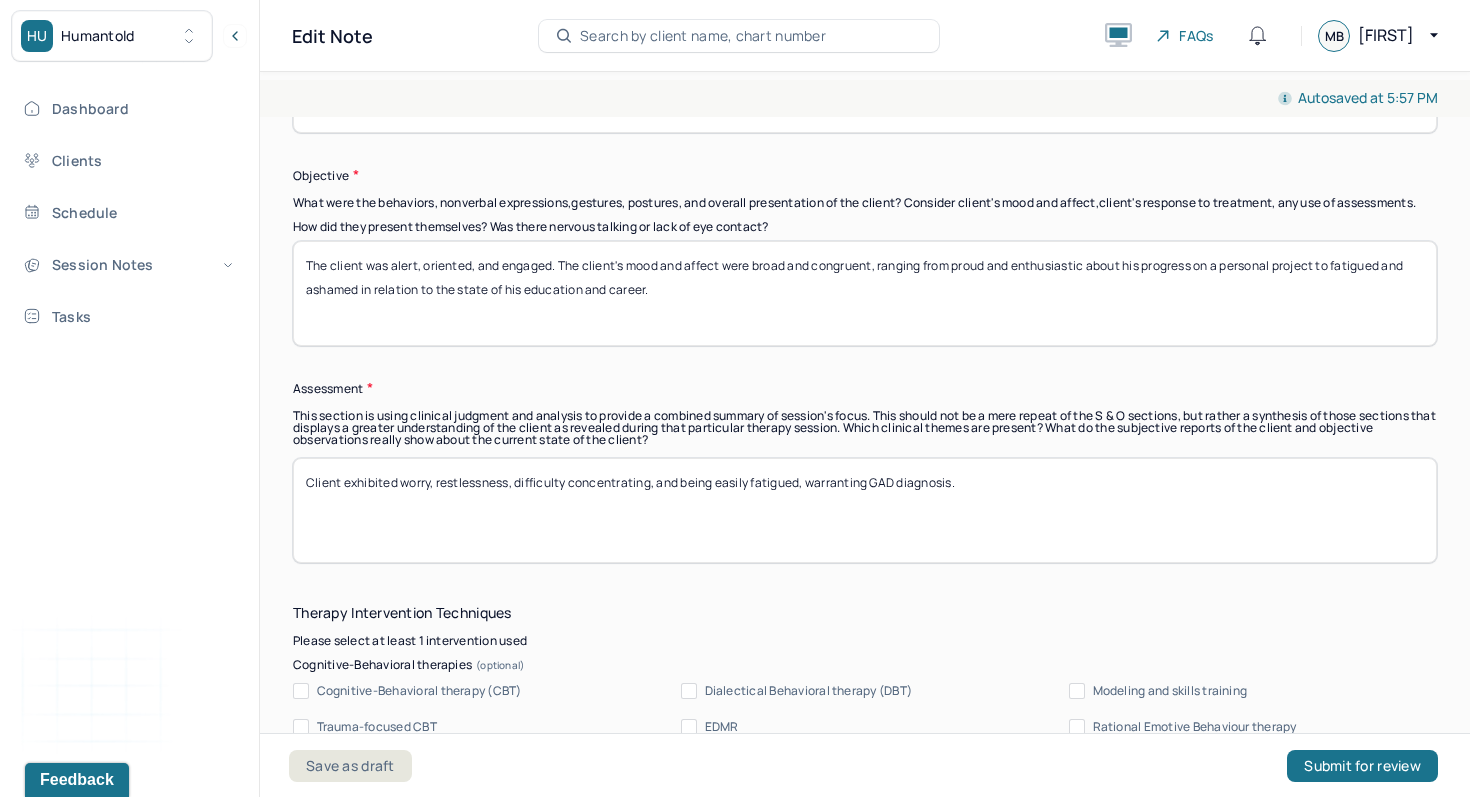 type on "Client exhibited worry, restlessness, difficulty concentrating, and being easily fatigued, warranting GAD diagnosis." 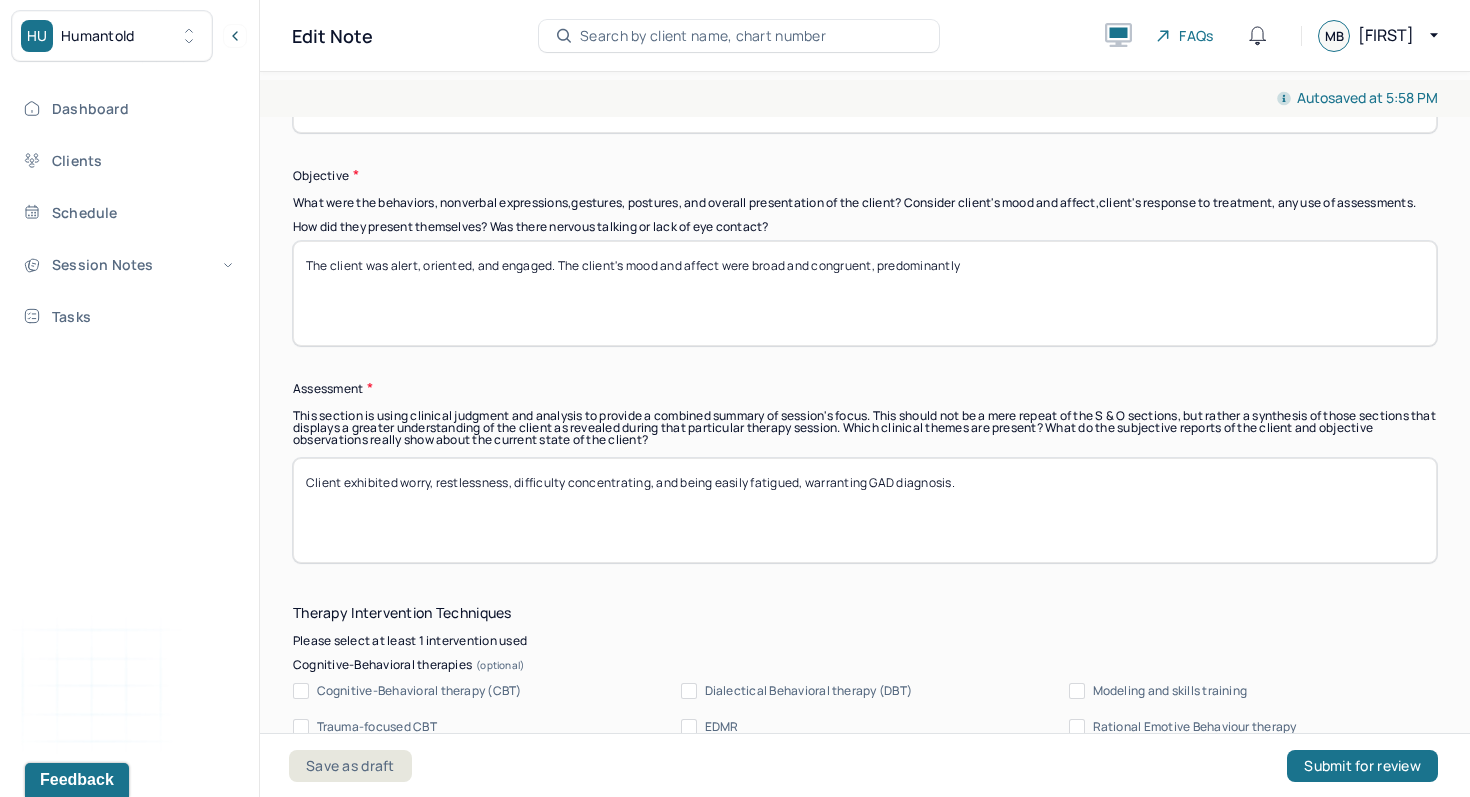drag, startPoint x: 756, startPoint y: 275, endPoint x: 813, endPoint y: 278, distance: 57.07889 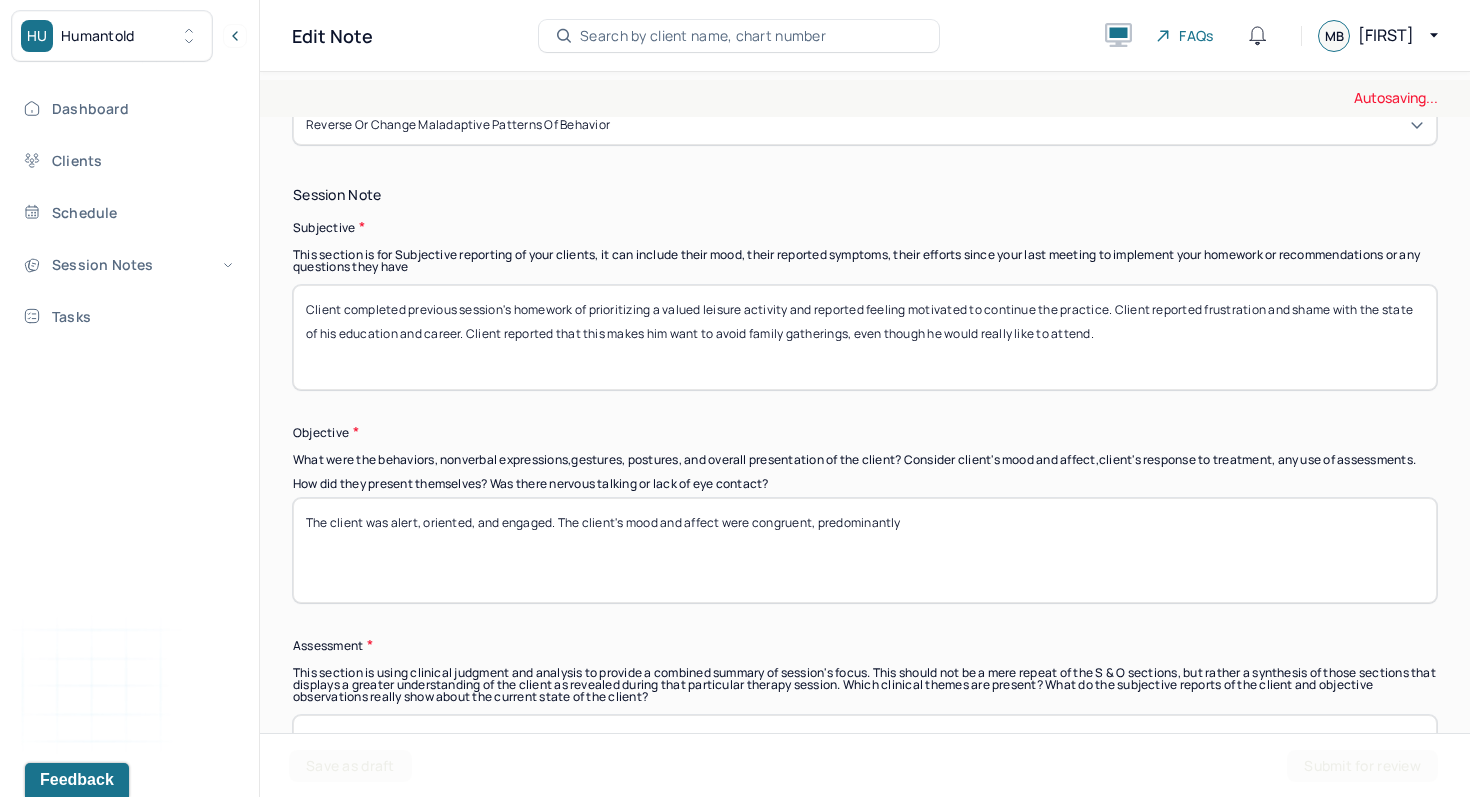 type on "The client was alert, oriented, and engaged. The client's mood and affect were congruent, predominantly" 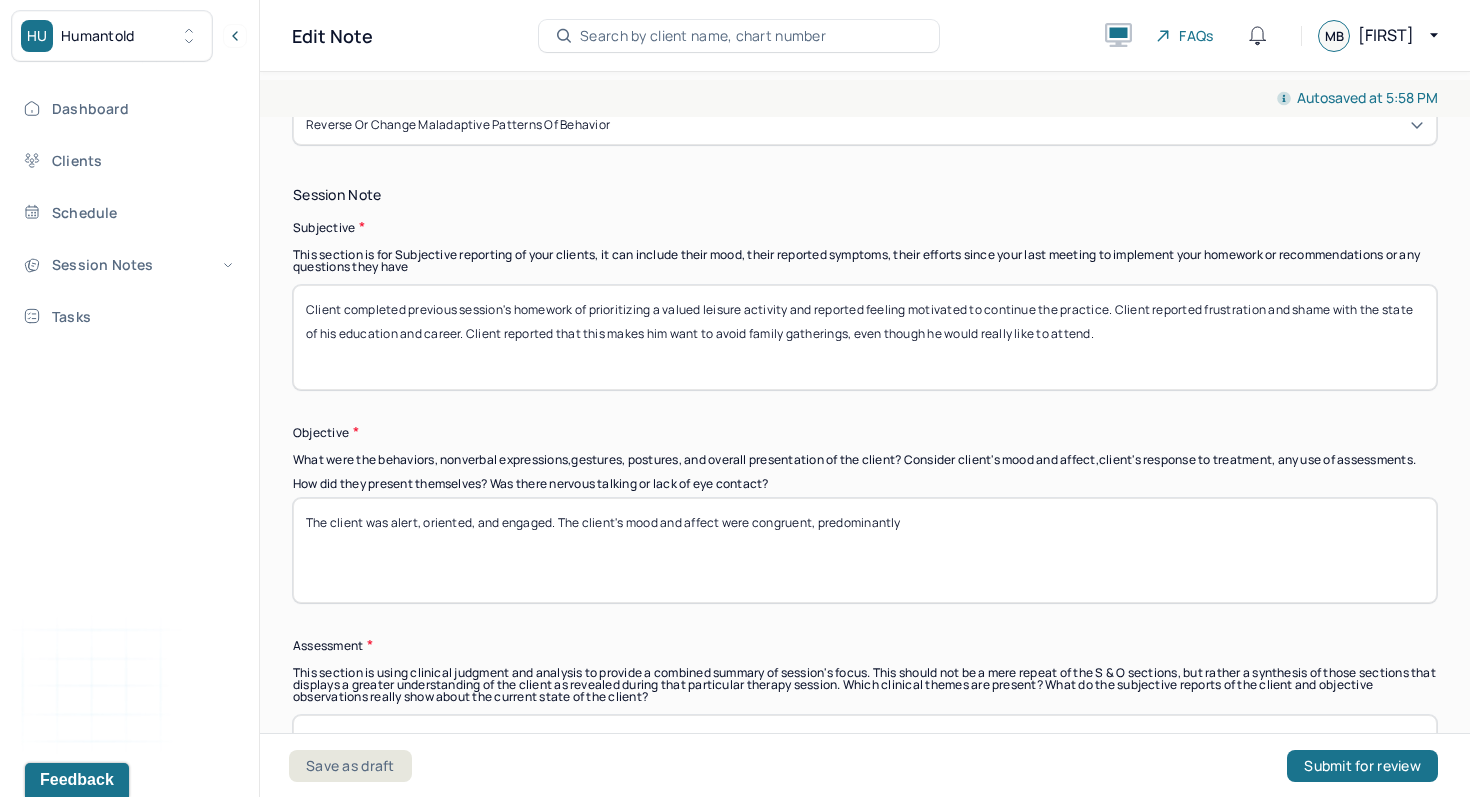 click on "Client completed previous session's homework of prioritizing a valued leisure activity and reported feeling motivated to continue the practice. Client reported frustration and shame with the state of his education and career. Client reported that this makes him want to avoid family gatherings, even though he would really like to attend." at bounding box center (865, 337) 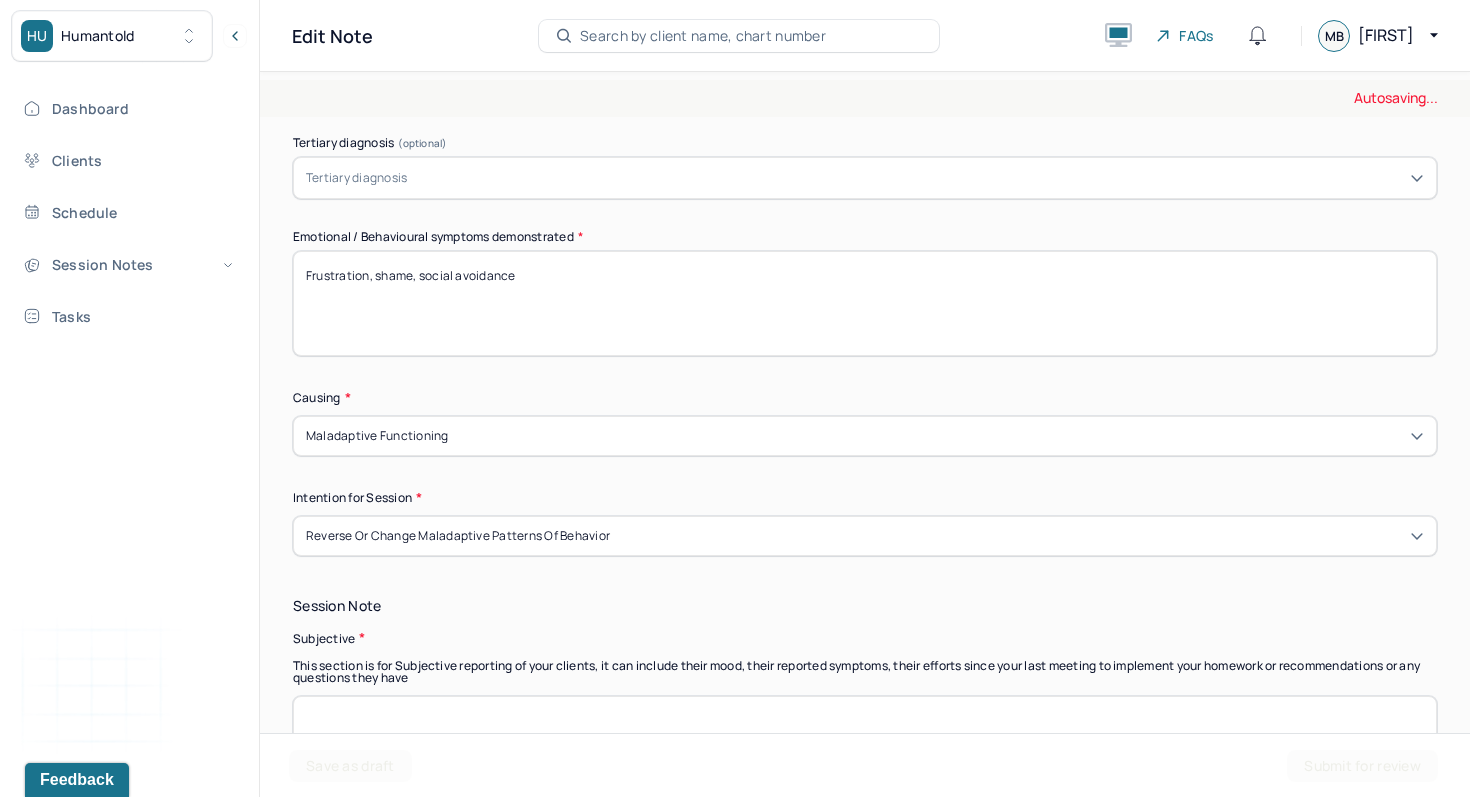 scroll, scrollTop: 928, scrollLeft: 0, axis: vertical 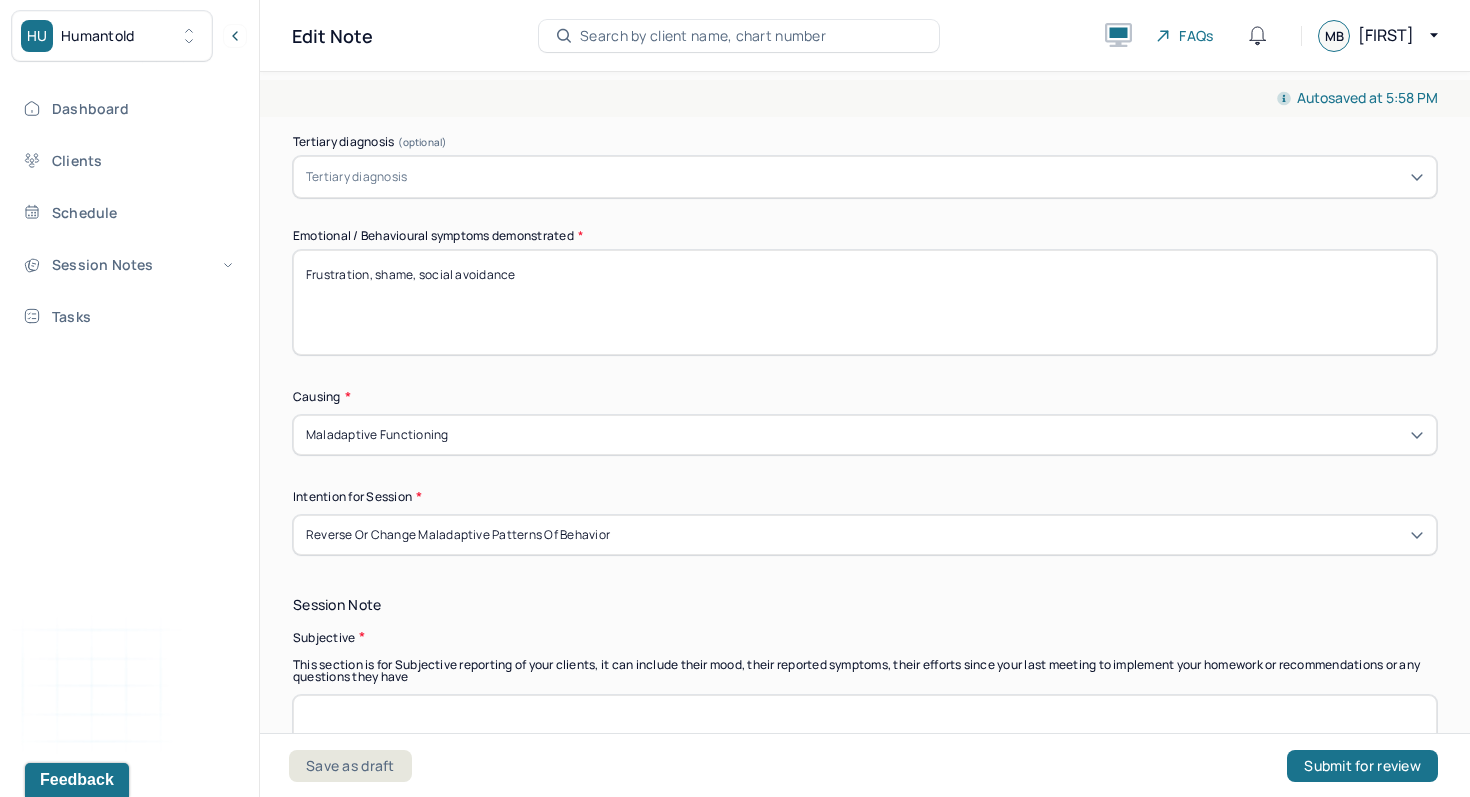 type 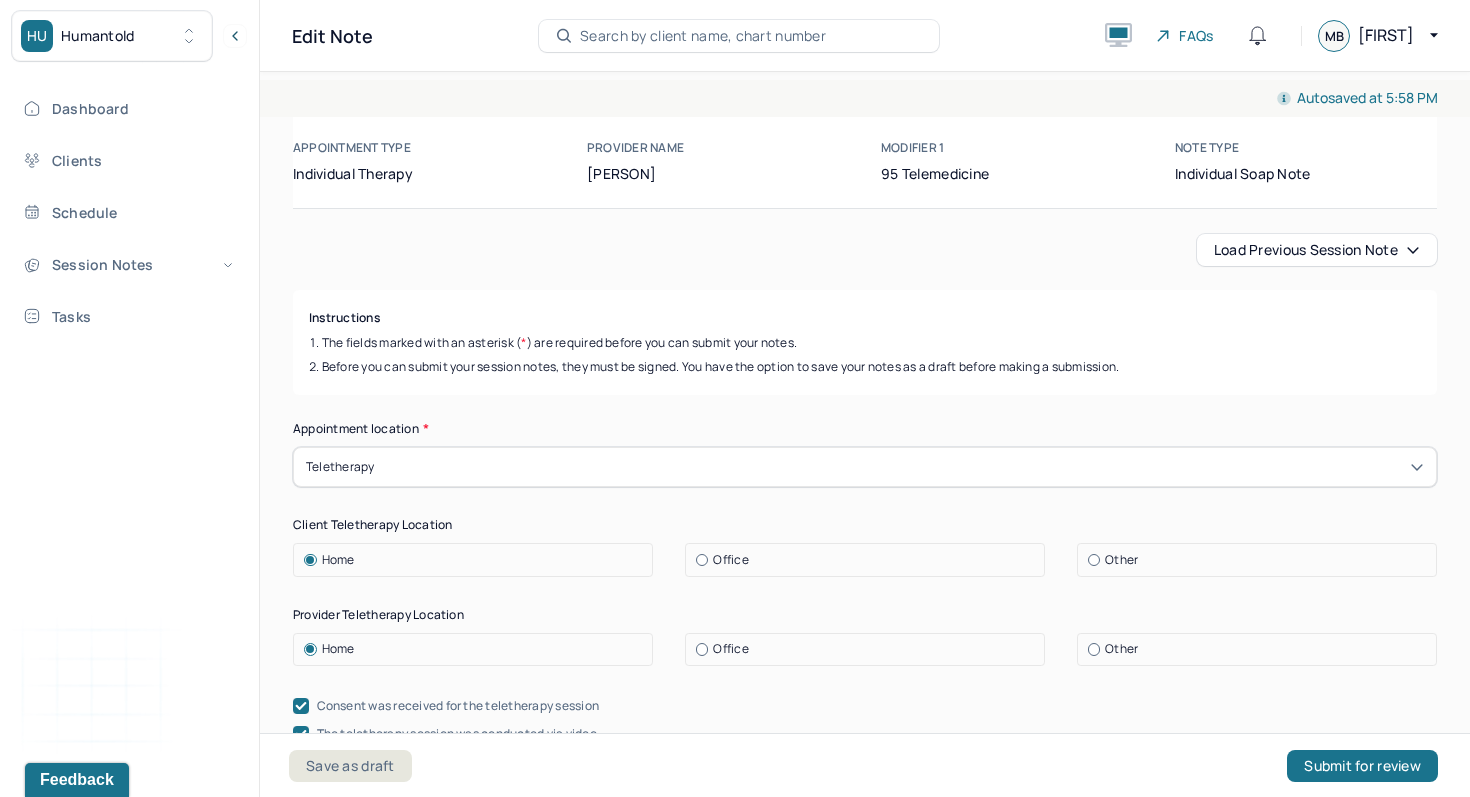 scroll, scrollTop: 0, scrollLeft: 0, axis: both 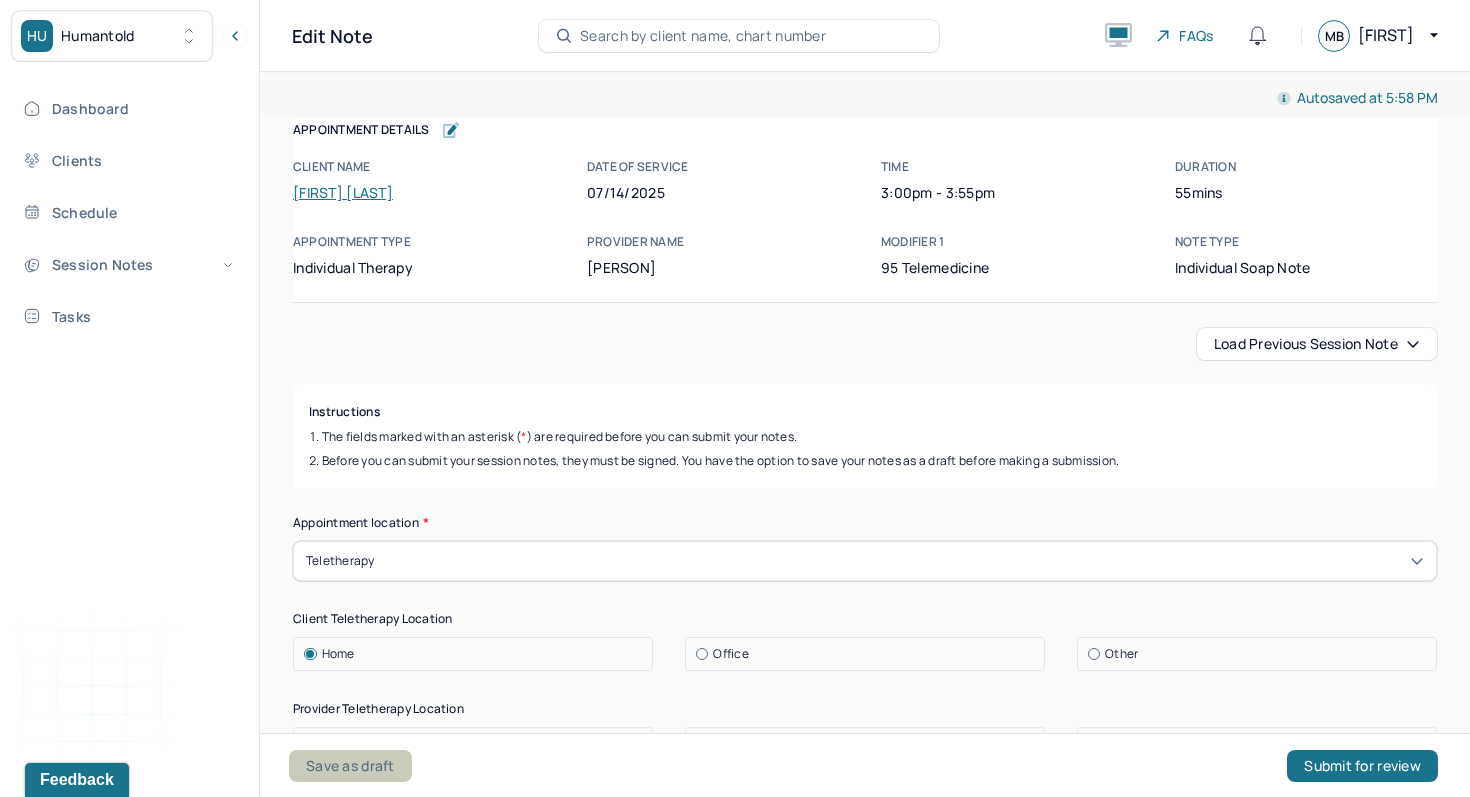 type 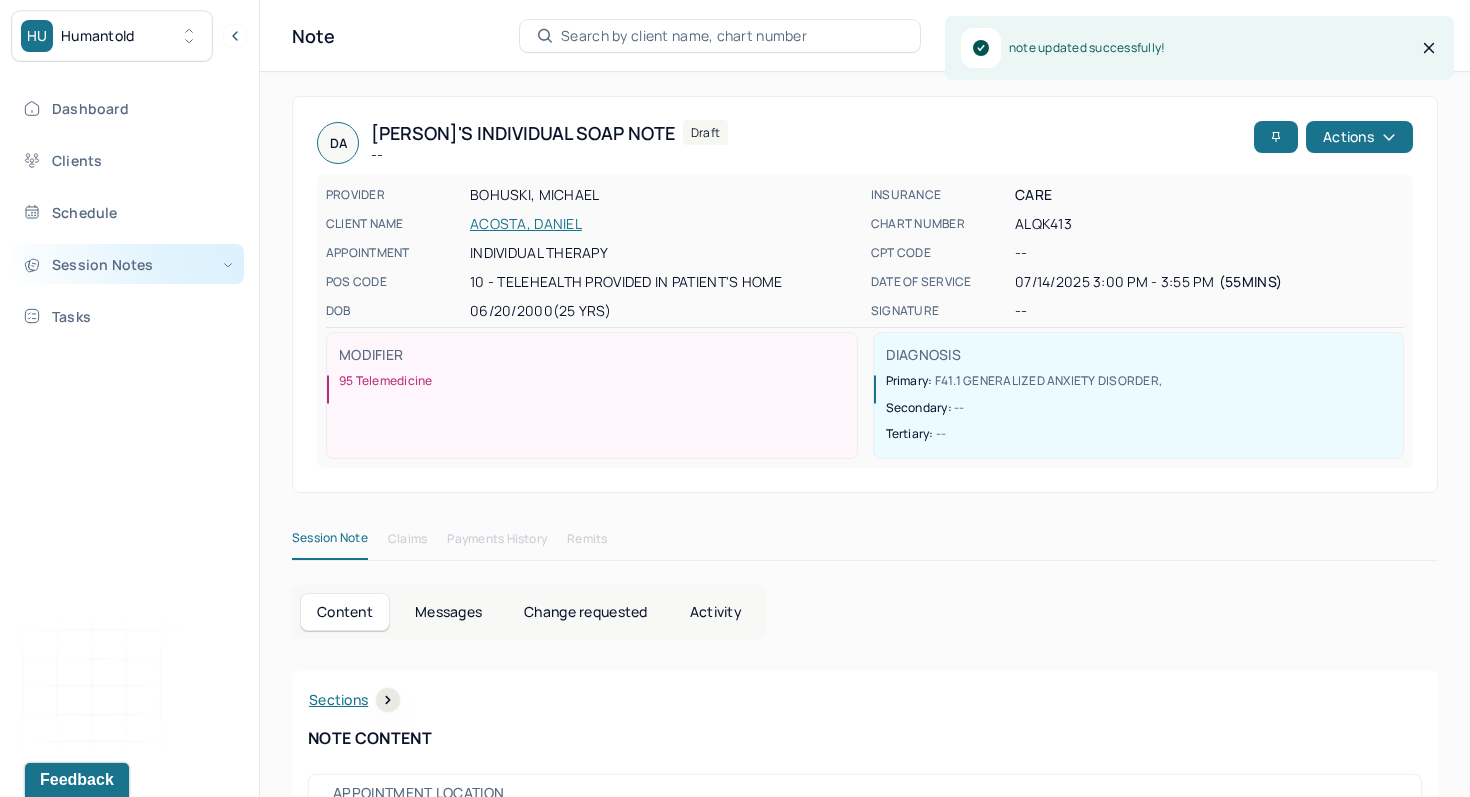 click on "Session Notes" at bounding box center [128, 264] 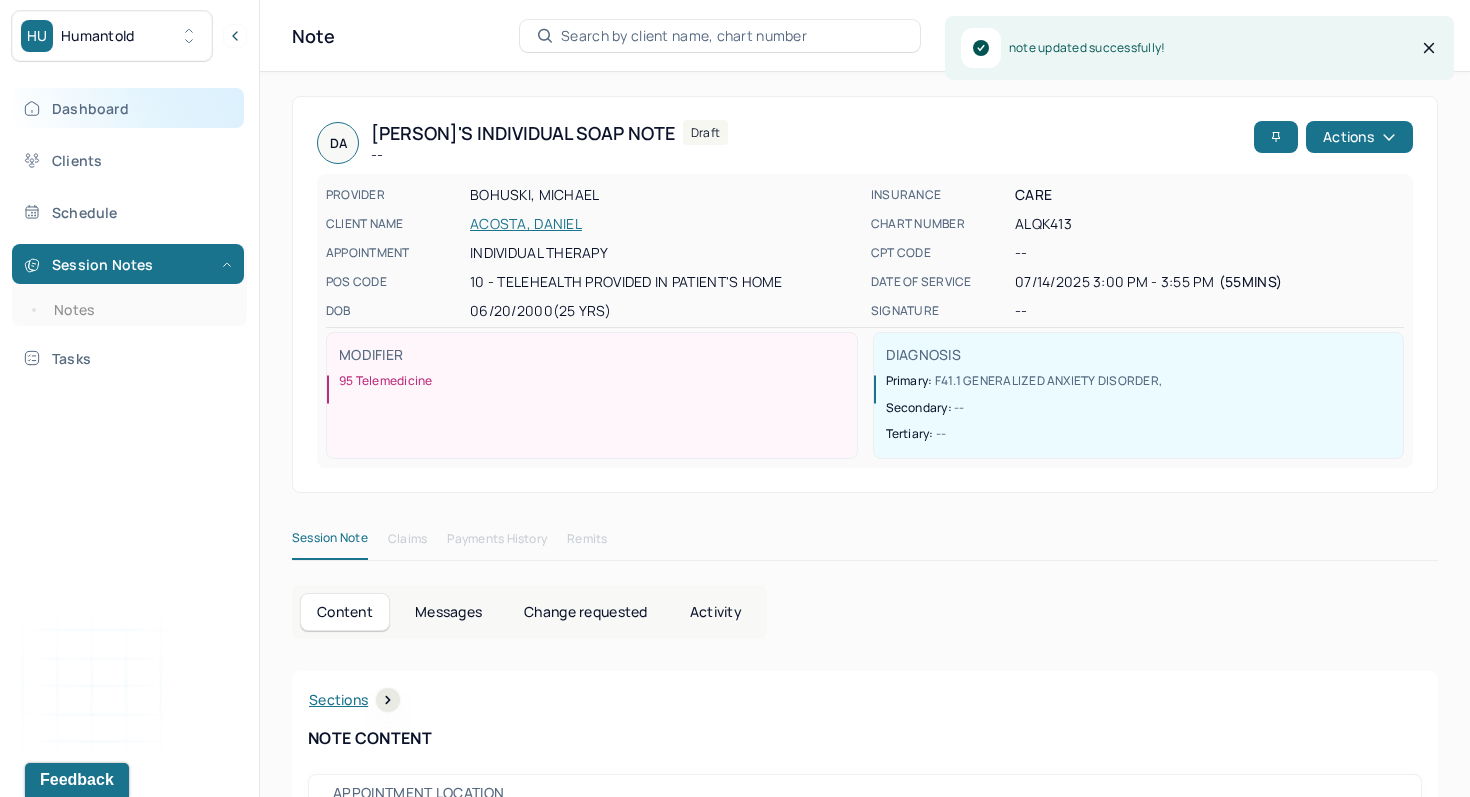 click on "Dashboard" at bounding box center (128, 108) 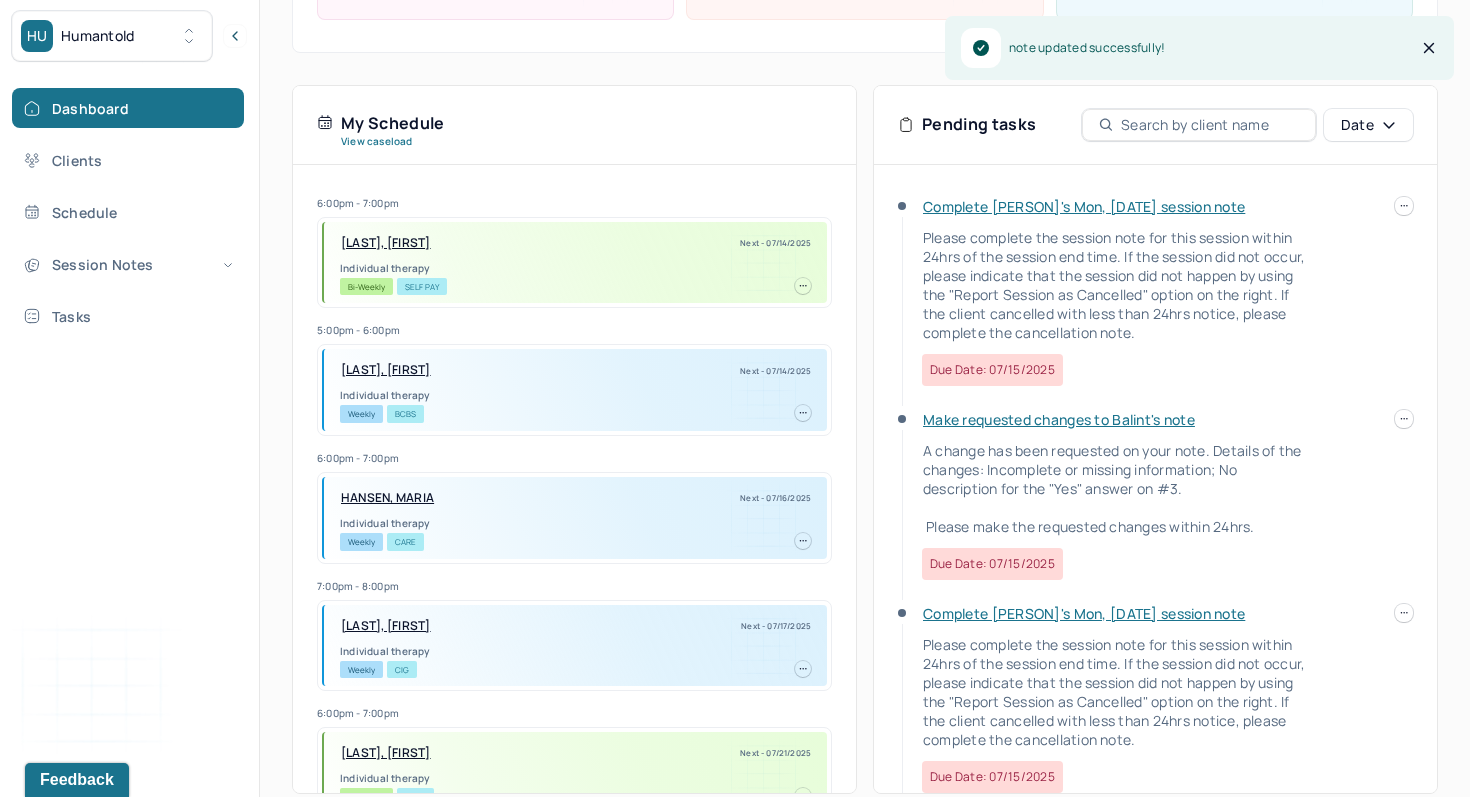 scroll, scrollTop: 368, scrollLeft: 0, axis: vertical 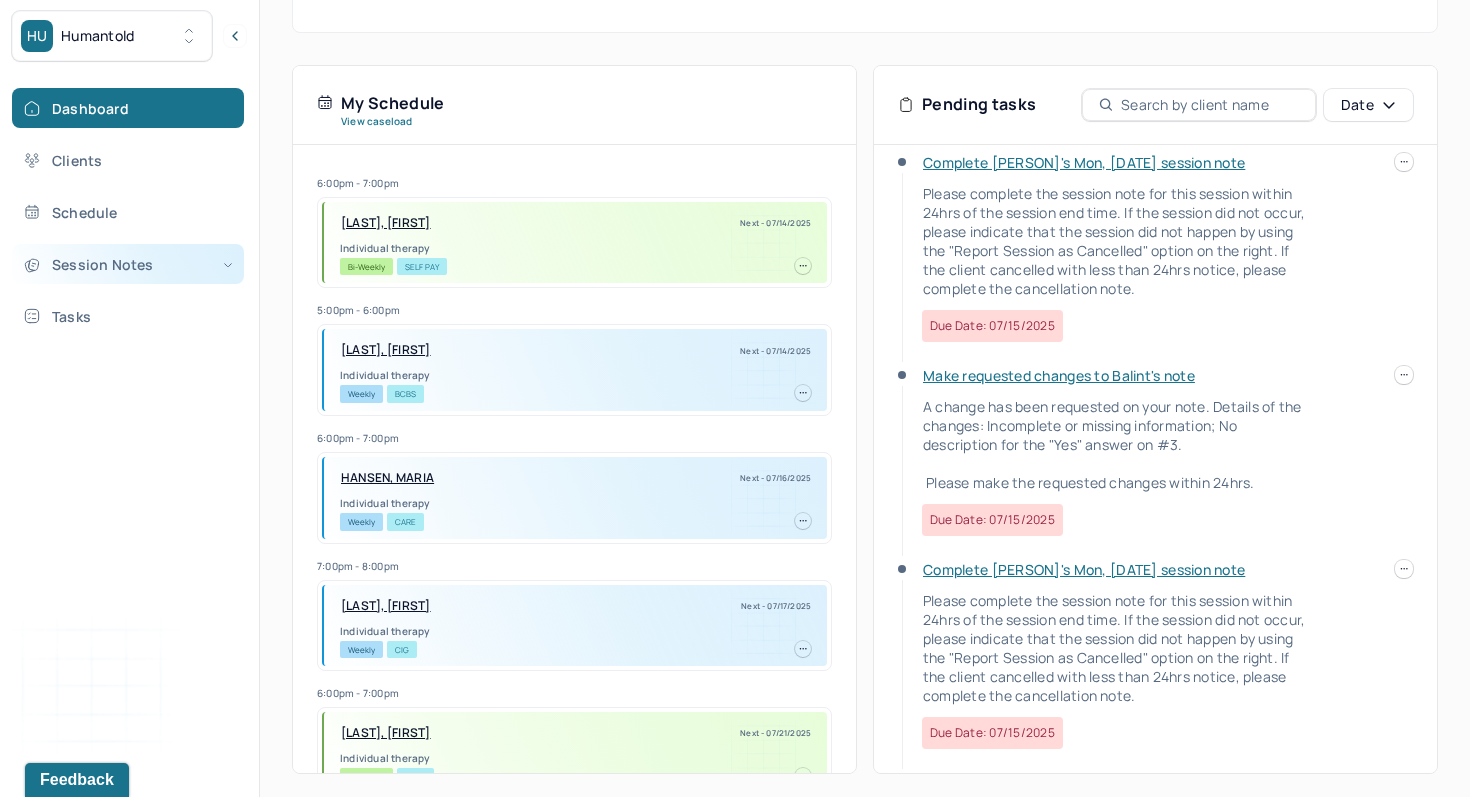 click on "Session Notes" at bounding box center (128, 264) 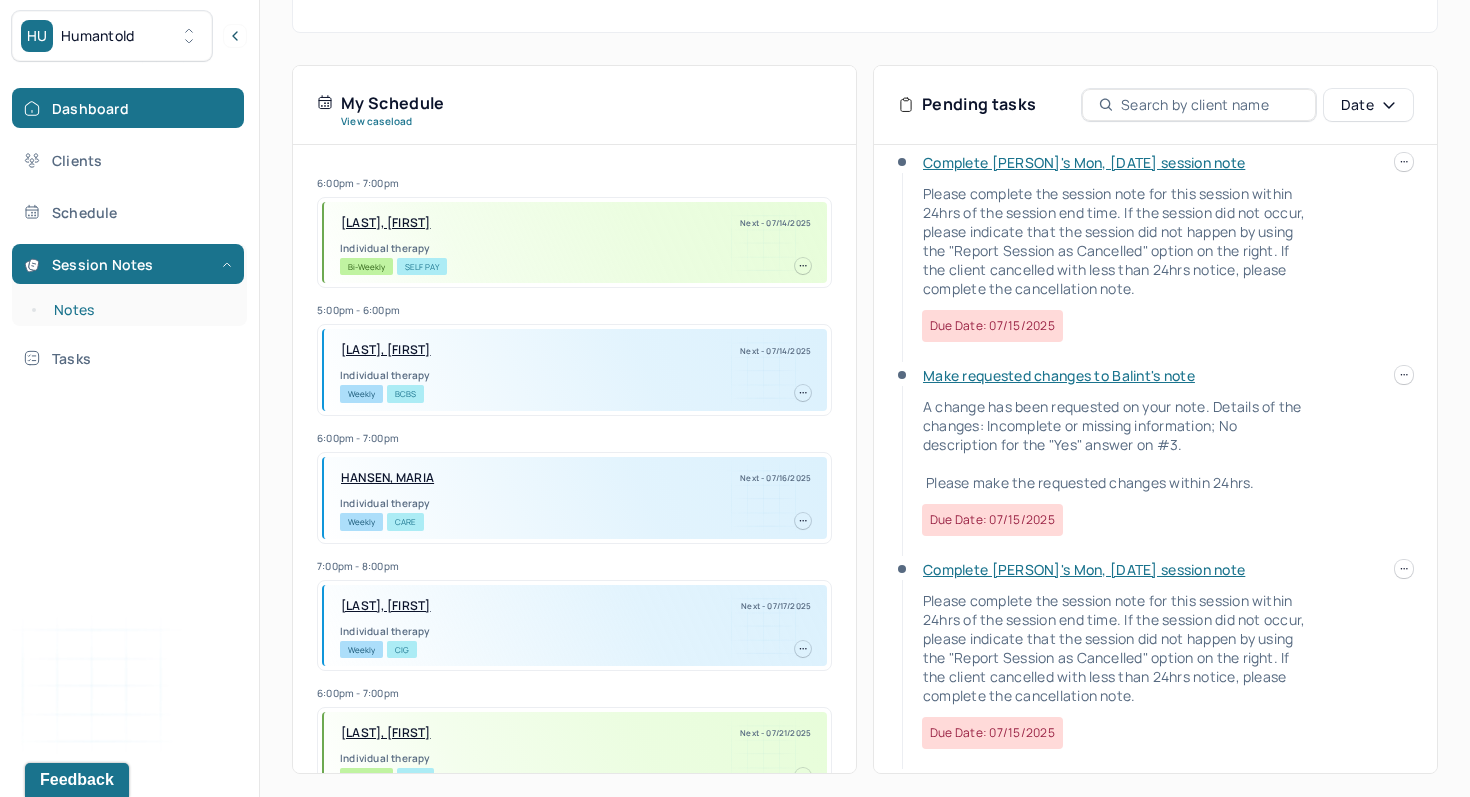 click on "Notes" at bounding box center (139, 310) 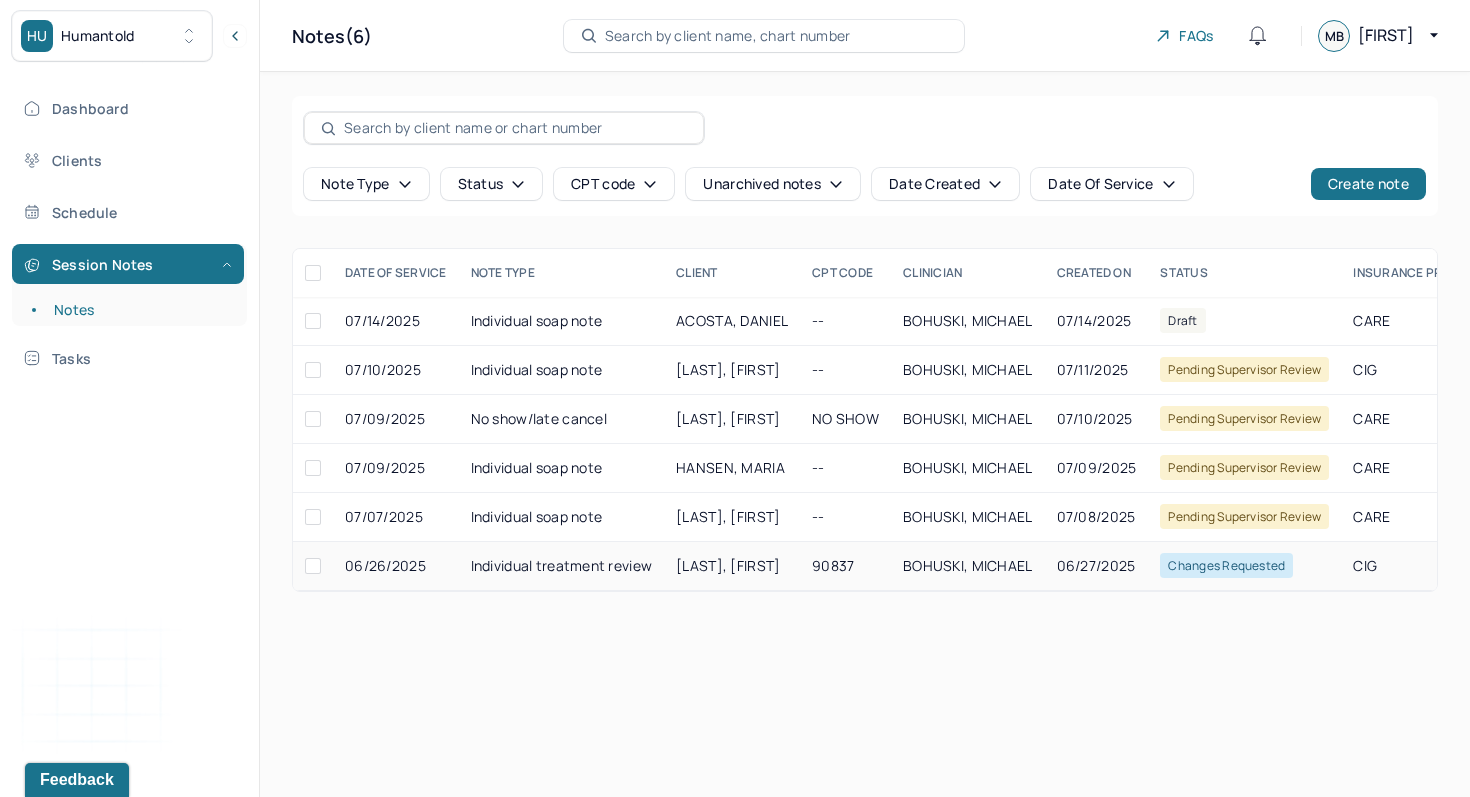 click on "Individual treatment review" at bounding box center [562, 566] 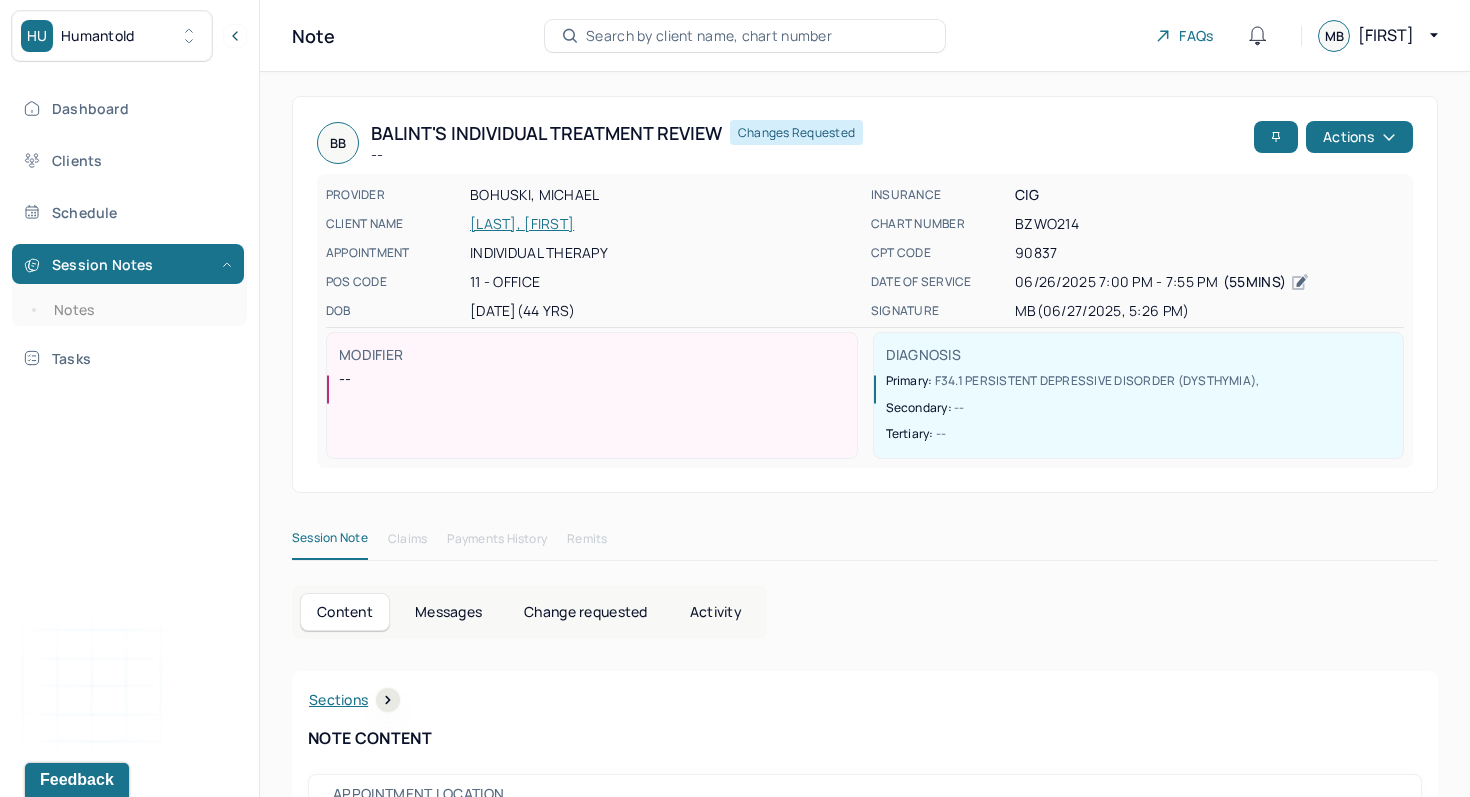click on "Hi [PERSON] [LAST] Individual treatment review -- Changes requested Actions PROVIDER BOHUSKI, MICHAEL CLIENT NAME [LAST], [FIRST] APPOINTMENT Individual therapy POS CODE 11 - Office DOB 06/11/1981 (44 Yrs) INSURANCE CIG CHART NUMBER BZWO214 CPT CODE 90837 DATE OF SERVICE 06/26/2025 7:00 PM - 7:55 PM ( 55mins ) SIGNATURE MB (06/27/2025, 5:26 PM) MODIFIER -- DIAGNOSIS Primary: F34.1 PERSISTENT DEPRESSIVE DISORDER (DYSTHYMIA) , Secondary: -- Tertiary: -- Session Note Claims Payments History Remits Content Messages Change requested Activity Sections Symptoms Suicide risk assessment Summary Treatment goals Sections NOTE CONTENT Appointment location in person Client Teletherapy Location -- Provider Teletherapy Location -- Consent was received for the teletherapy session Consent was received for the teletherapy session The teletherapy session was conducted via video The teletherapy session was conducted via video Primary diagnosis Secondary diagnosis" at bounding box center [865, 3220] 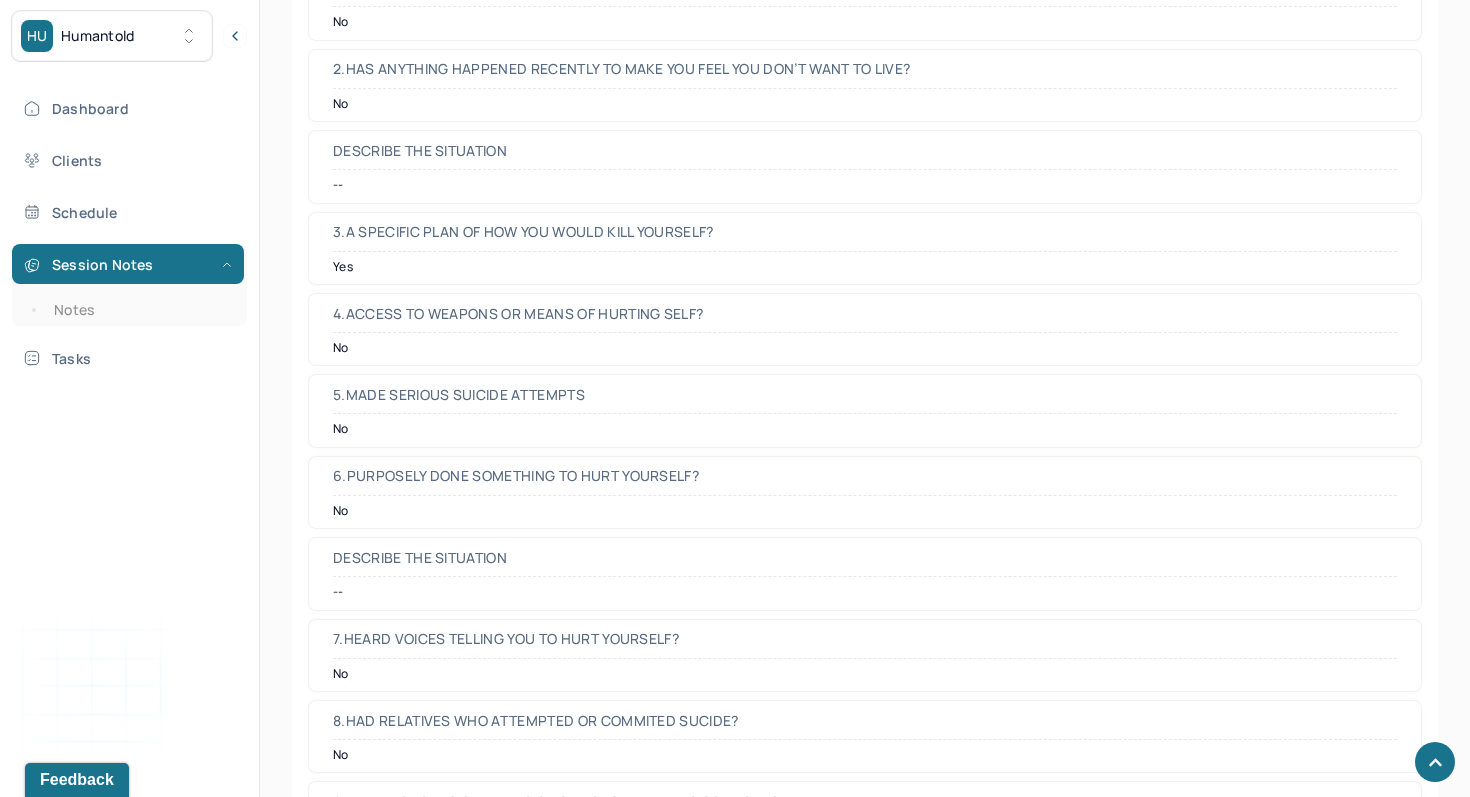 scroll, scrollTop: 2941, scrollLeft: 0, axis: vertical 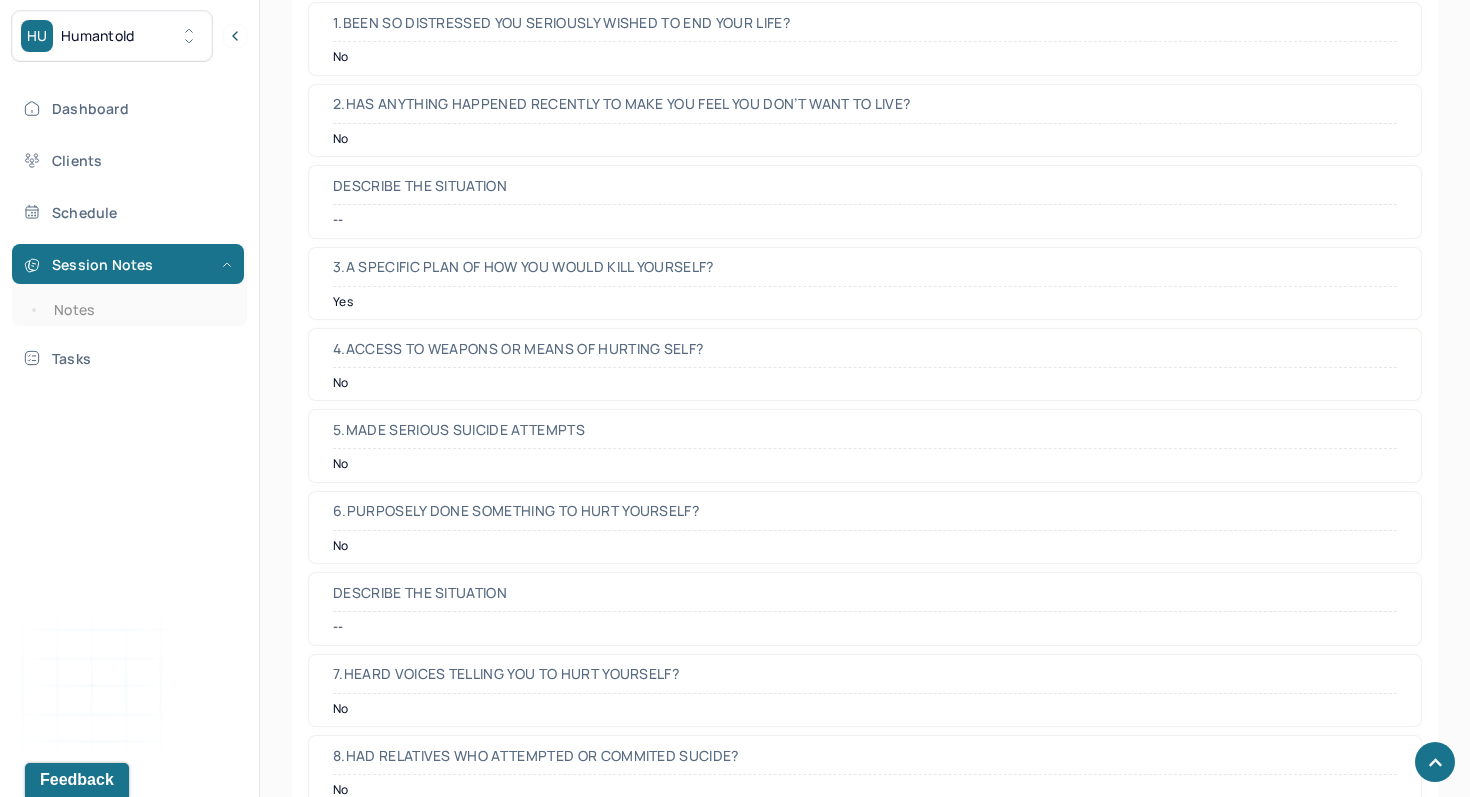 click on "3.A specific plan of how you would kill yourself? Yes" at bounding box center (865, 283) 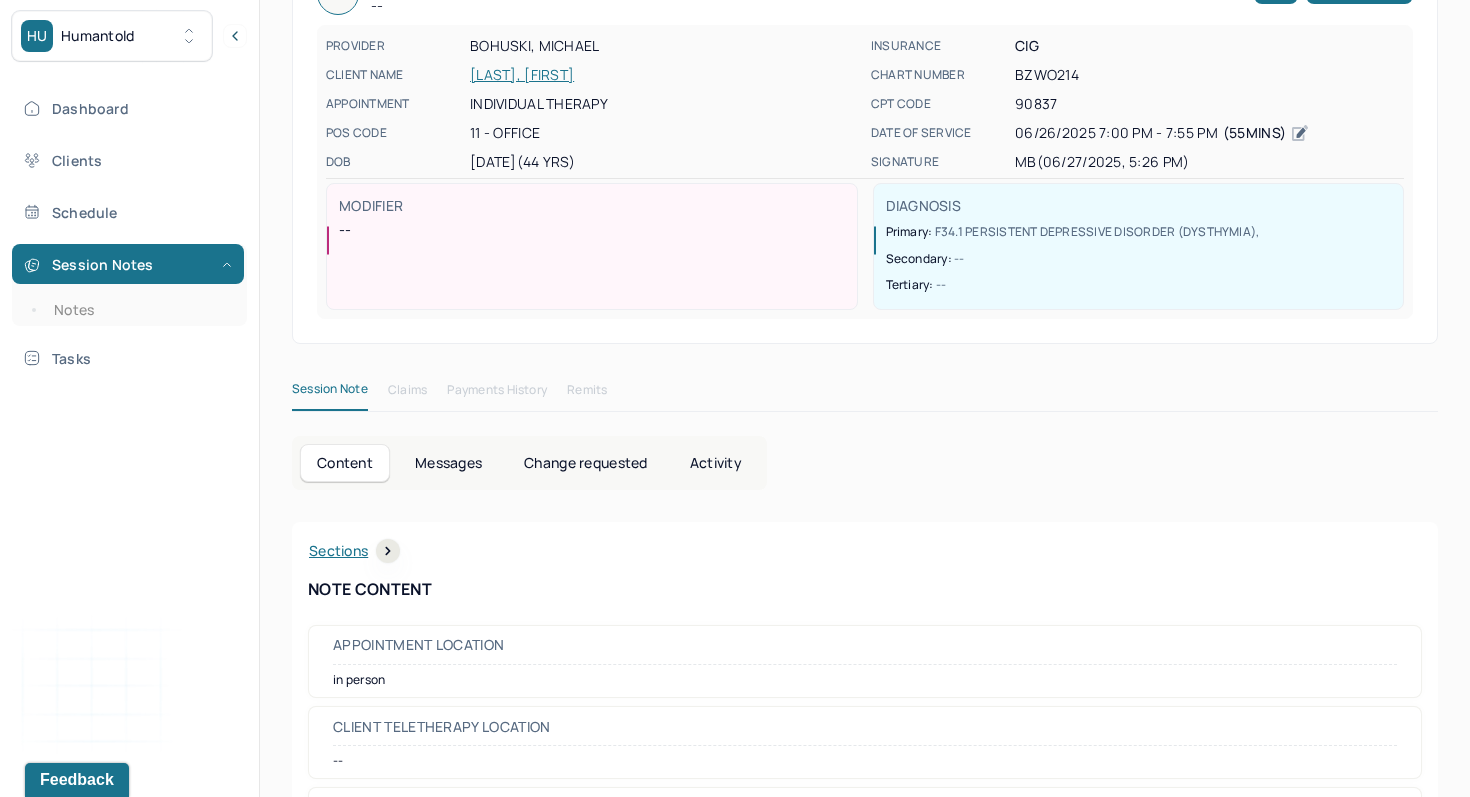 scroll, scrollTop: 0, scrollLeft: 0, axis: both 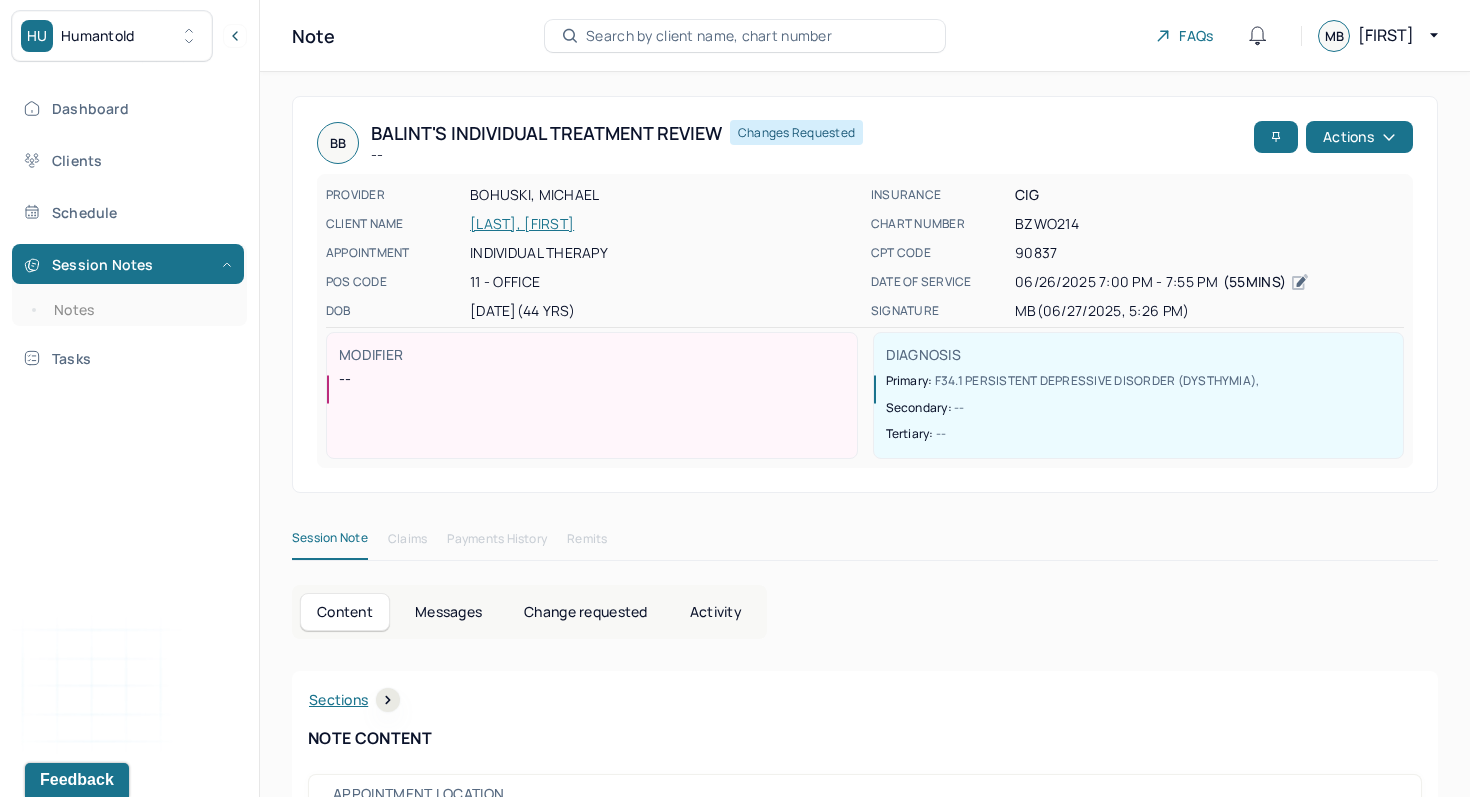 click on "Change requested" at bounding box center [585, 612] 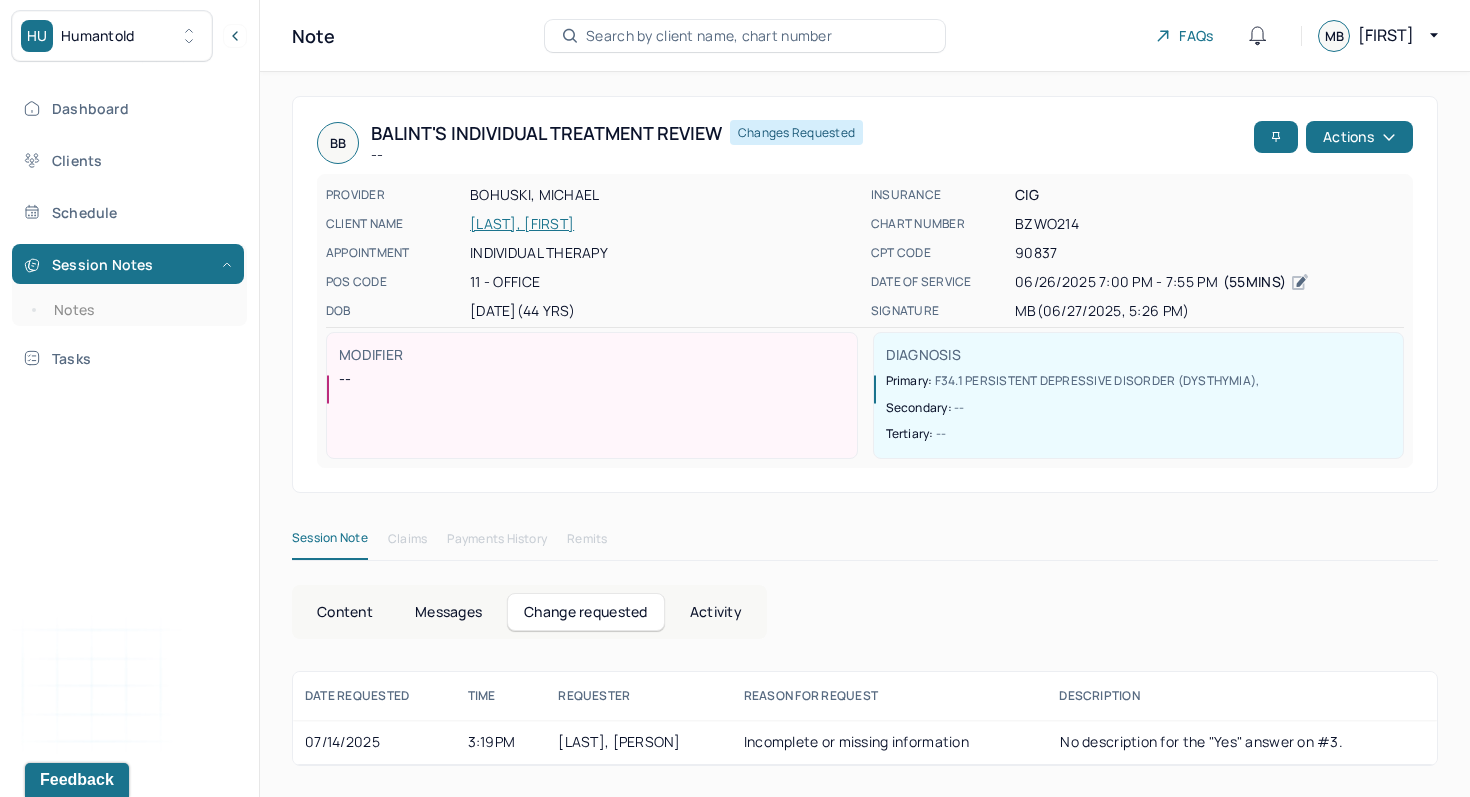 click on "Activity" at bounding box center [716, 612] 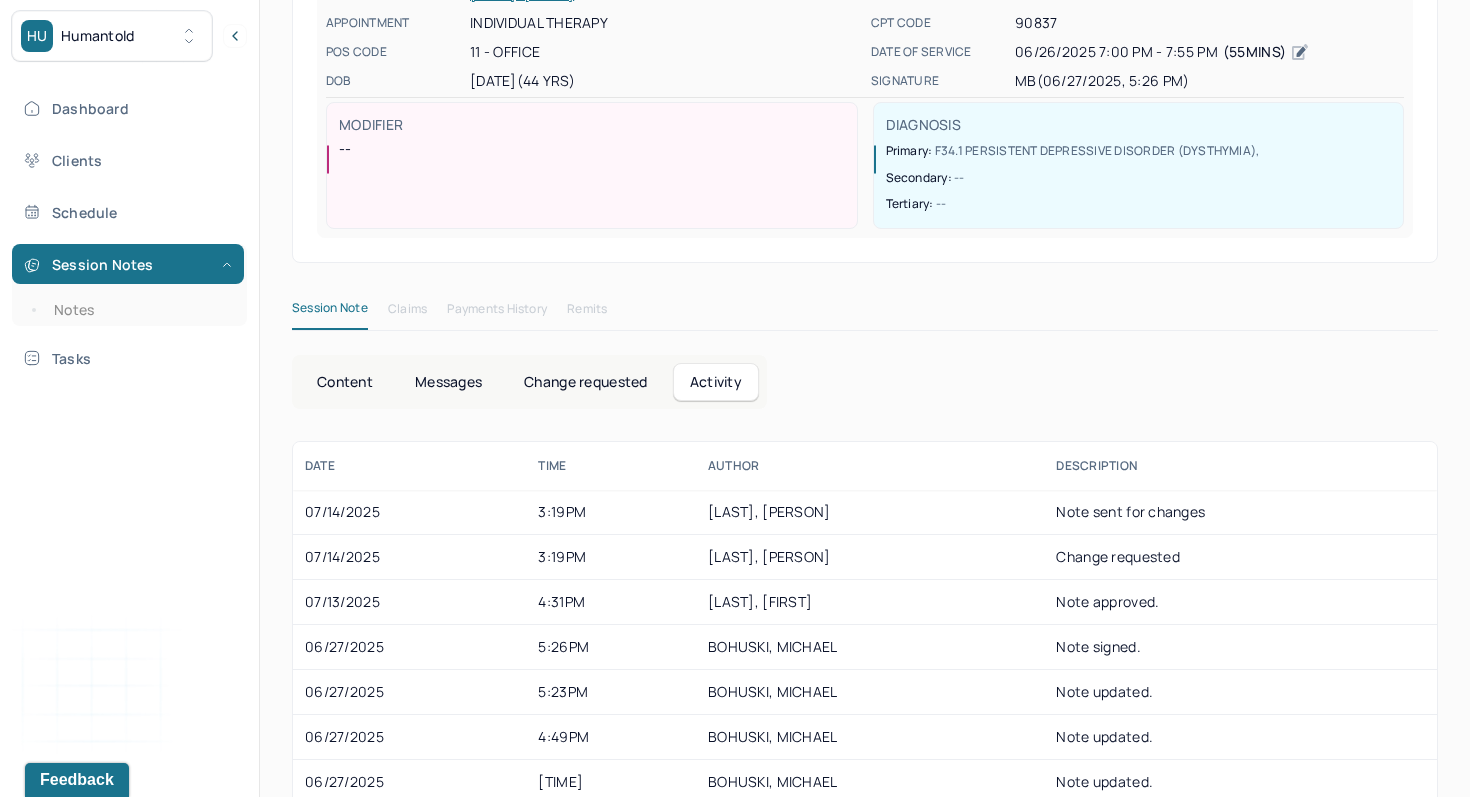 scroll, scrollTop: 237, scrollLeft: 0, axis: vertical 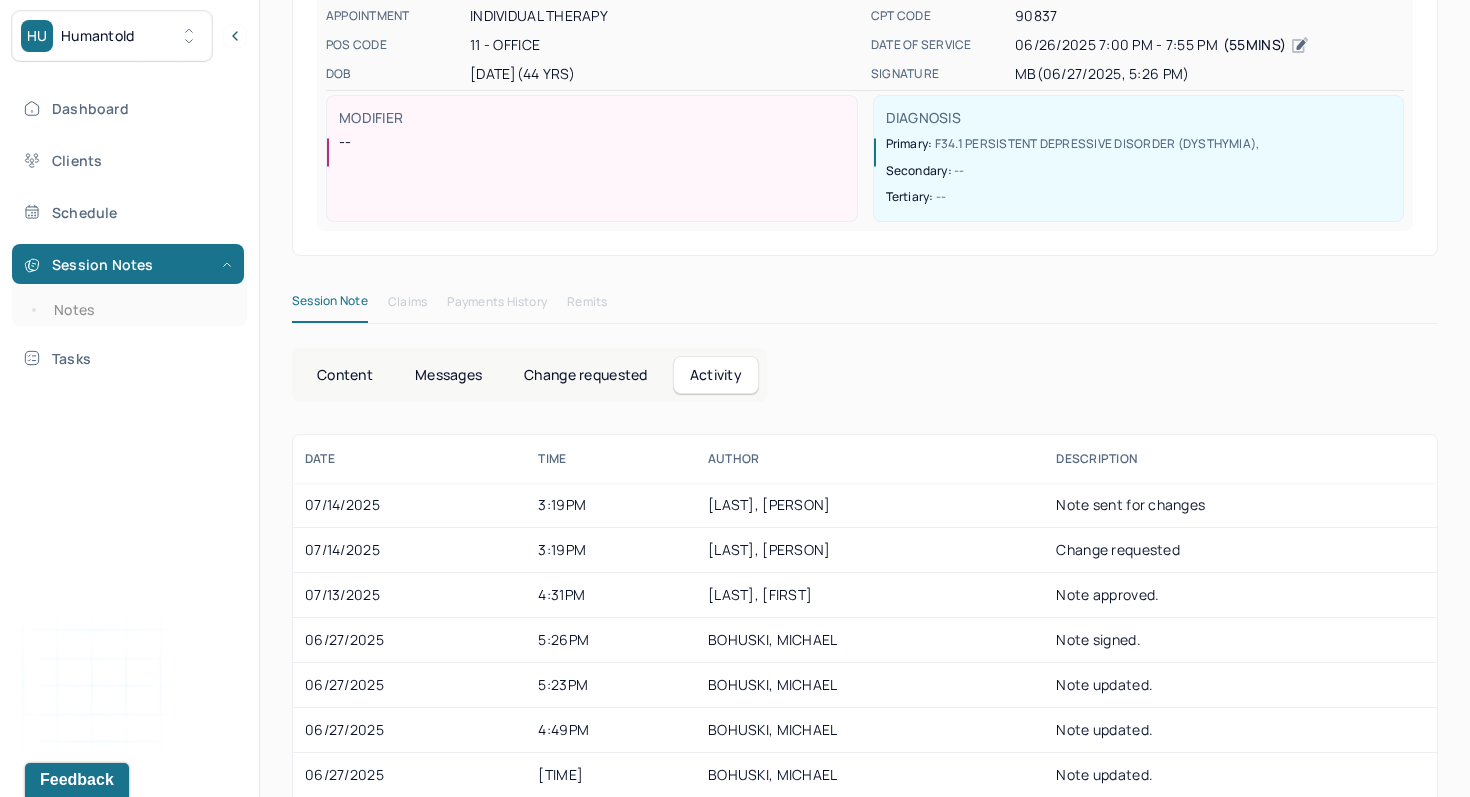 click on "Change requested" at bounding box center [585, 375] 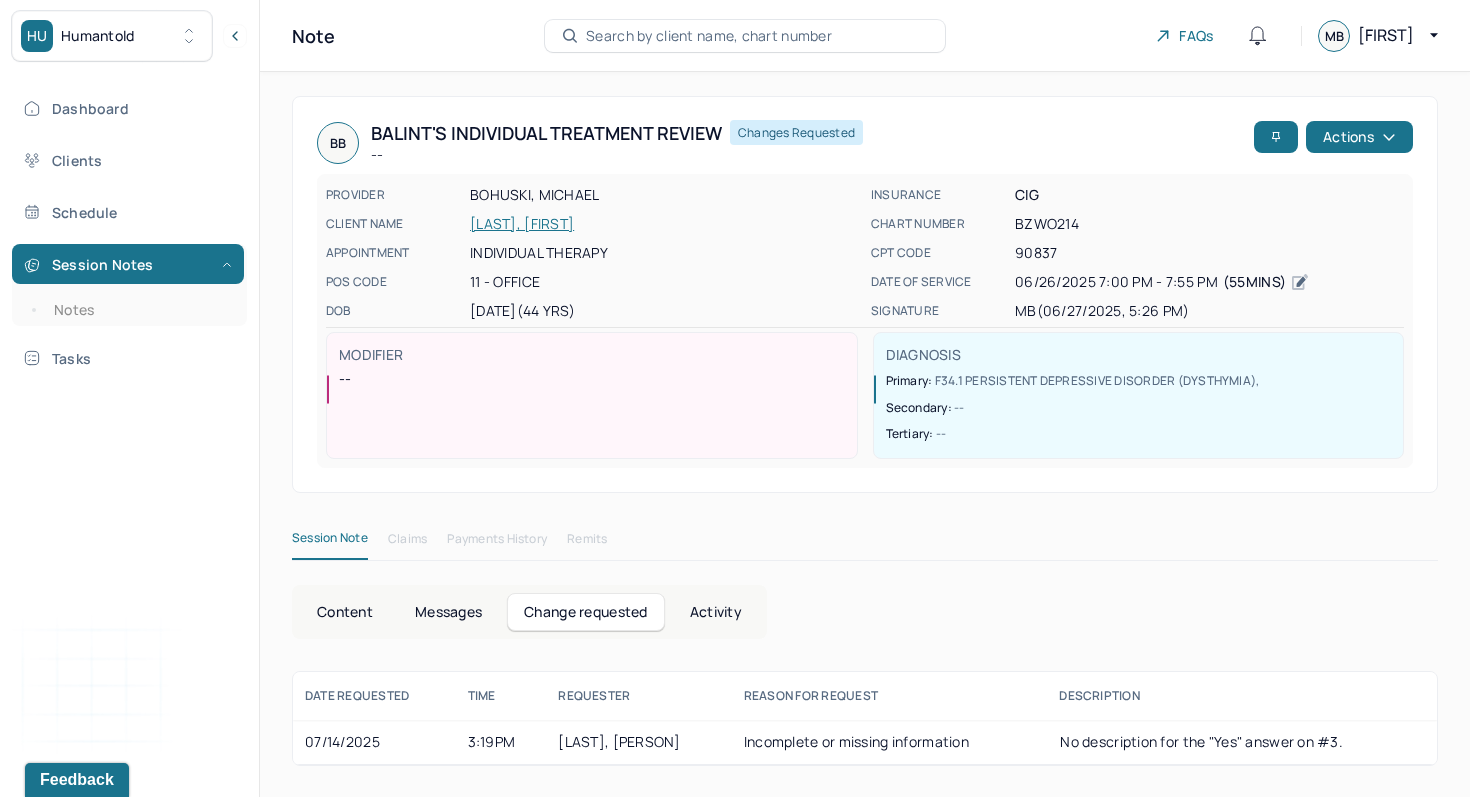 click on "Messages" at bounding box center [448, 612] 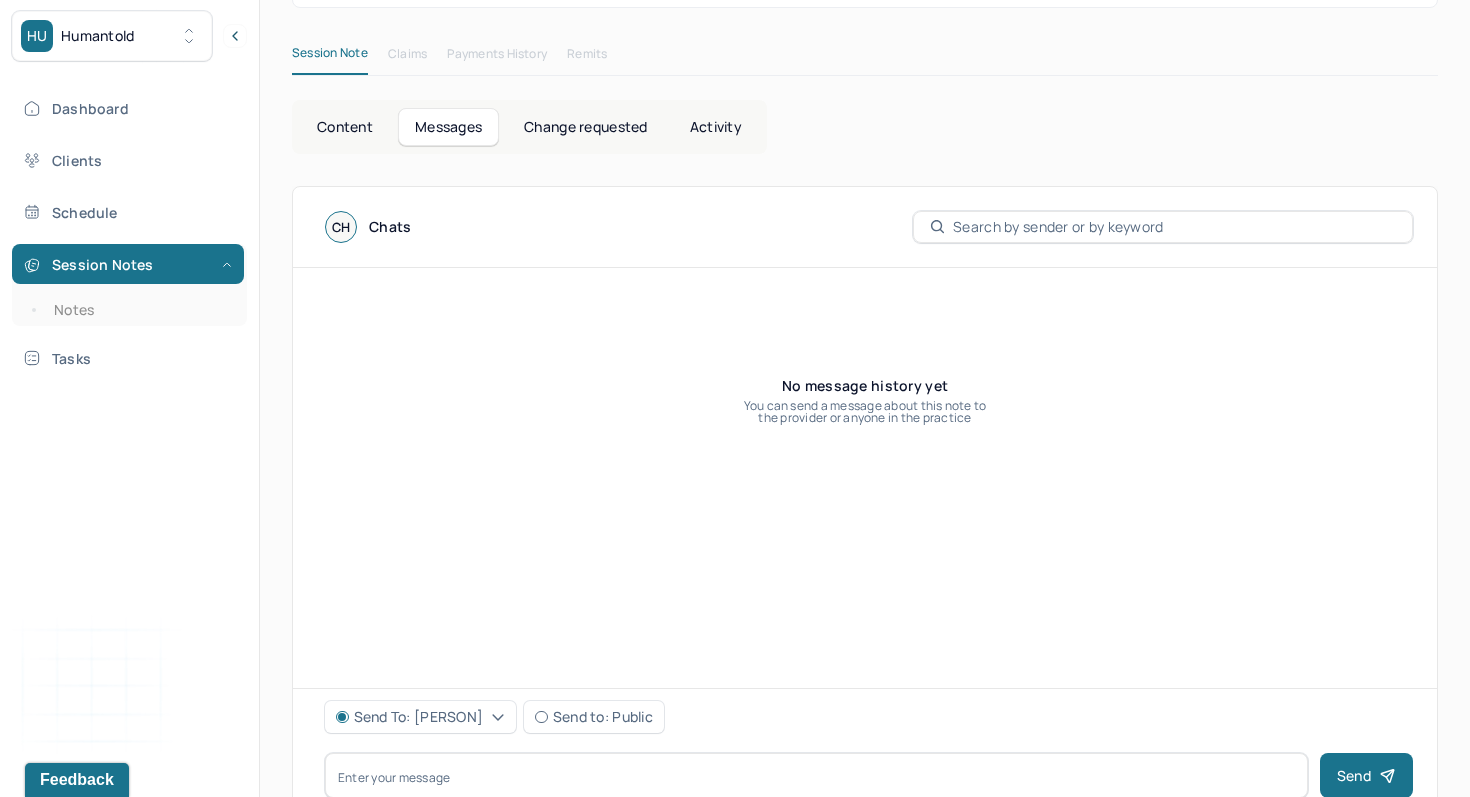 scroll, scrollTop: 484, scrollLeft: 0, axis: vertical 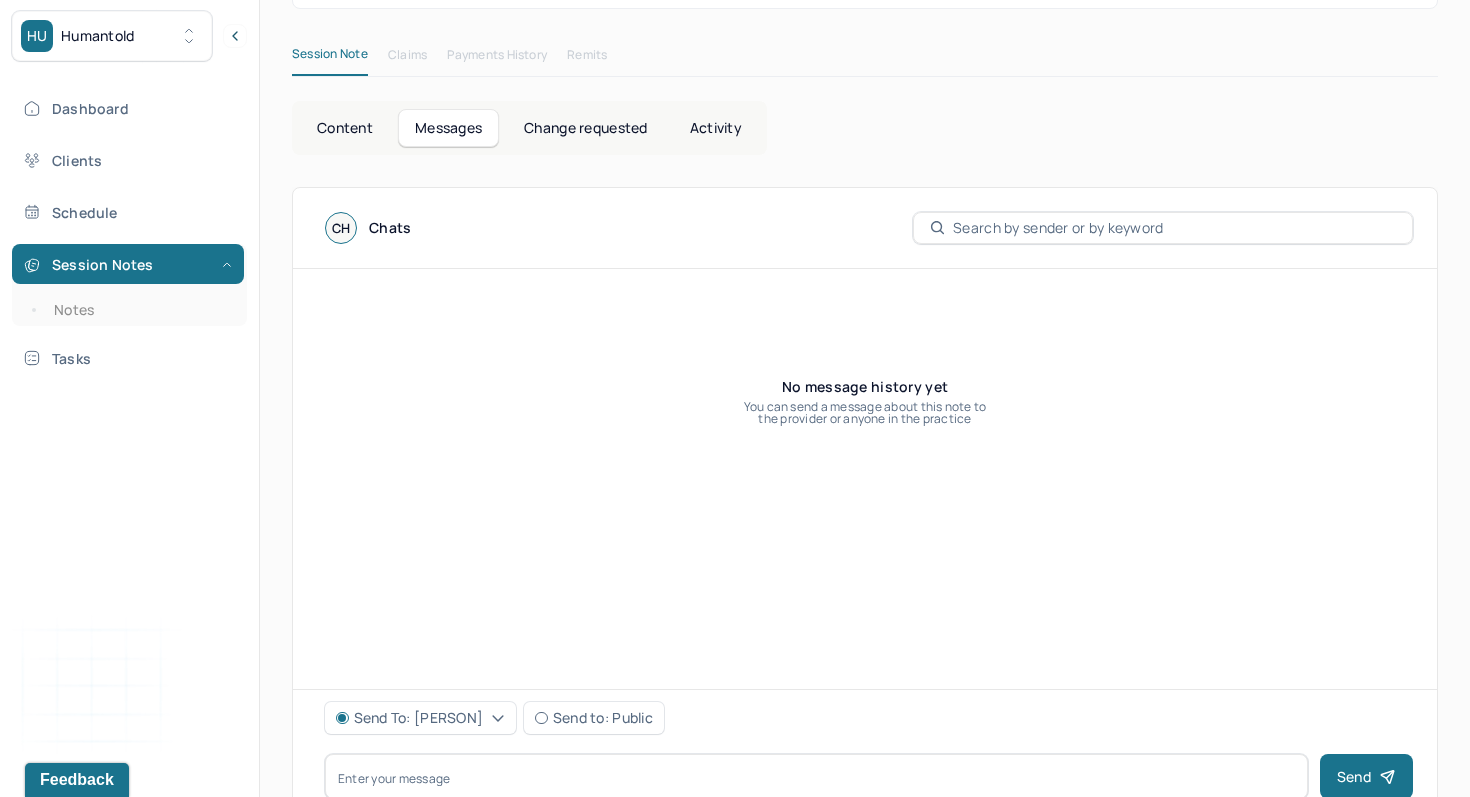 click on "Change requested" at bounding box center [585, 128] 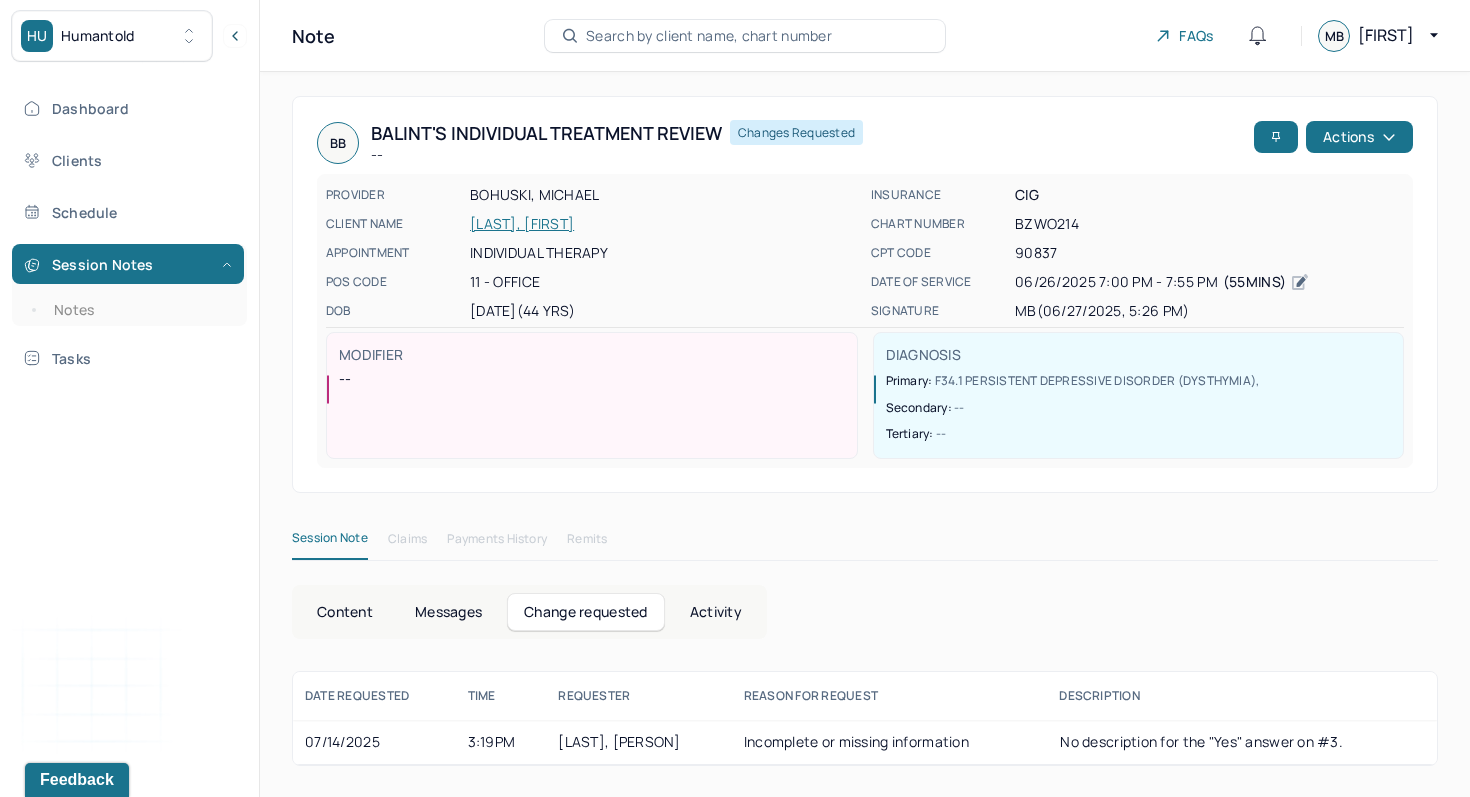 scroll, scrollTop: 0, scrollLeft: 0, axis: both 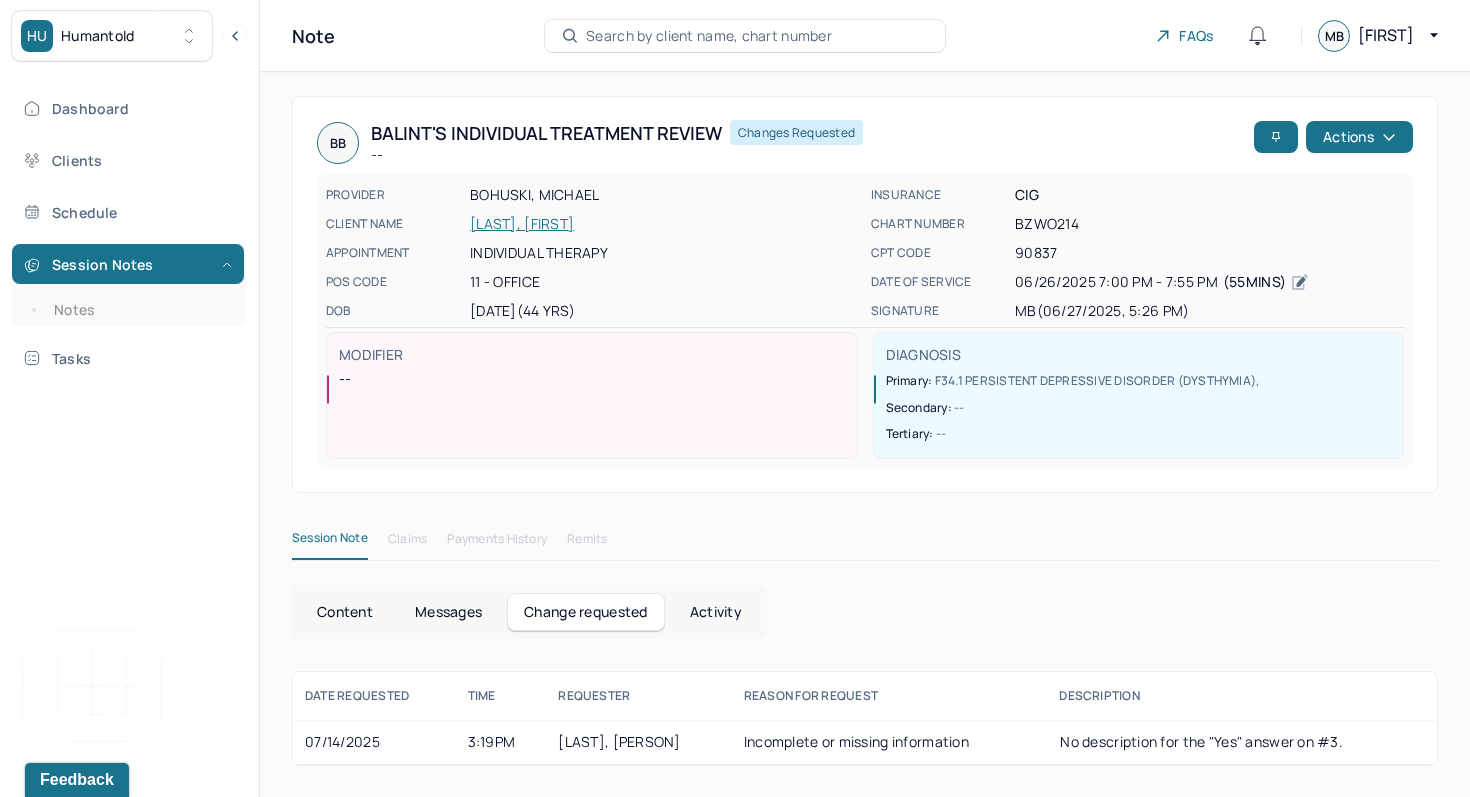 click on "[LAST], [PERSON]" at bounding box center [619, 741] 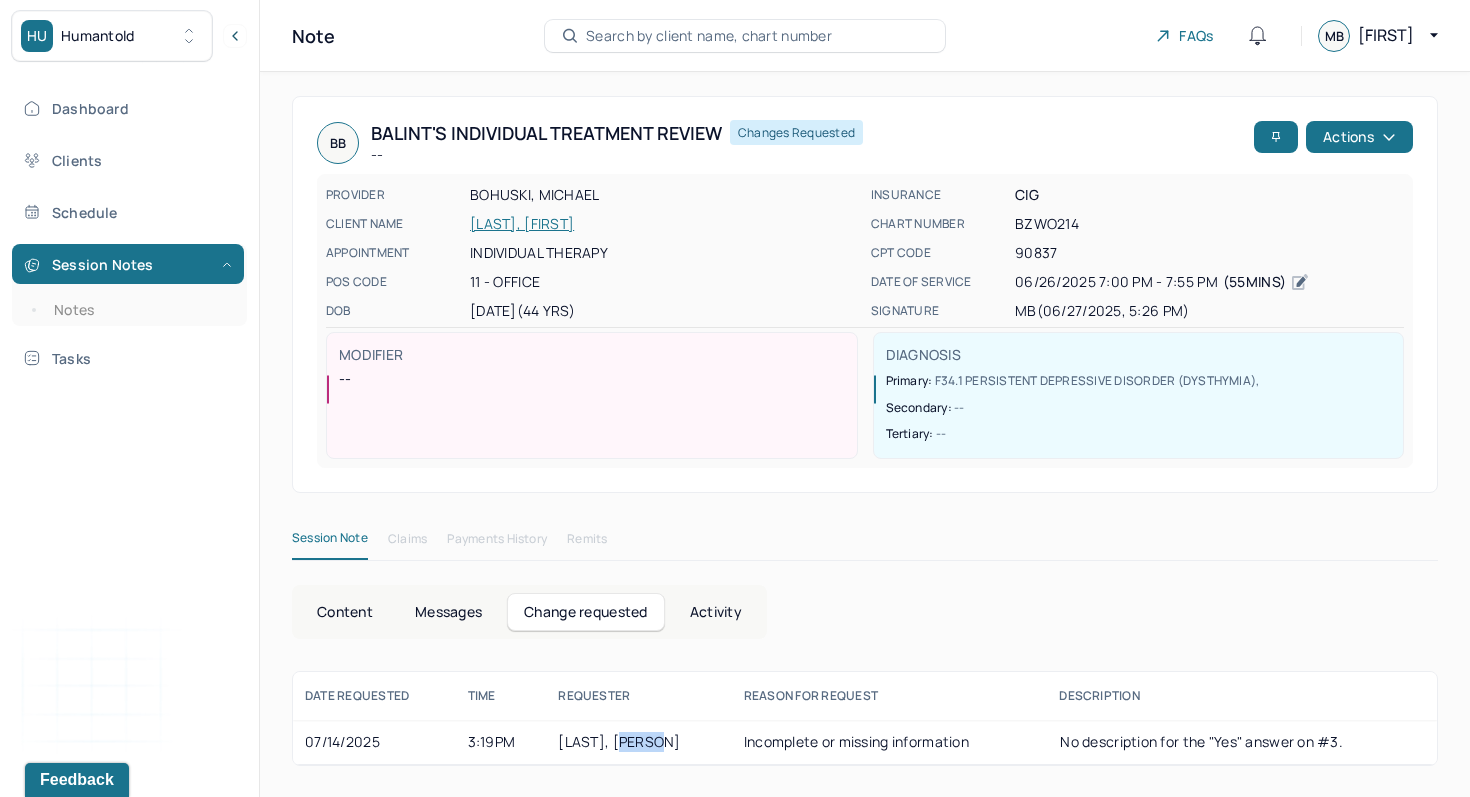 click on "[LAST], [PERSON]" at bounding box center [619, 741] 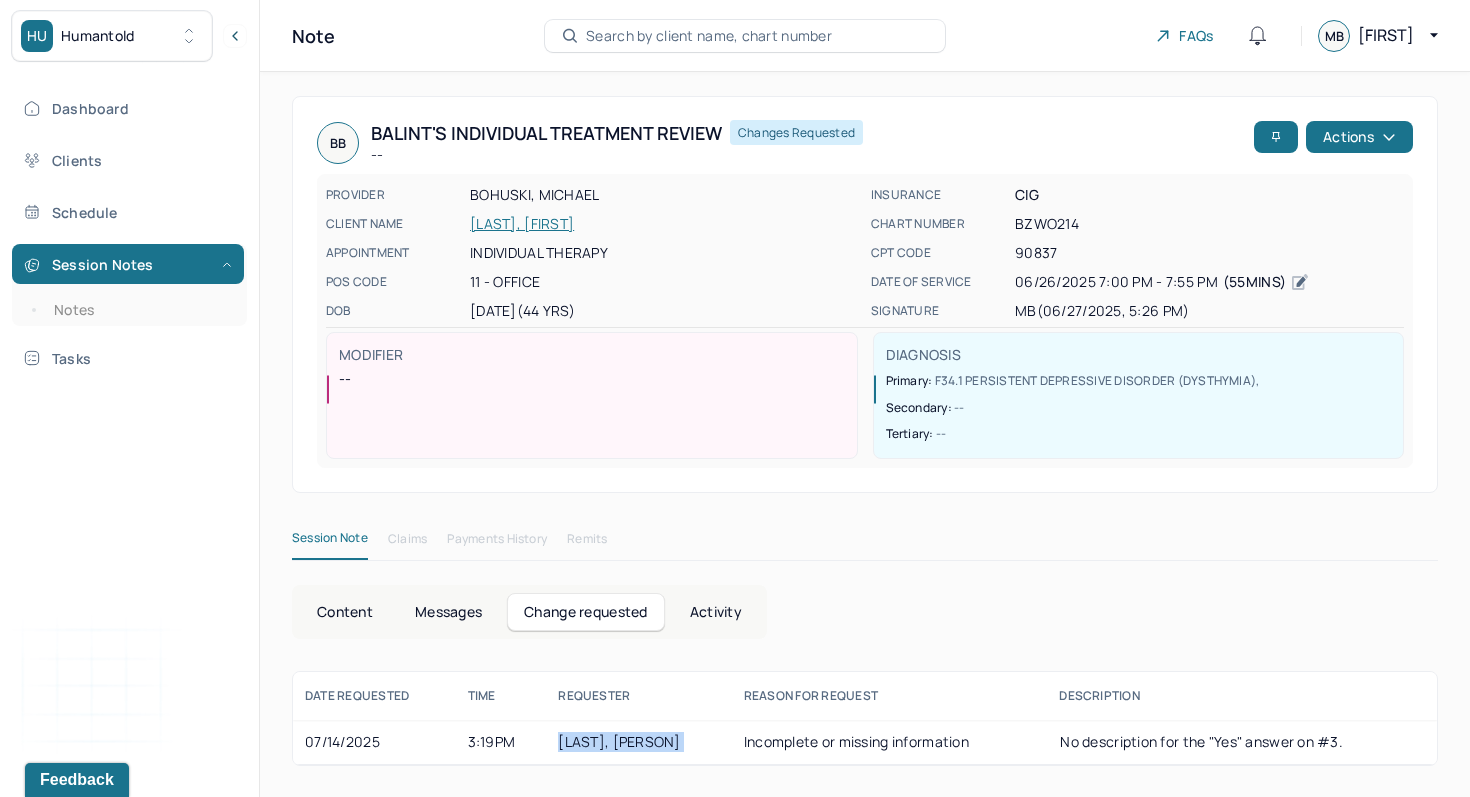 click on "[LAST], [PERSON]" at bounding box center (619, 741) 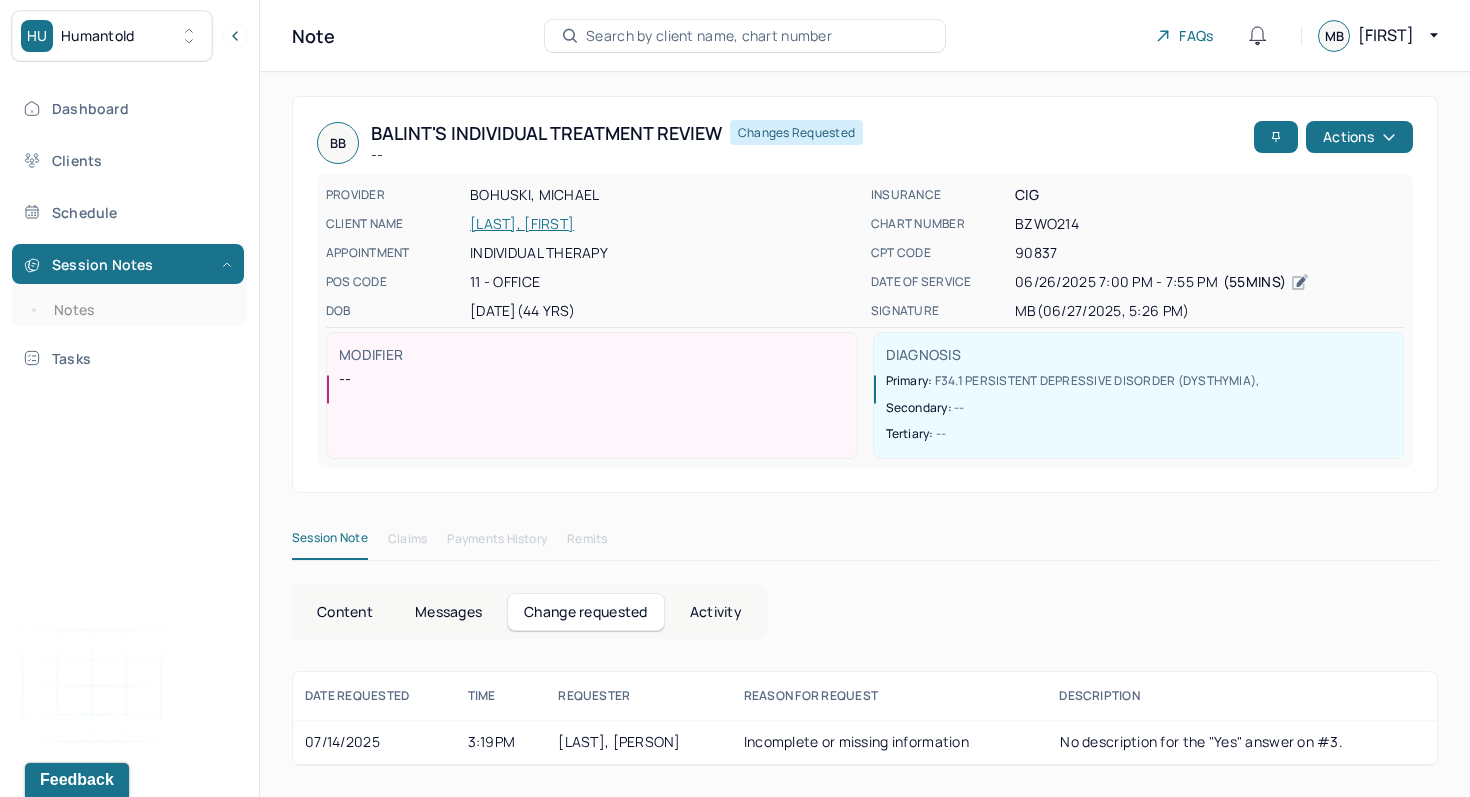 click on "Incomplete or missing information" at bounding box center [890, 742] 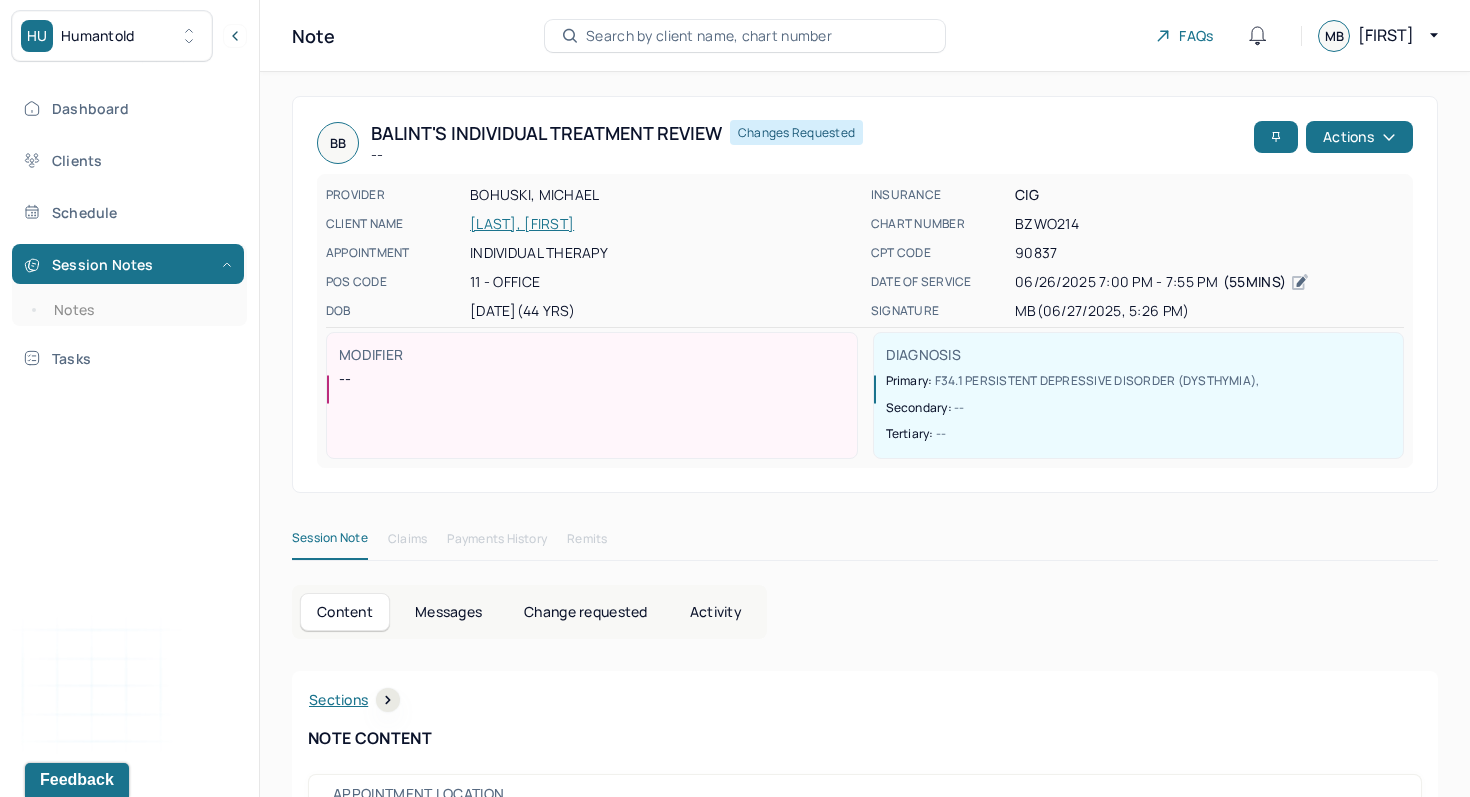 click on "Messages" at bounding box center (448, 612) 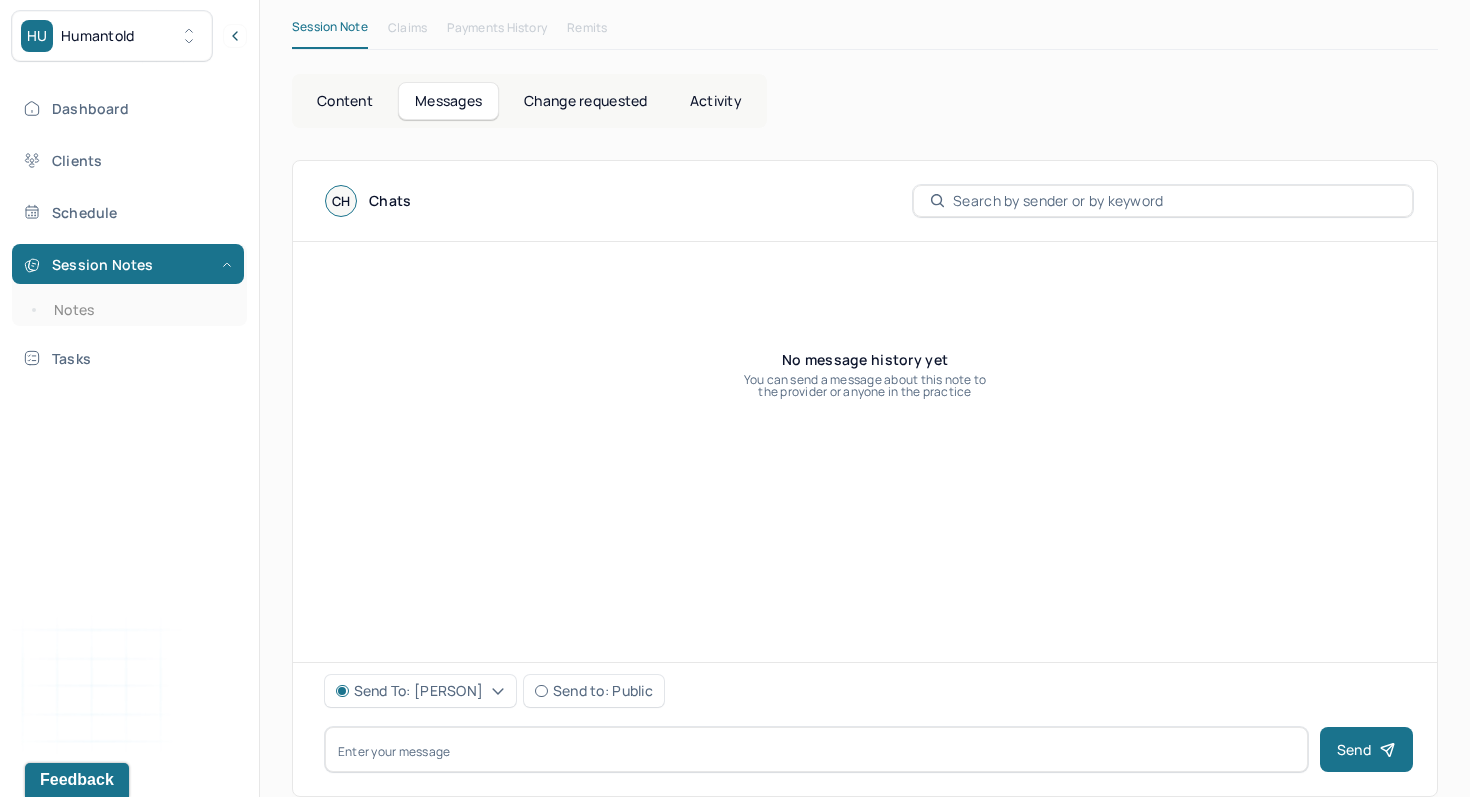 scroll, scrollTop: 515, scrollLeft: 0, axis: vertical 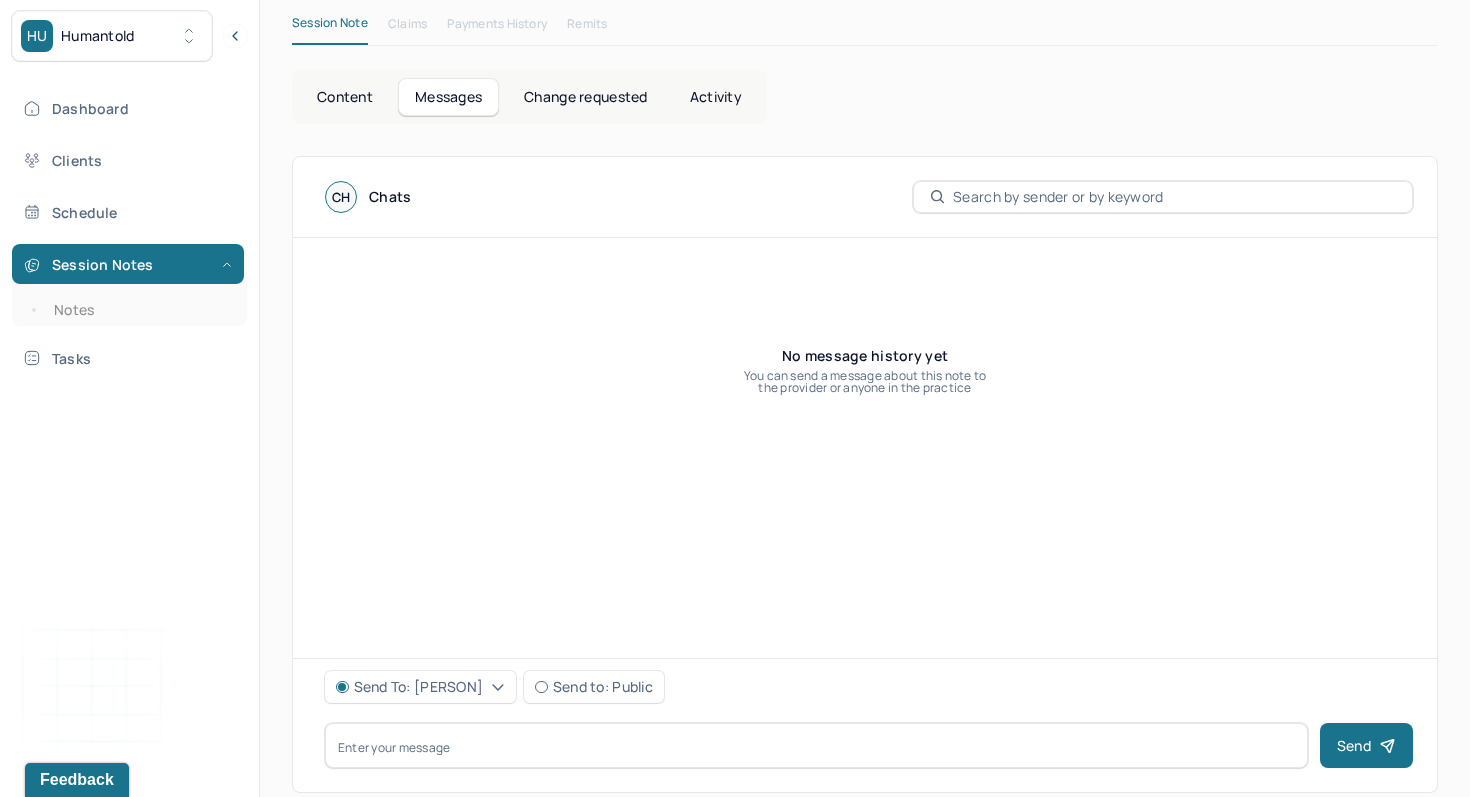 click on "Send to:   [PERSON]" at bounding box center [419, 687] 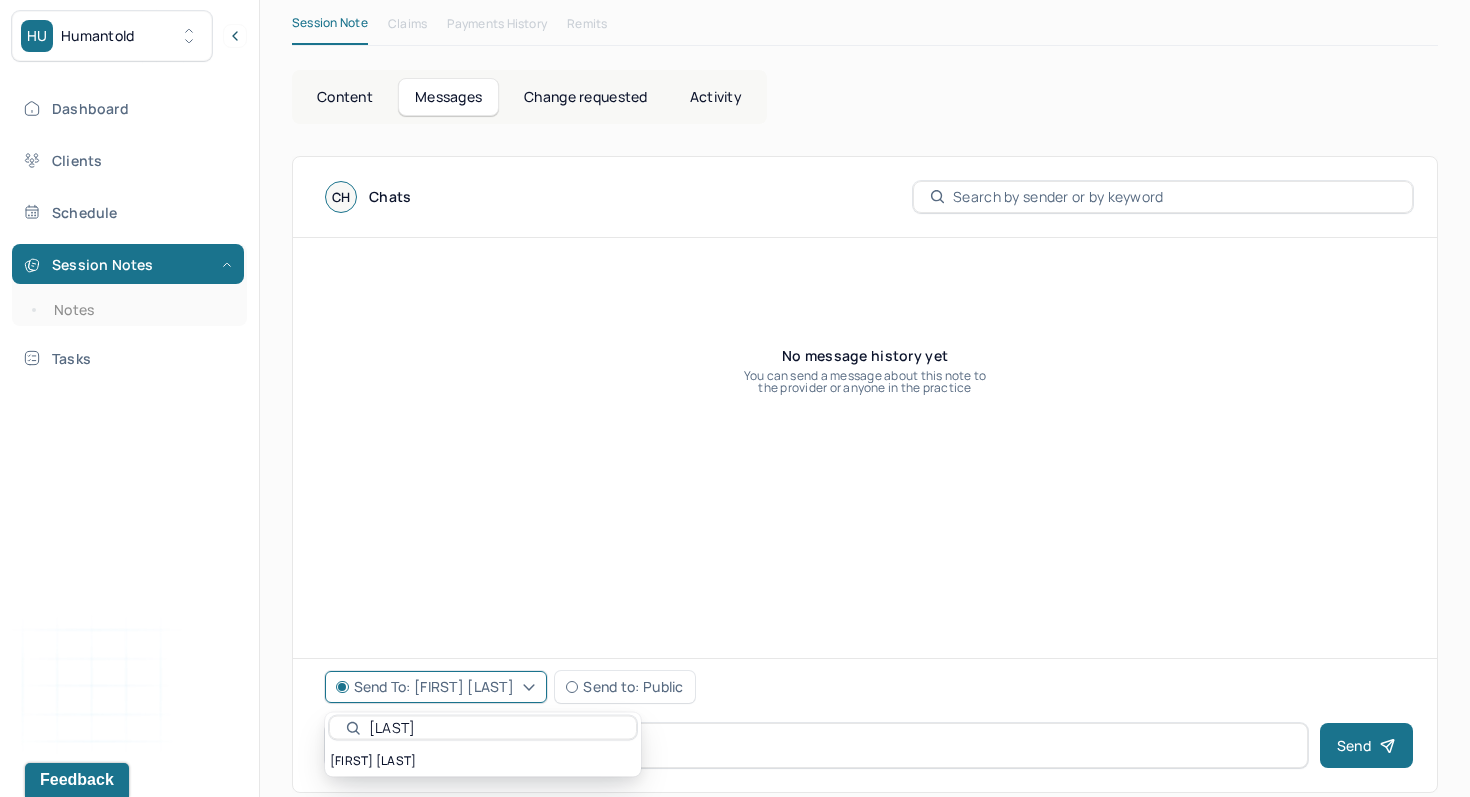 type on "[LAST]" 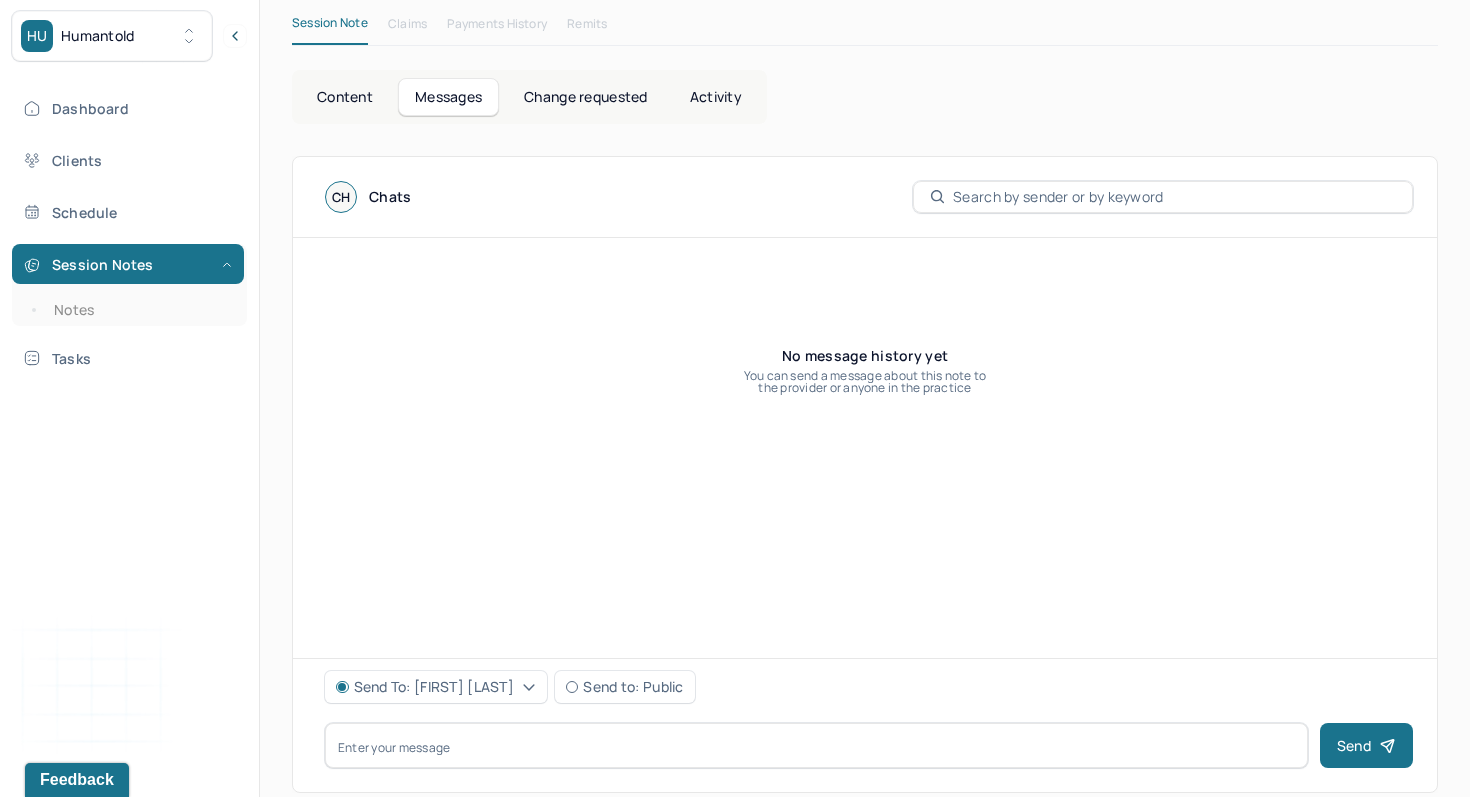 click at bounding box center (816, 745) 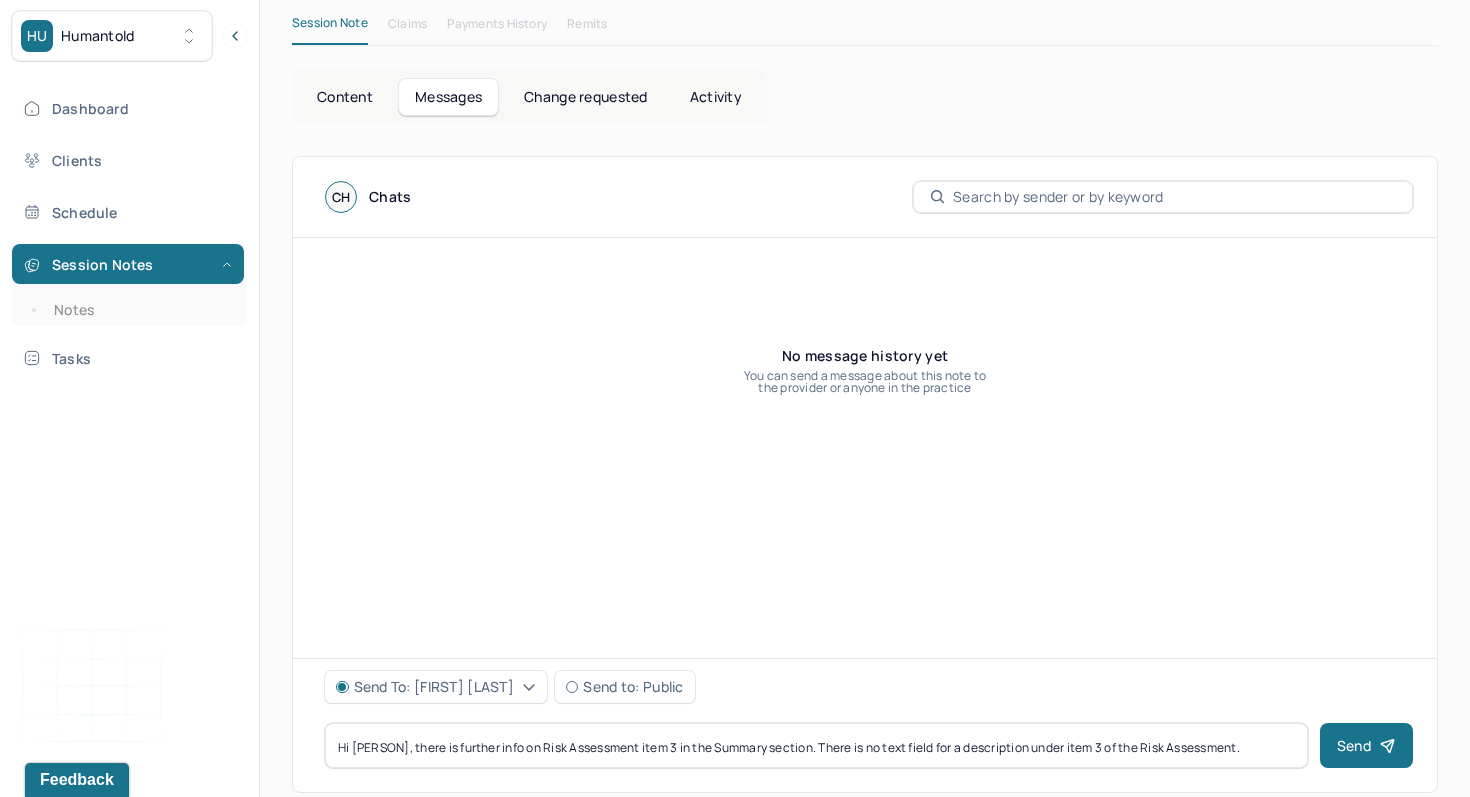 scroll, scrollTop: 536, scrollLeft: 0, axis: vertical 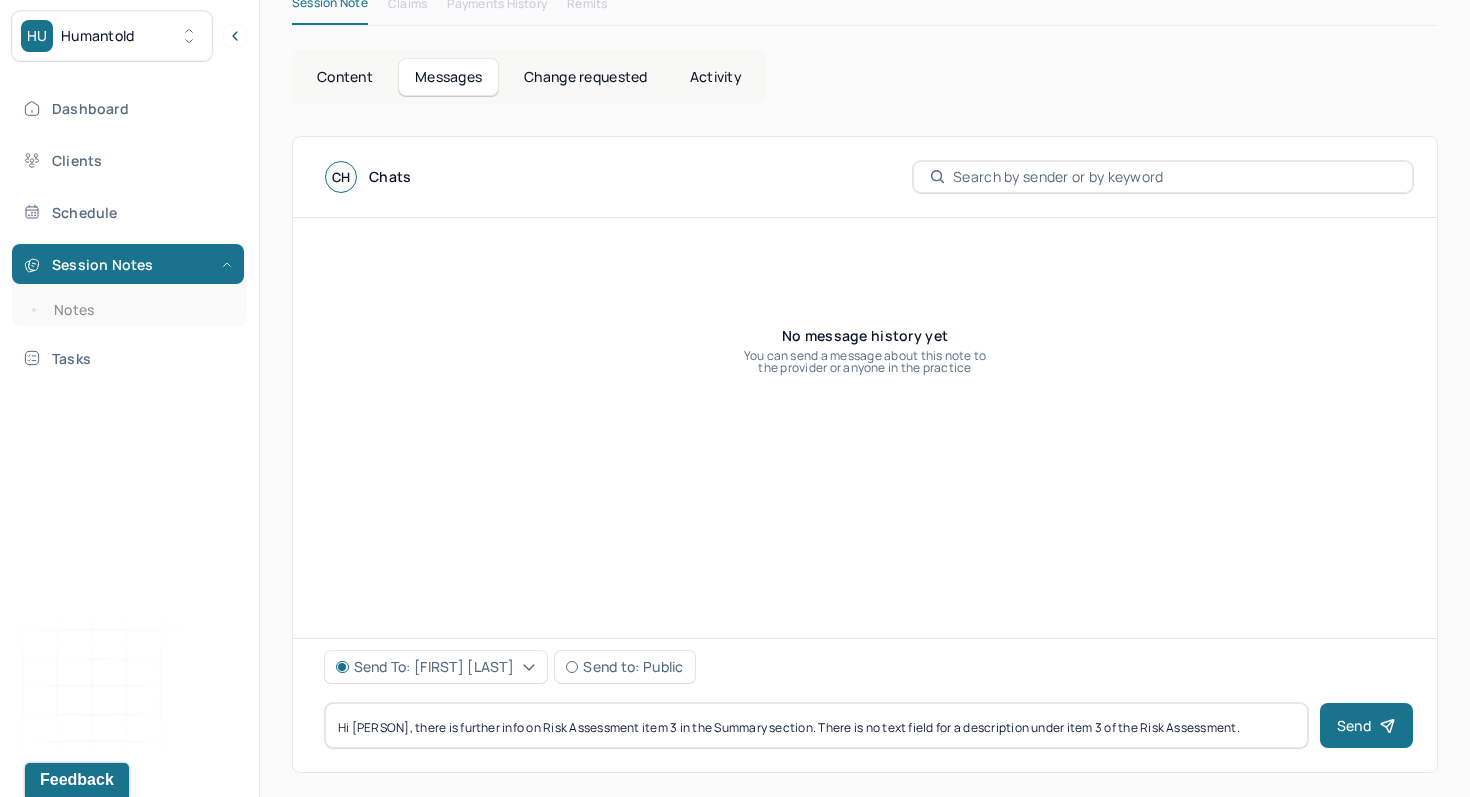 click on "Hi [PERSON], there is further info on Risk Assessment item 3 in the Summary section. There is no text field for a description under item 3 of the Risk Assessment." at bounding box center (816, 725) 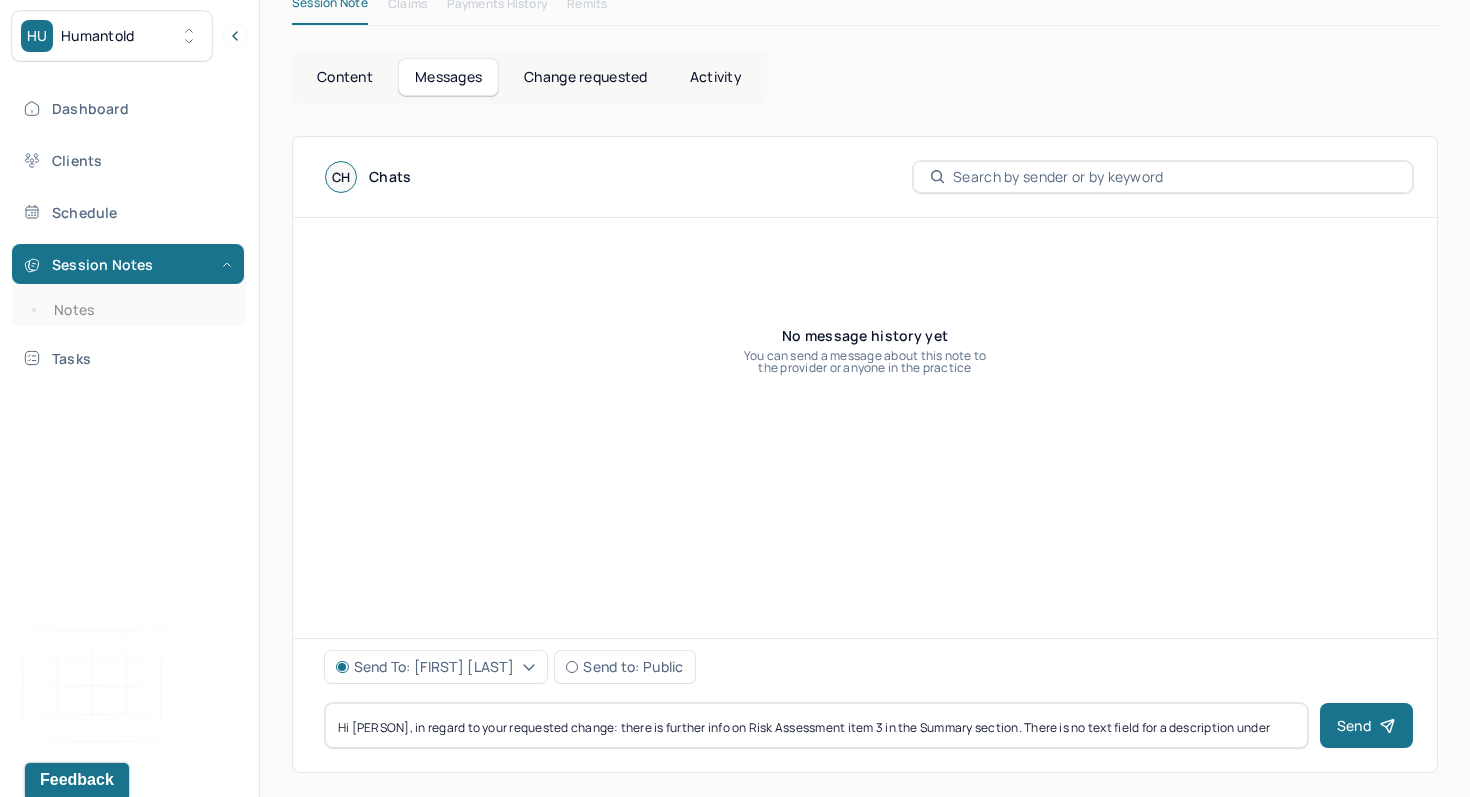 drag, startPoint x: 1214, startPoint y: 731, endPoint x: 1316, endPoint y: 791, distance: 118.3385 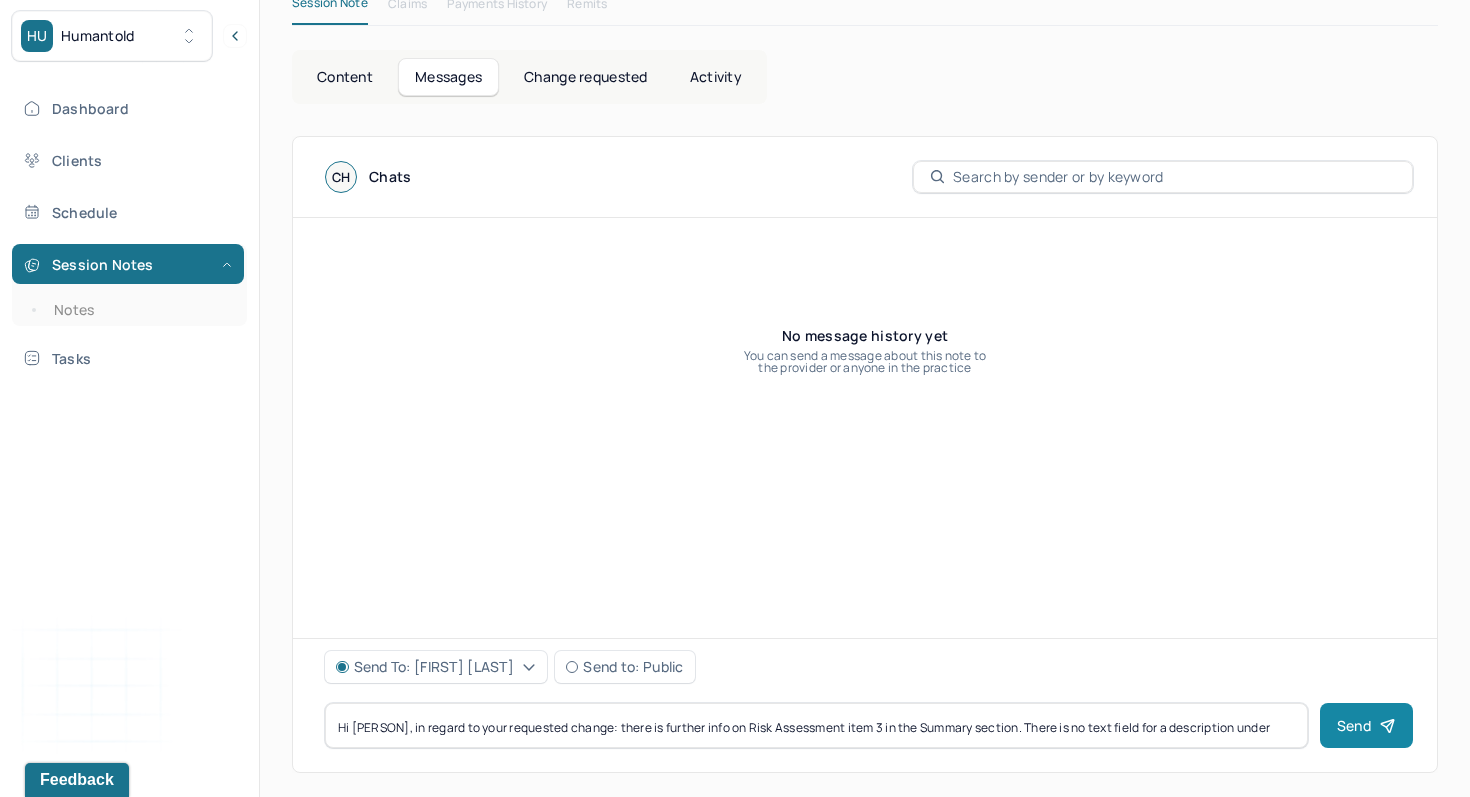 type on "Hi [PERSON], in regard to your requested change: there is further info on Risk Assessment item 3 in the Summary section. There is no text field for a description under item 3 of the Risk Assessment." 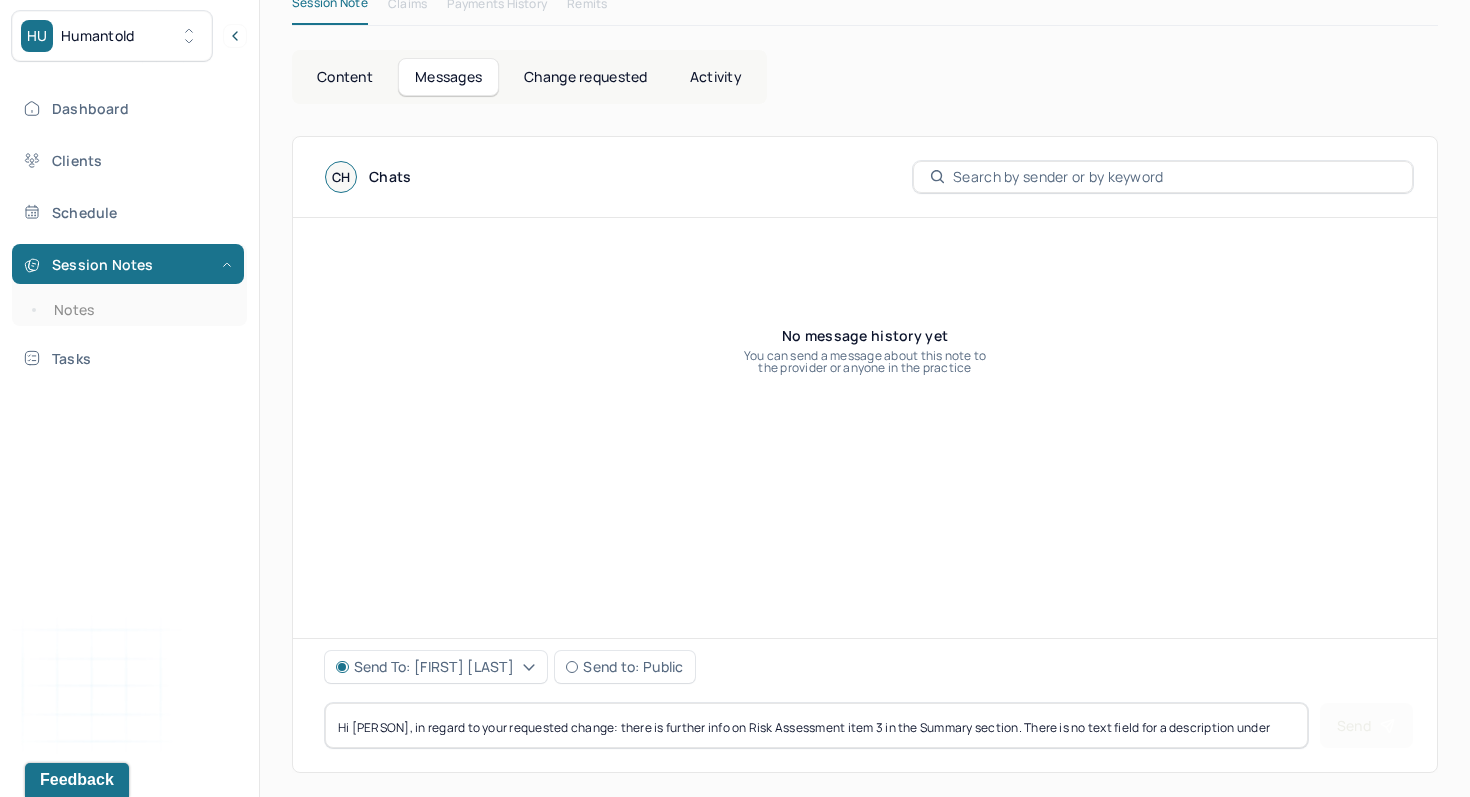 type 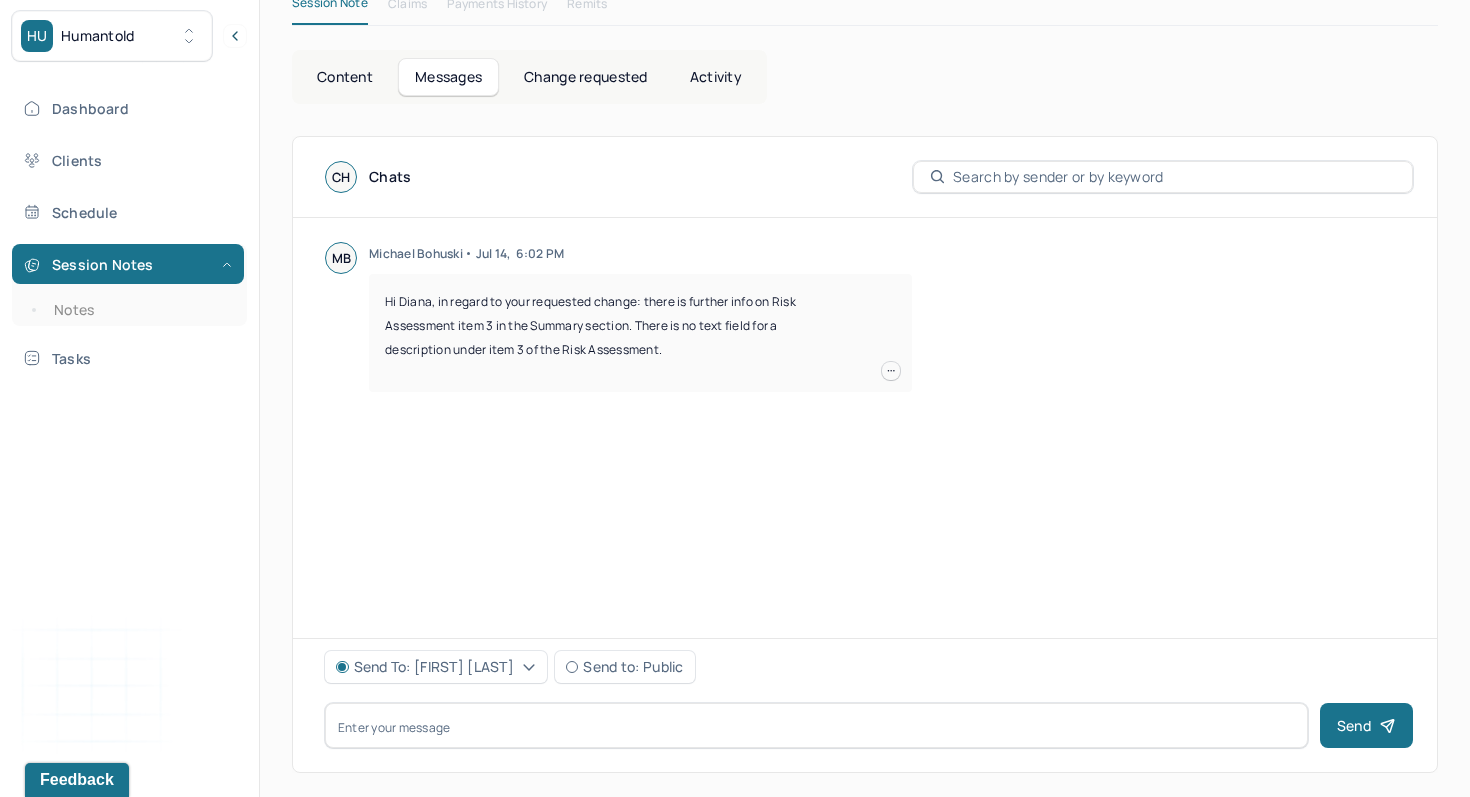 click on "Content" at bounding box center (345, 77) 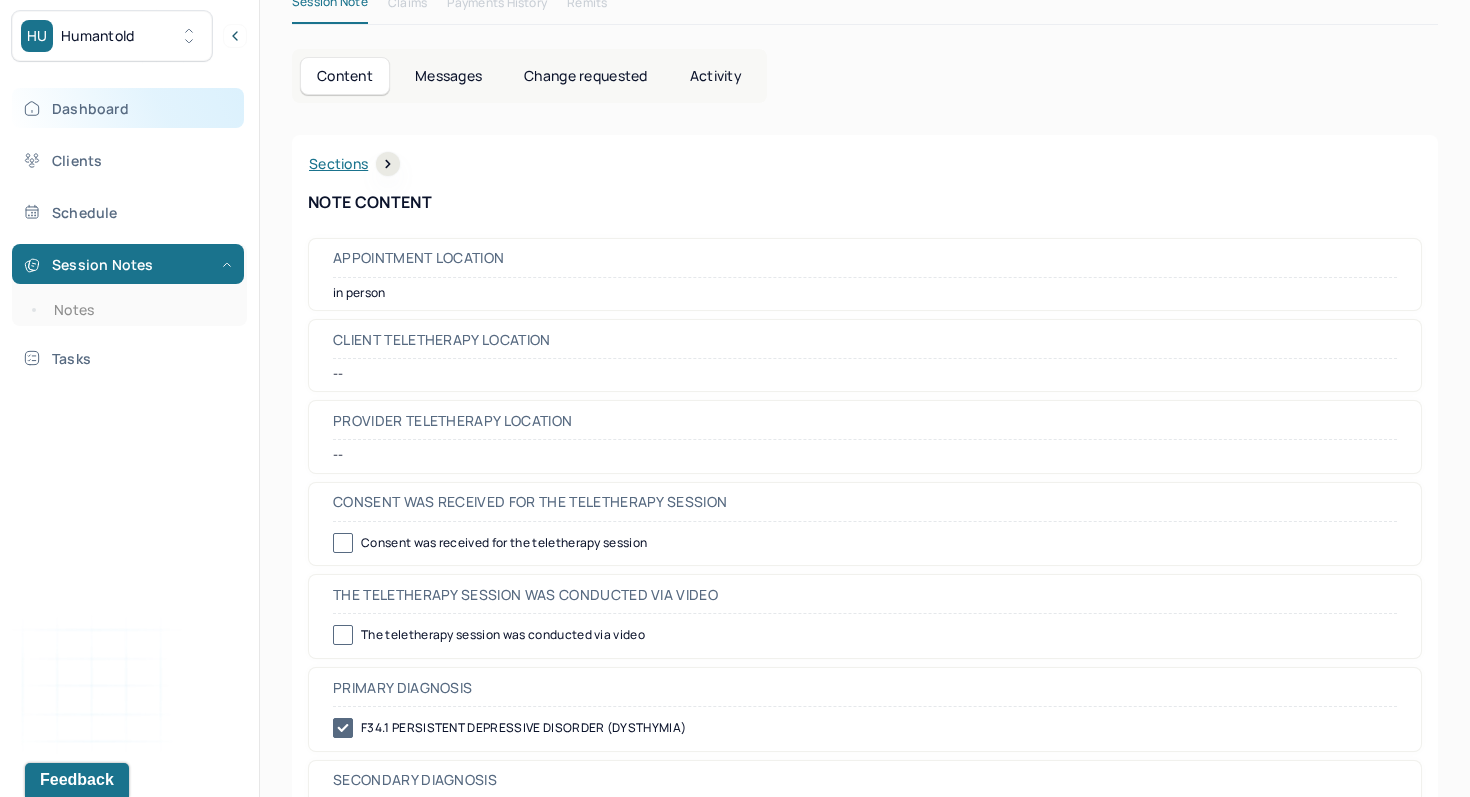 click on "Dashboard" at bounding box center (128, 108) 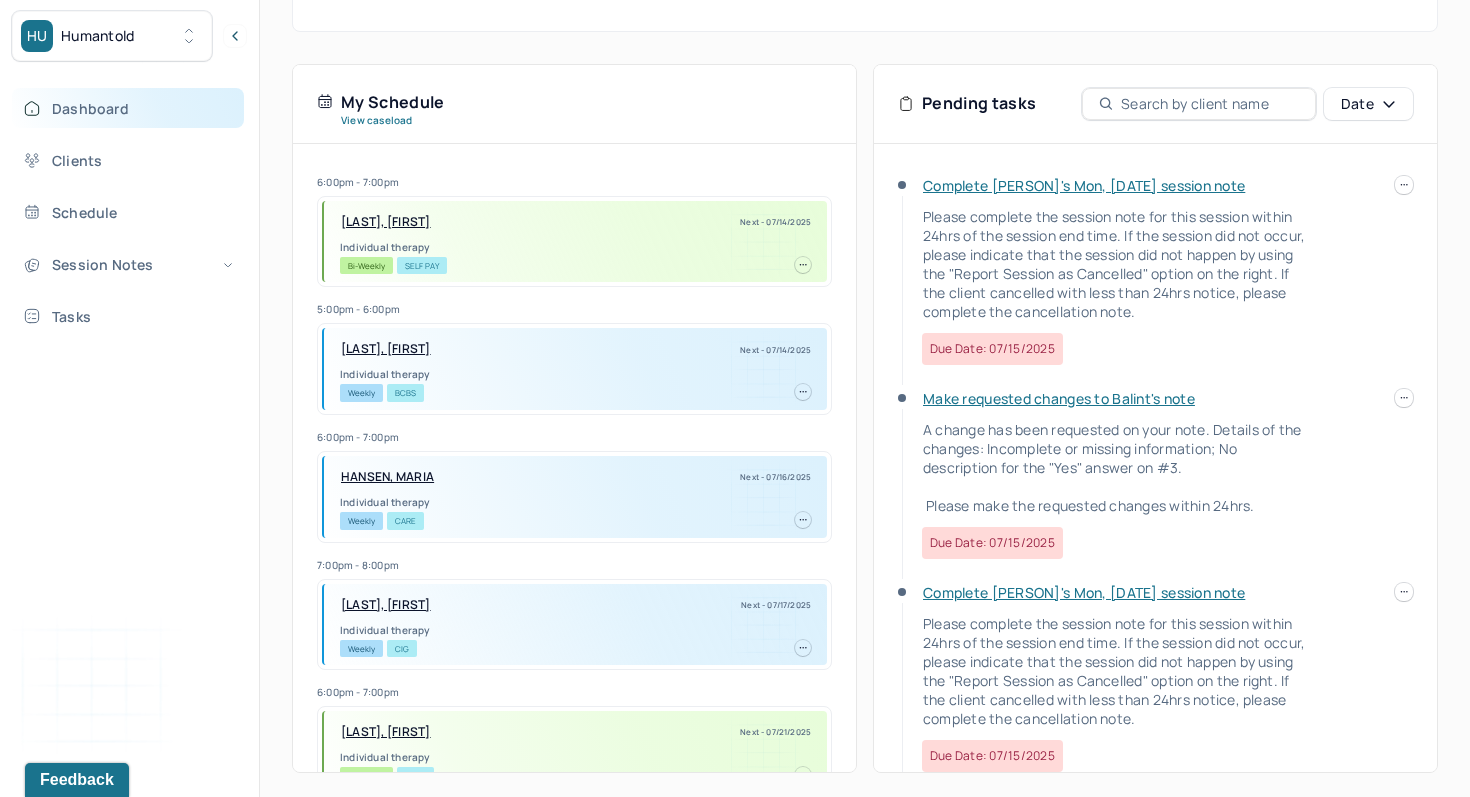 scroll, scrollTop: 368, scrollLeft: 0, axis: vertical 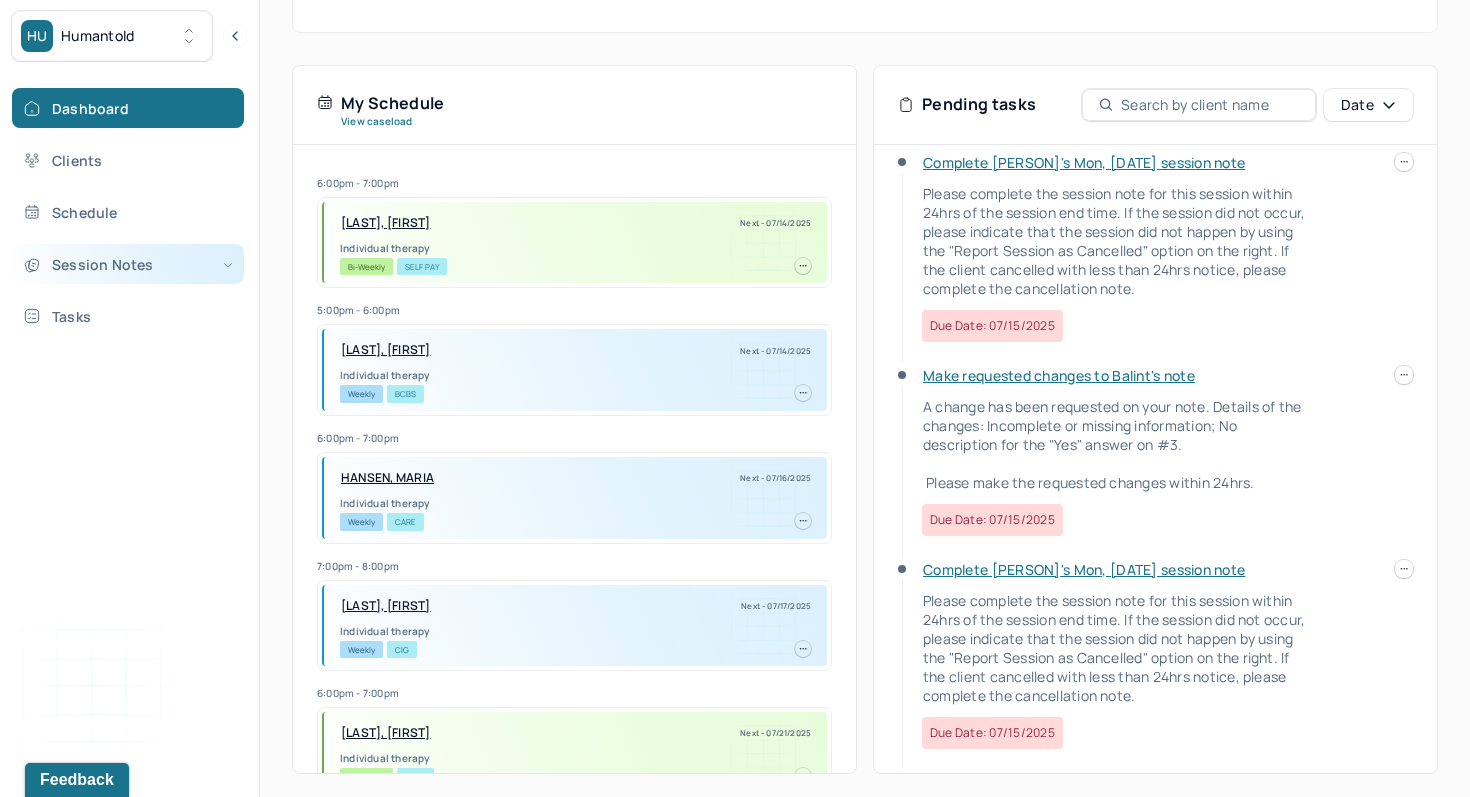 click on "Session Notes" at bounding box center [128, 264] 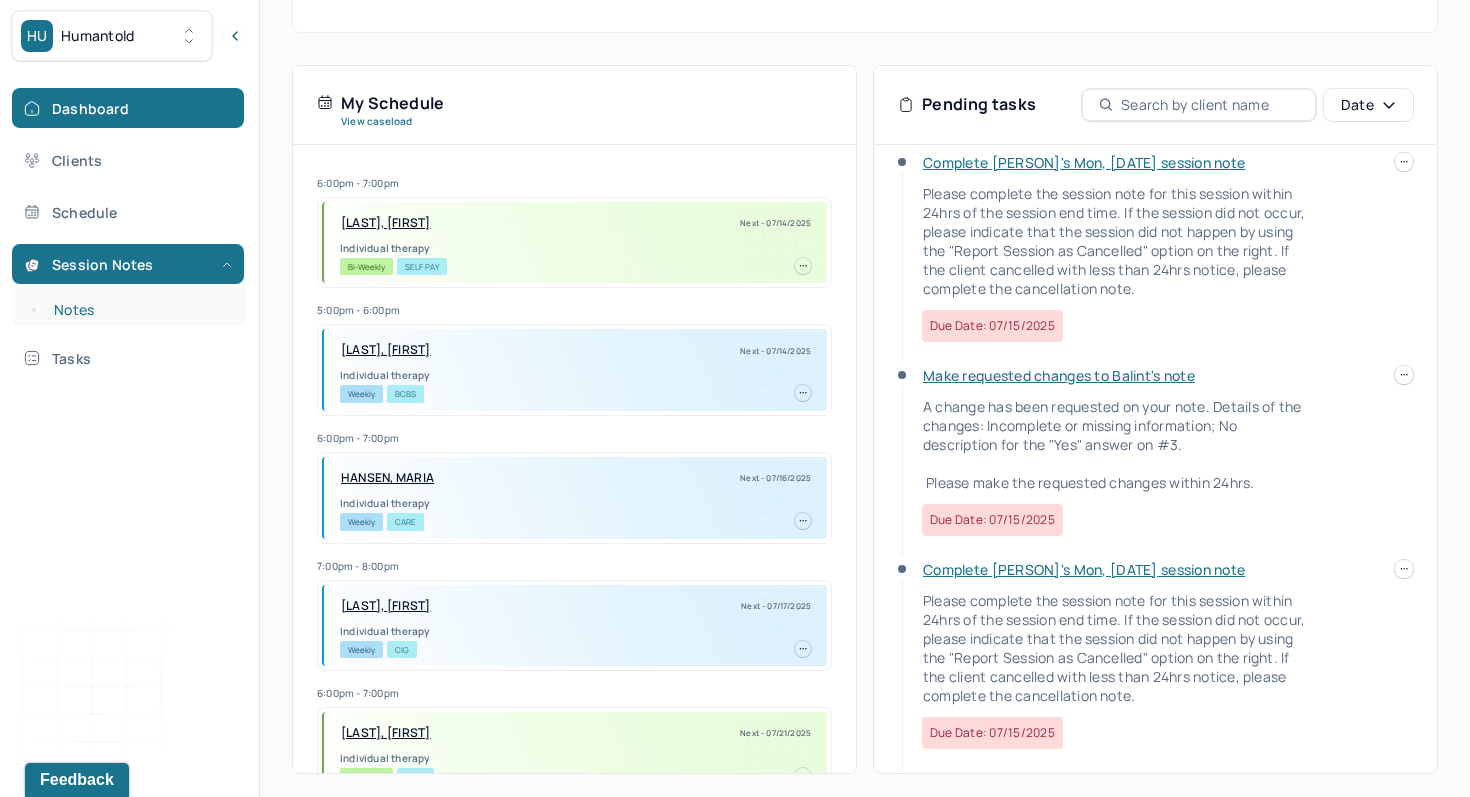 click on "Notes" at bounding box center (139, 310) 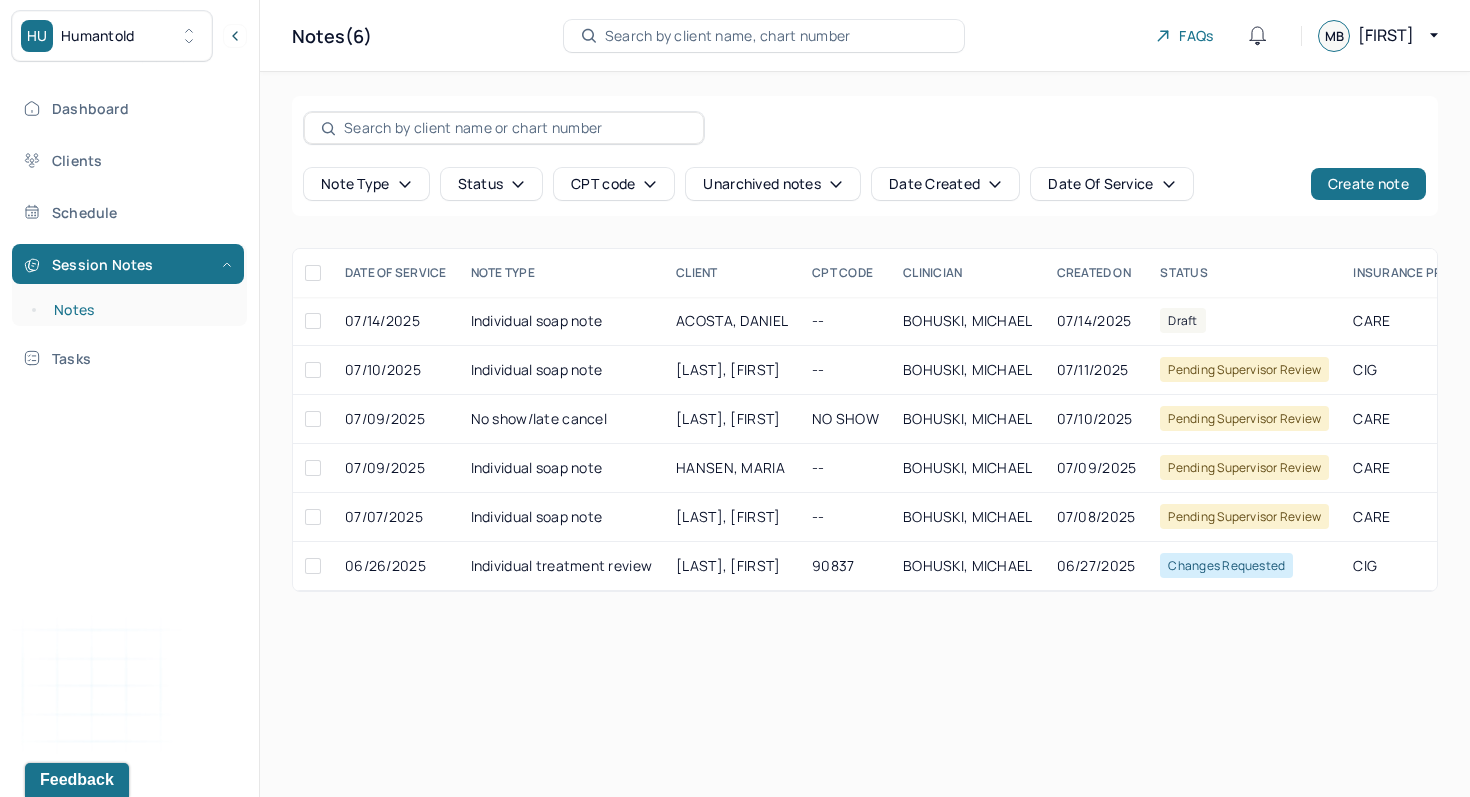 scroll, scrollTop: 0, scrollLeft: 0, axis: both 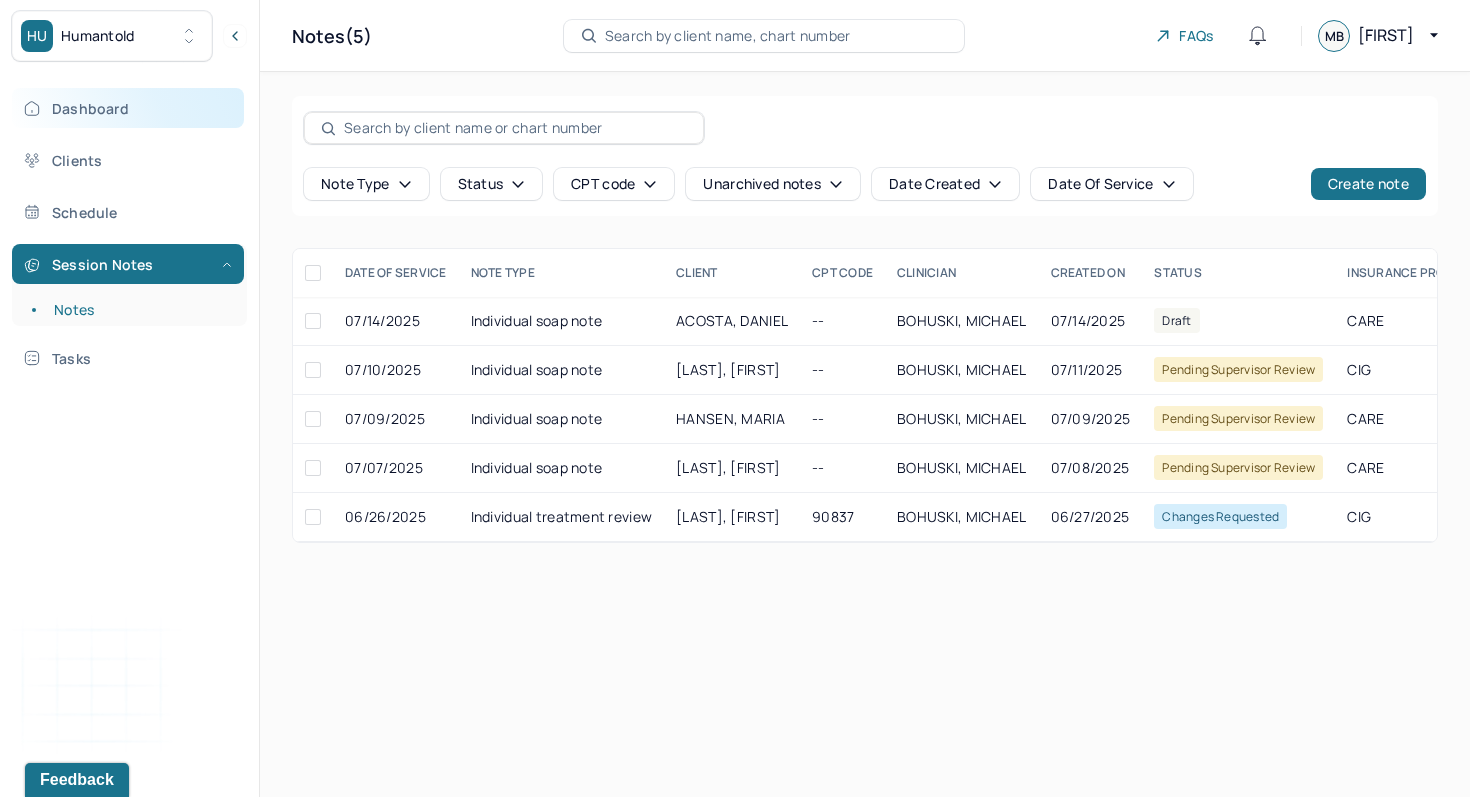 click on "Dashboard" at bounding box center (128, 108) 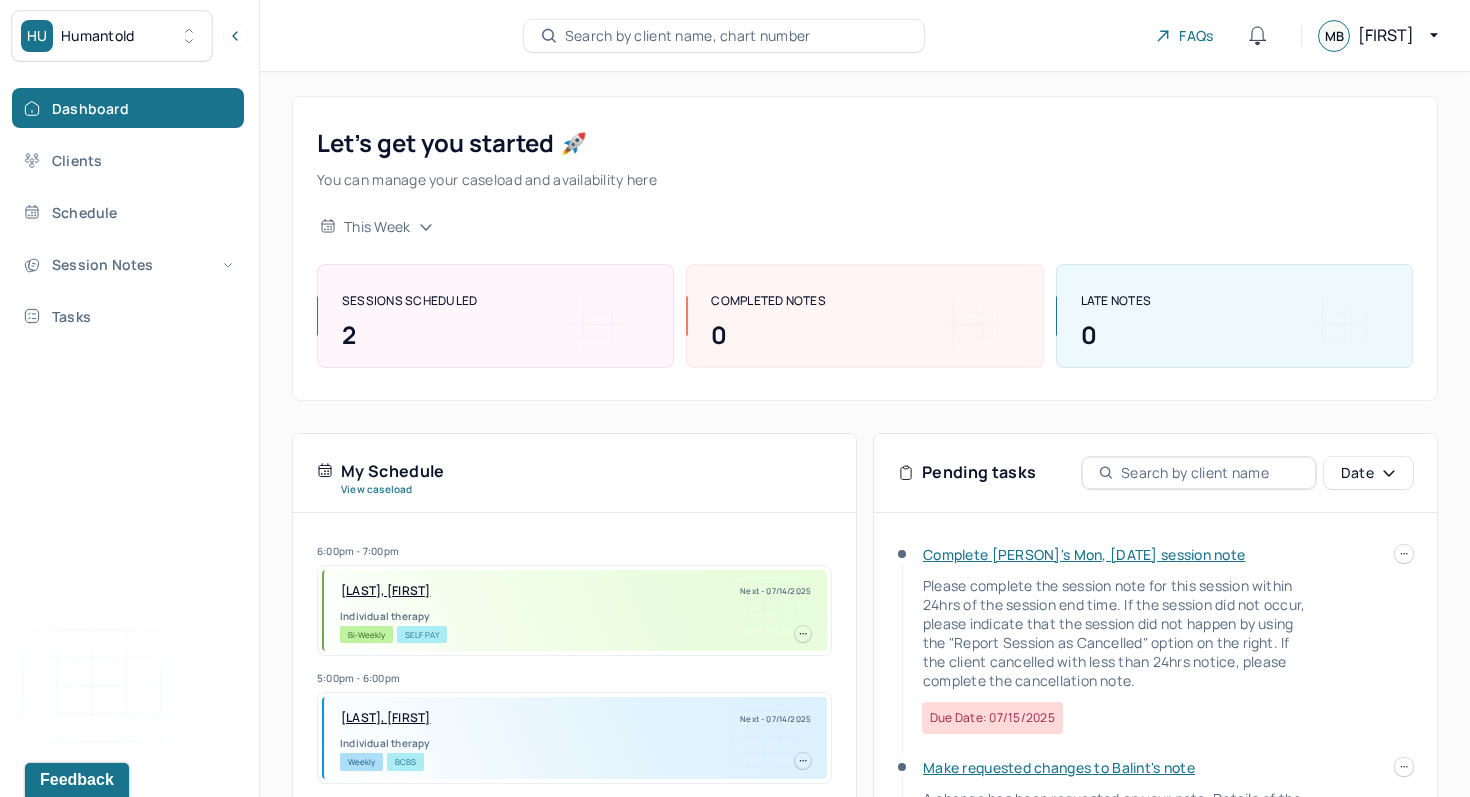 scroll, scrollTop: 24, scrollLeft: 0, axis: vertical 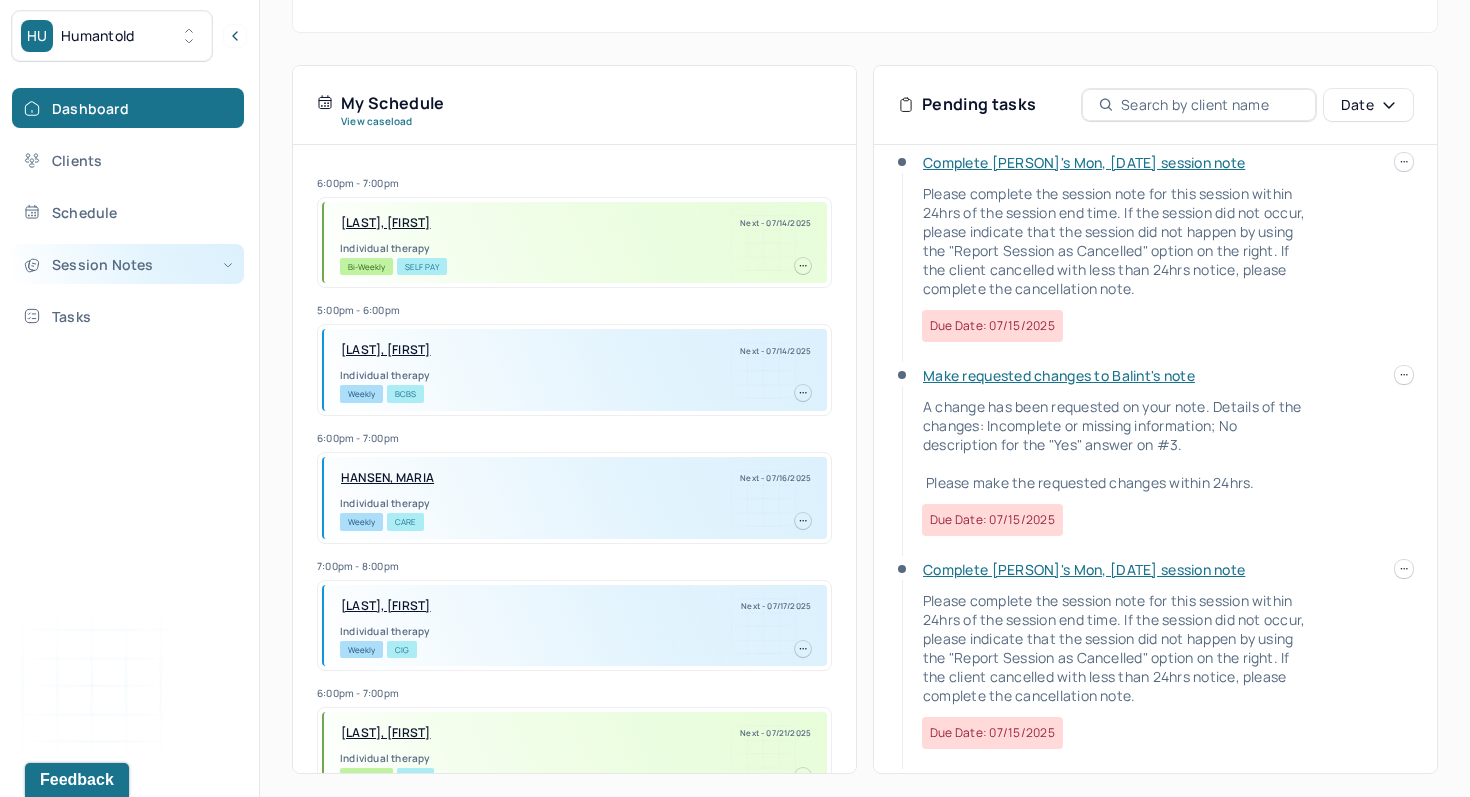 click on "Session Notes" at bounding box center (128, 264) 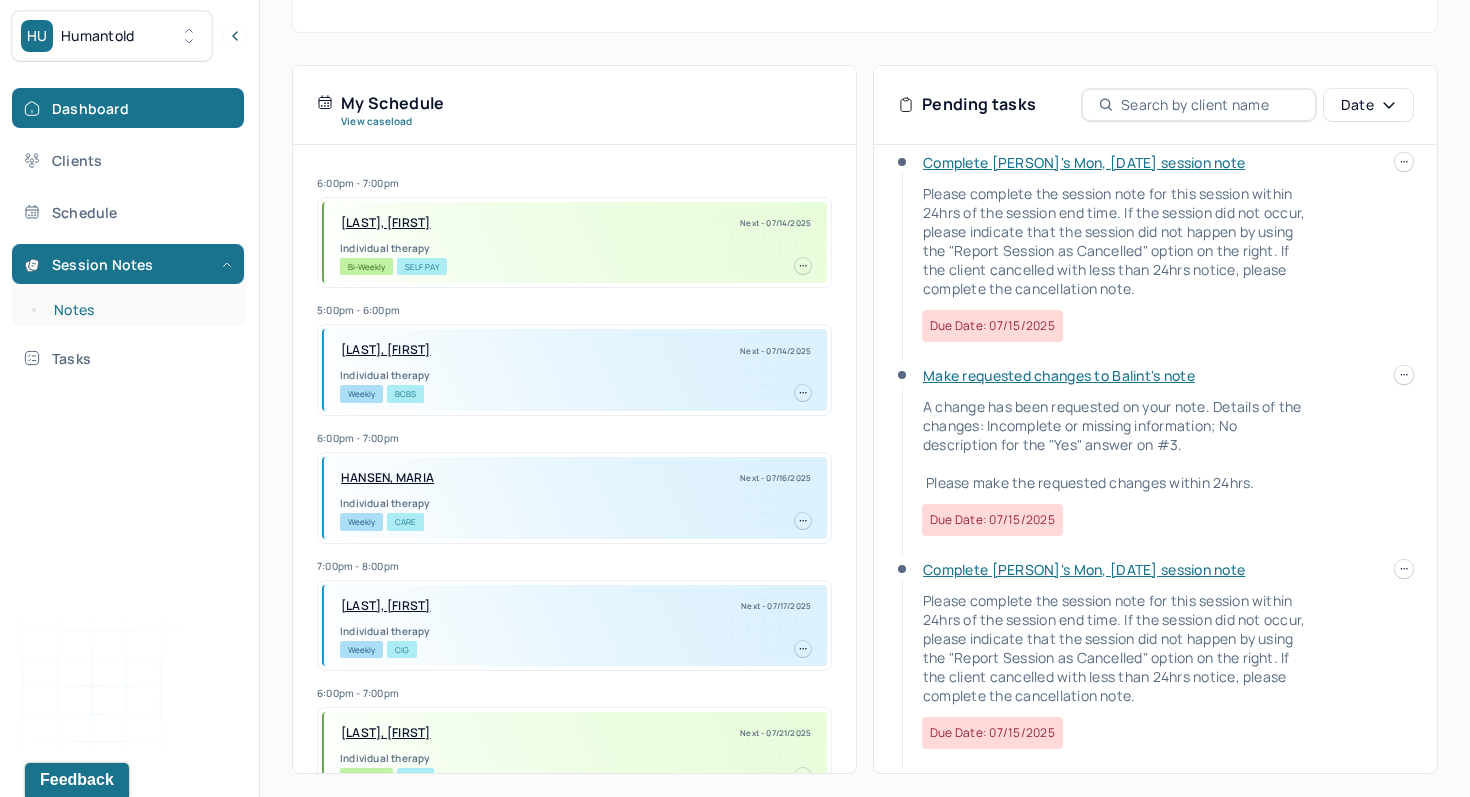 click on "Notes" at bounding box center (139, 310) 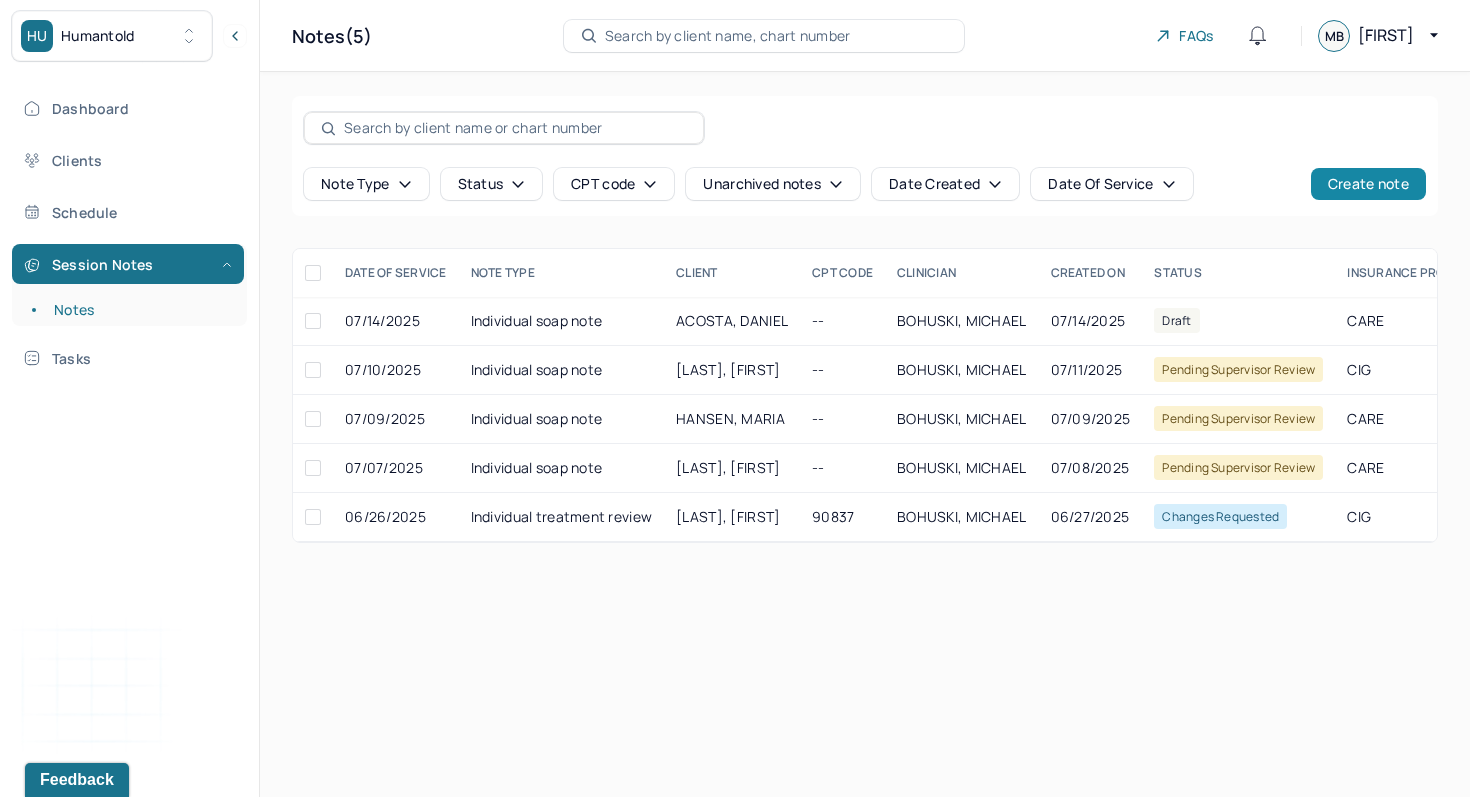 click on "Create note" at bounding box center (1368, 184) 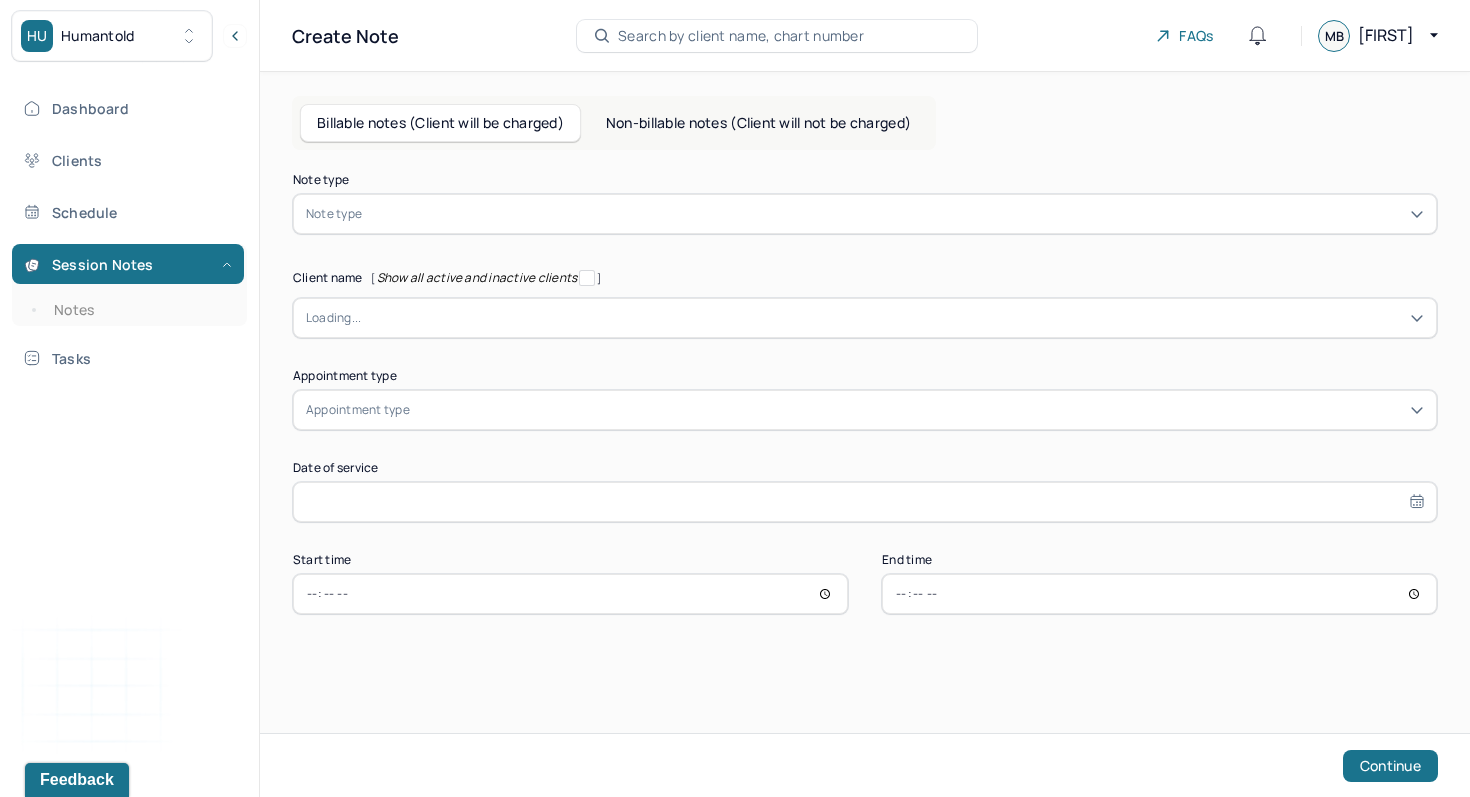 click at bounding box center [895, 214] 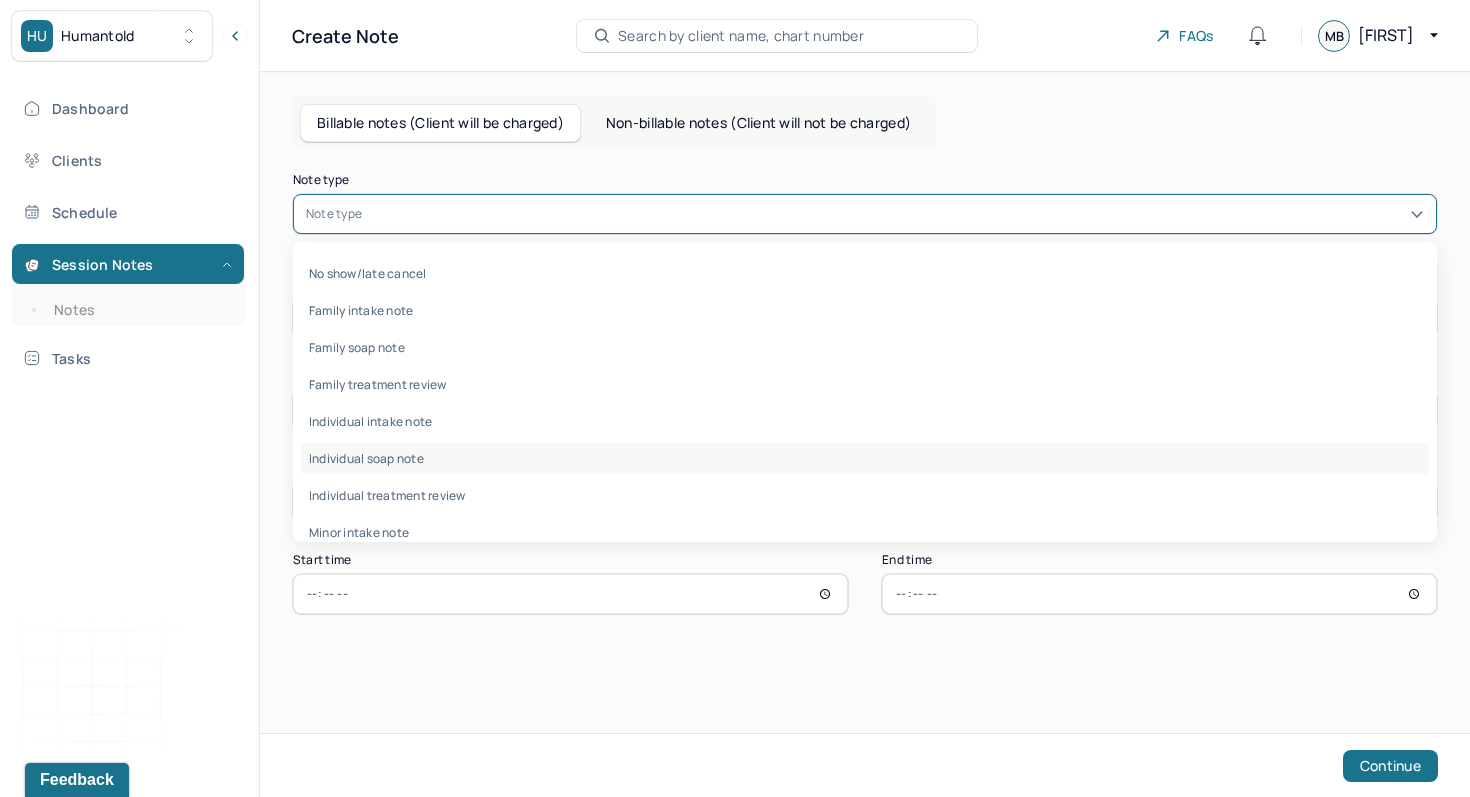 click on "Individual soap note" at bounding box center (865, 458) 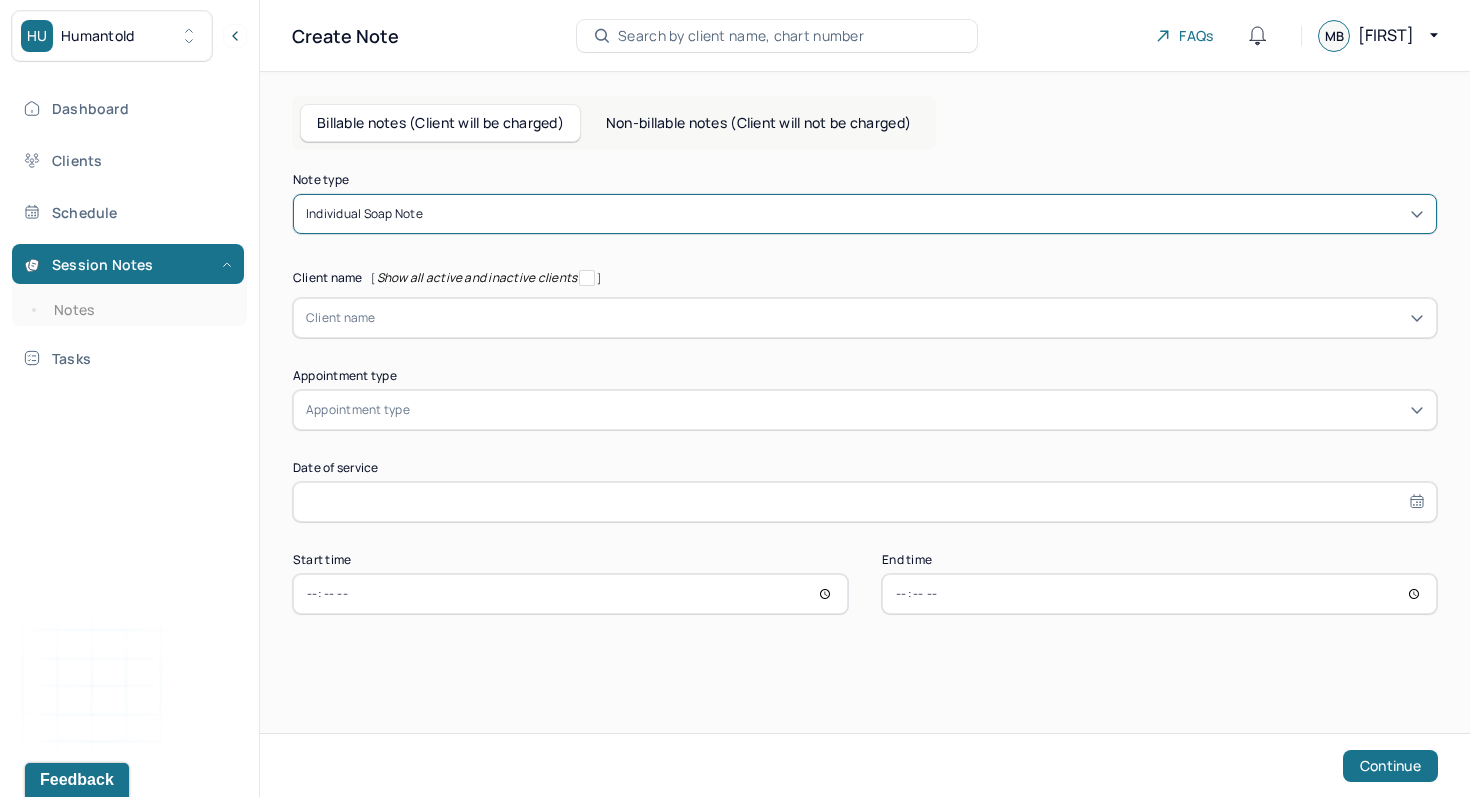 click at bounding box center (900, 318) 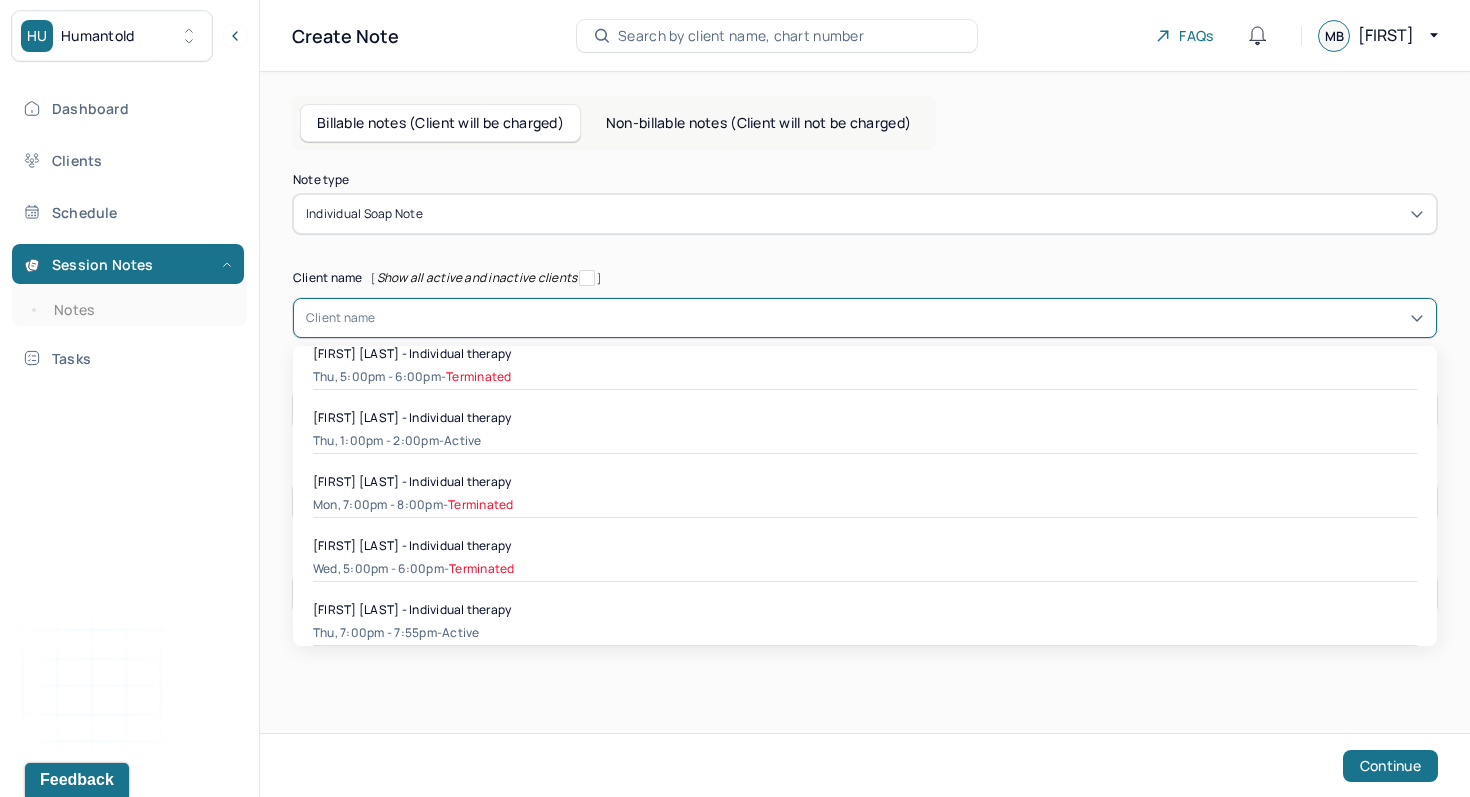 scroll, scrollTop: 439, scrollLeft: 0, axis: vertical 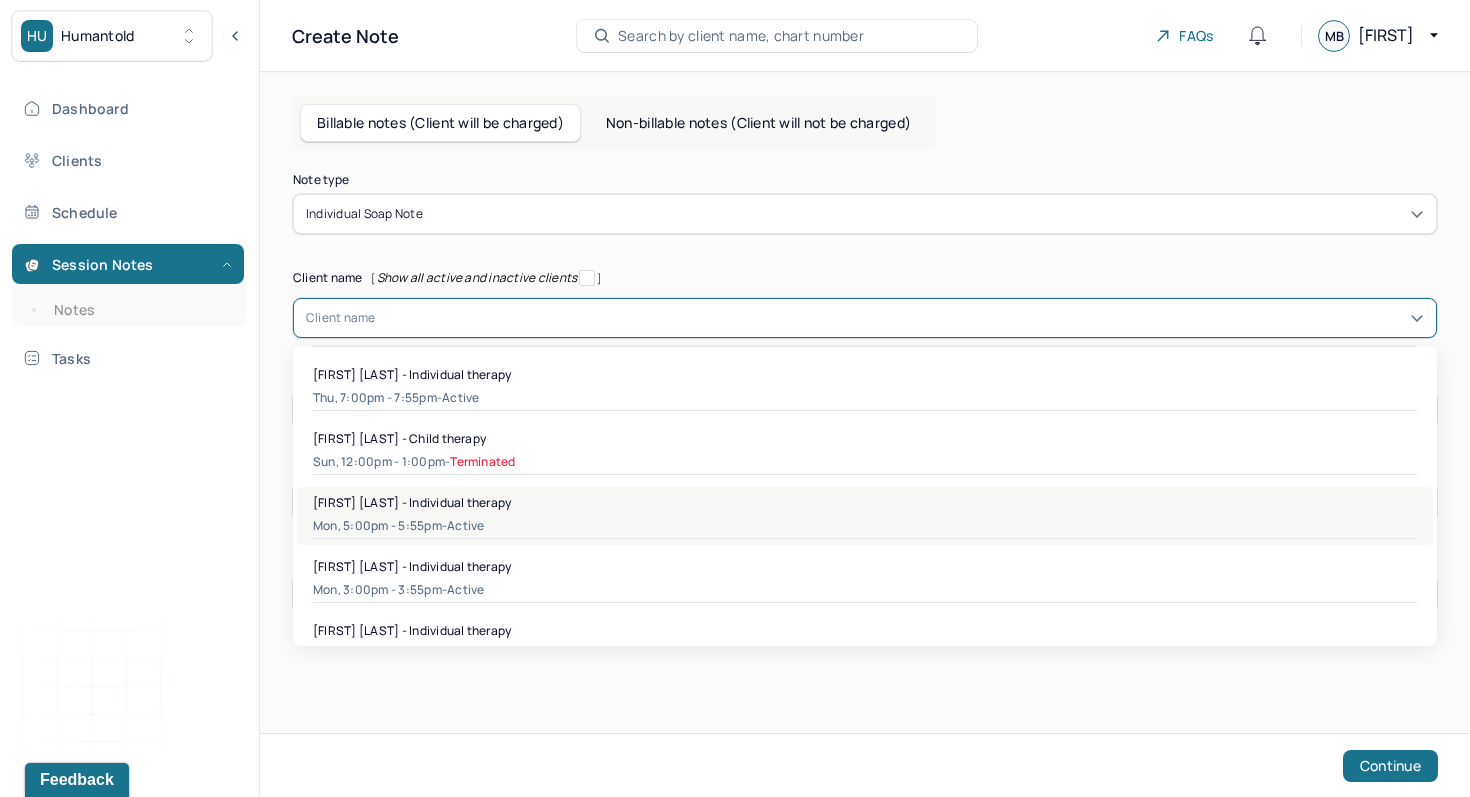 click on "Mon, 5:00pm - 5:55pm  -  active" at bounding box center [865, 526] 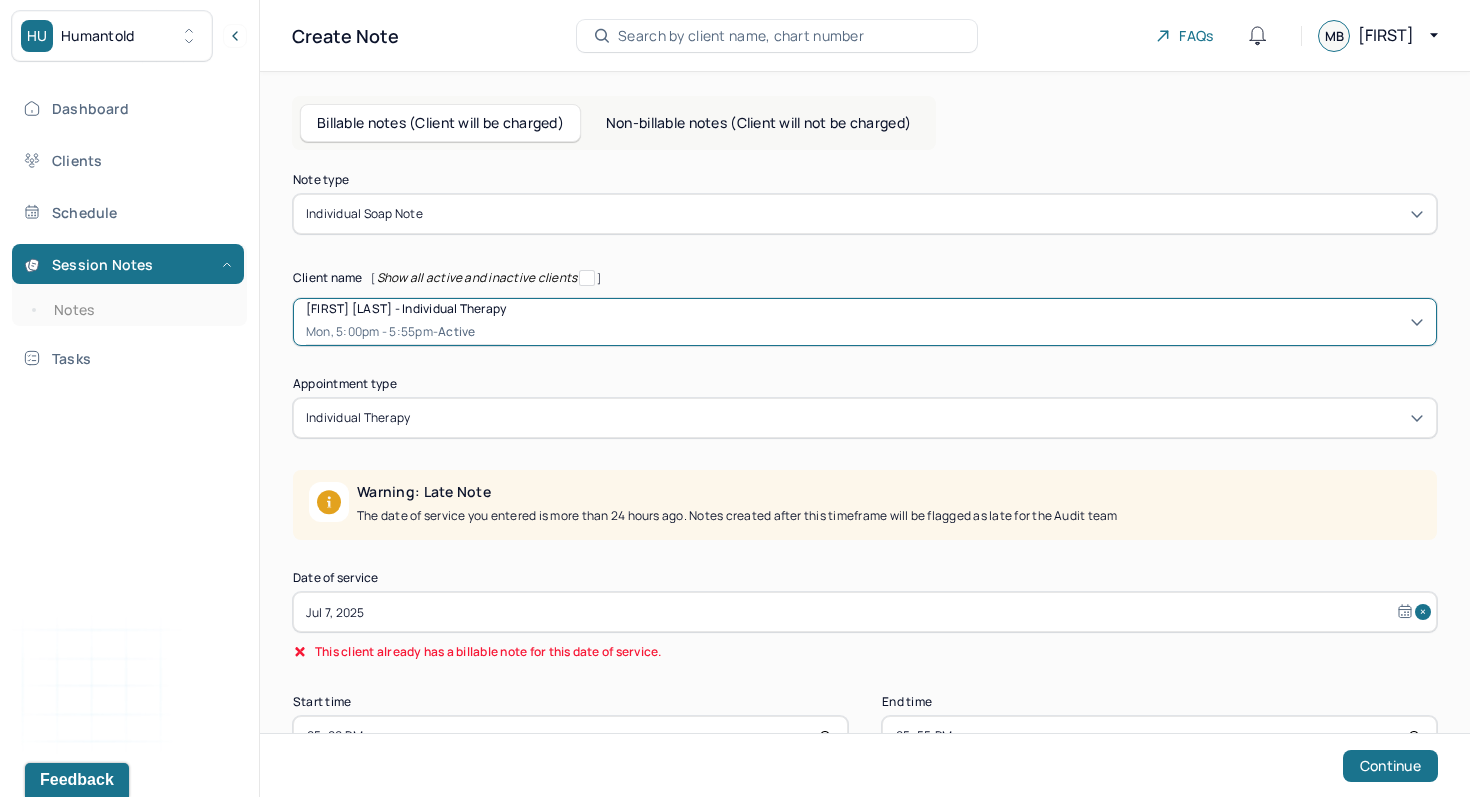 scroll, scrollTop: 64, scrollLeft: 0, axis: vertical 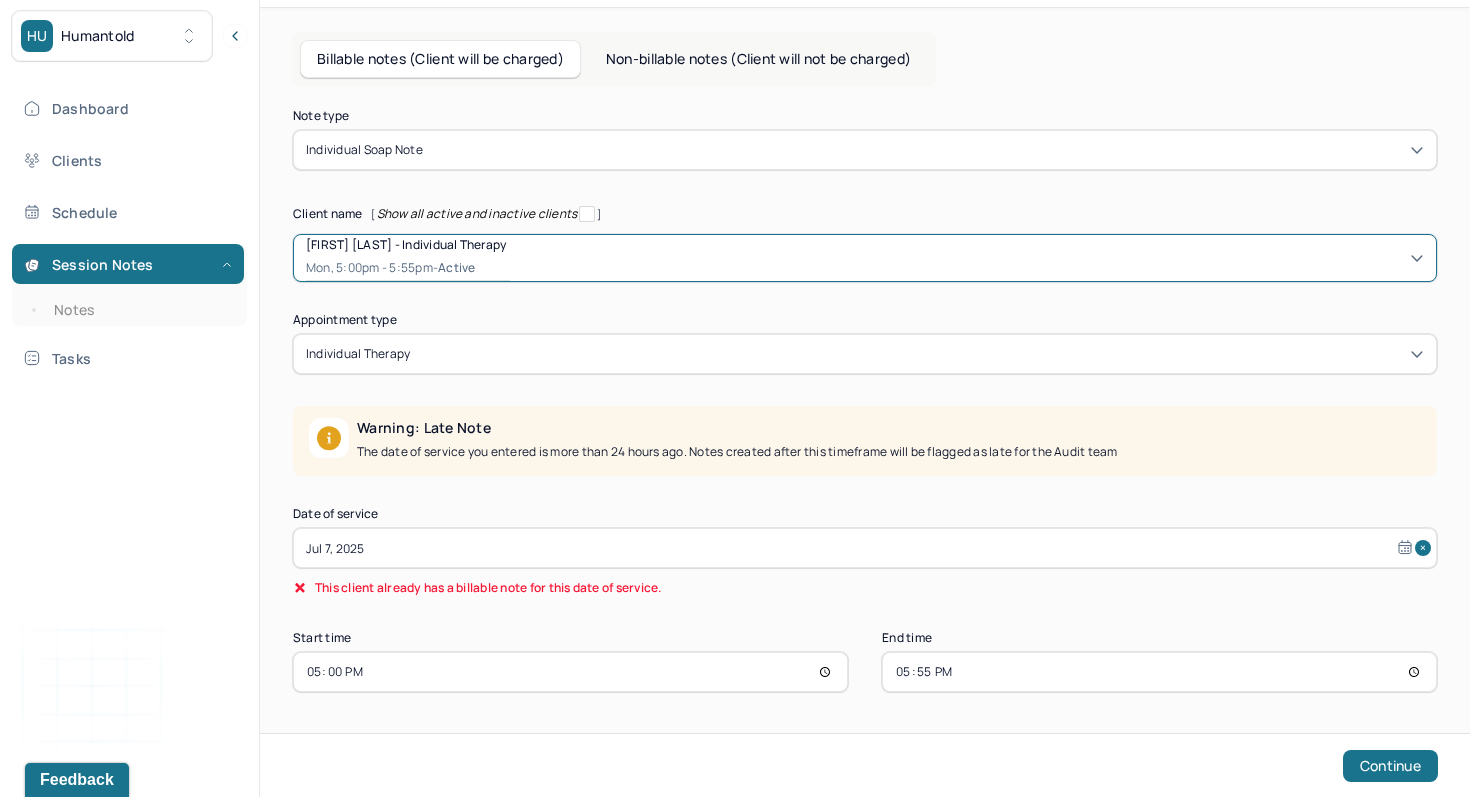 select on "6" 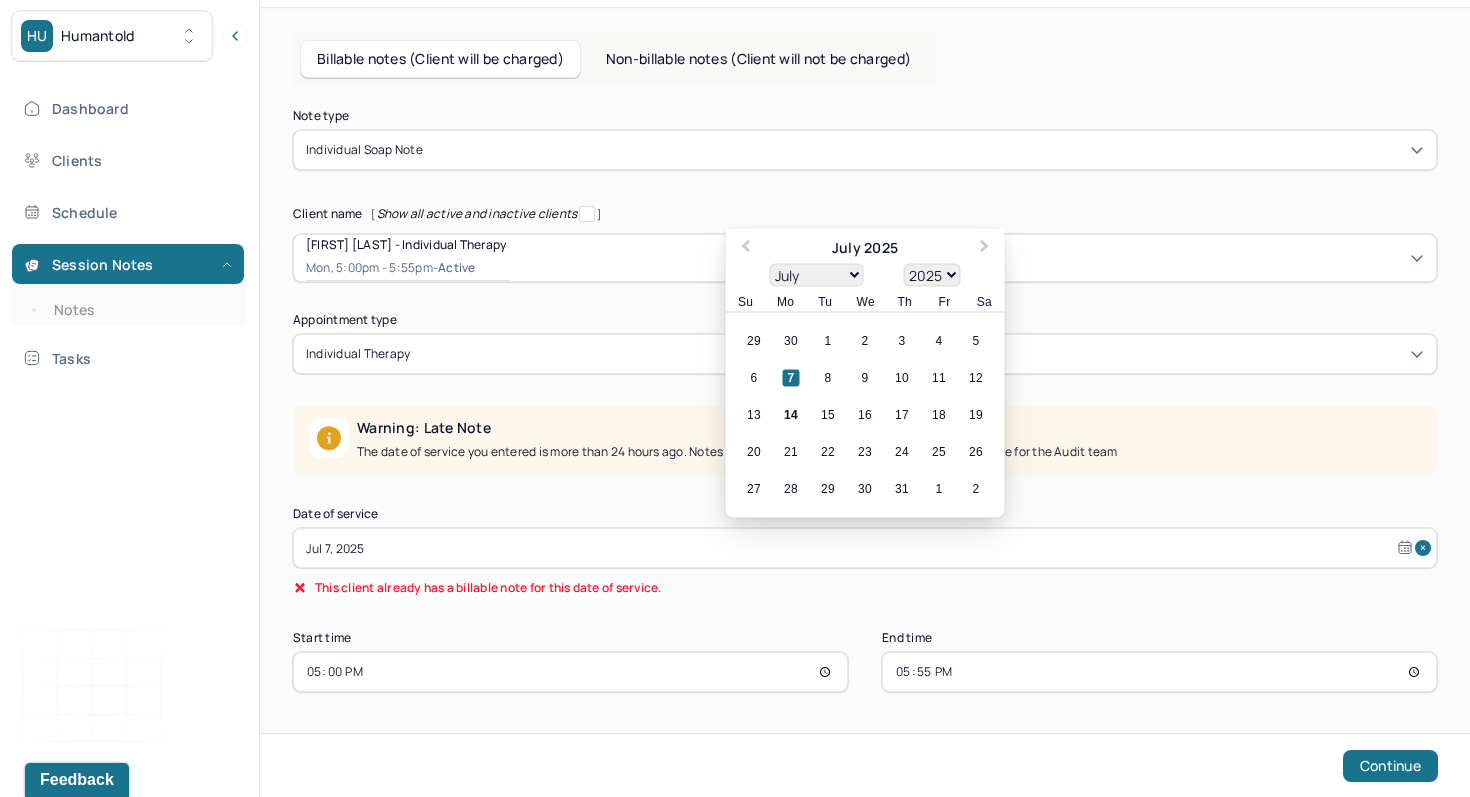 click on "Jul 7, 2025" at bounding box center [865, 548] 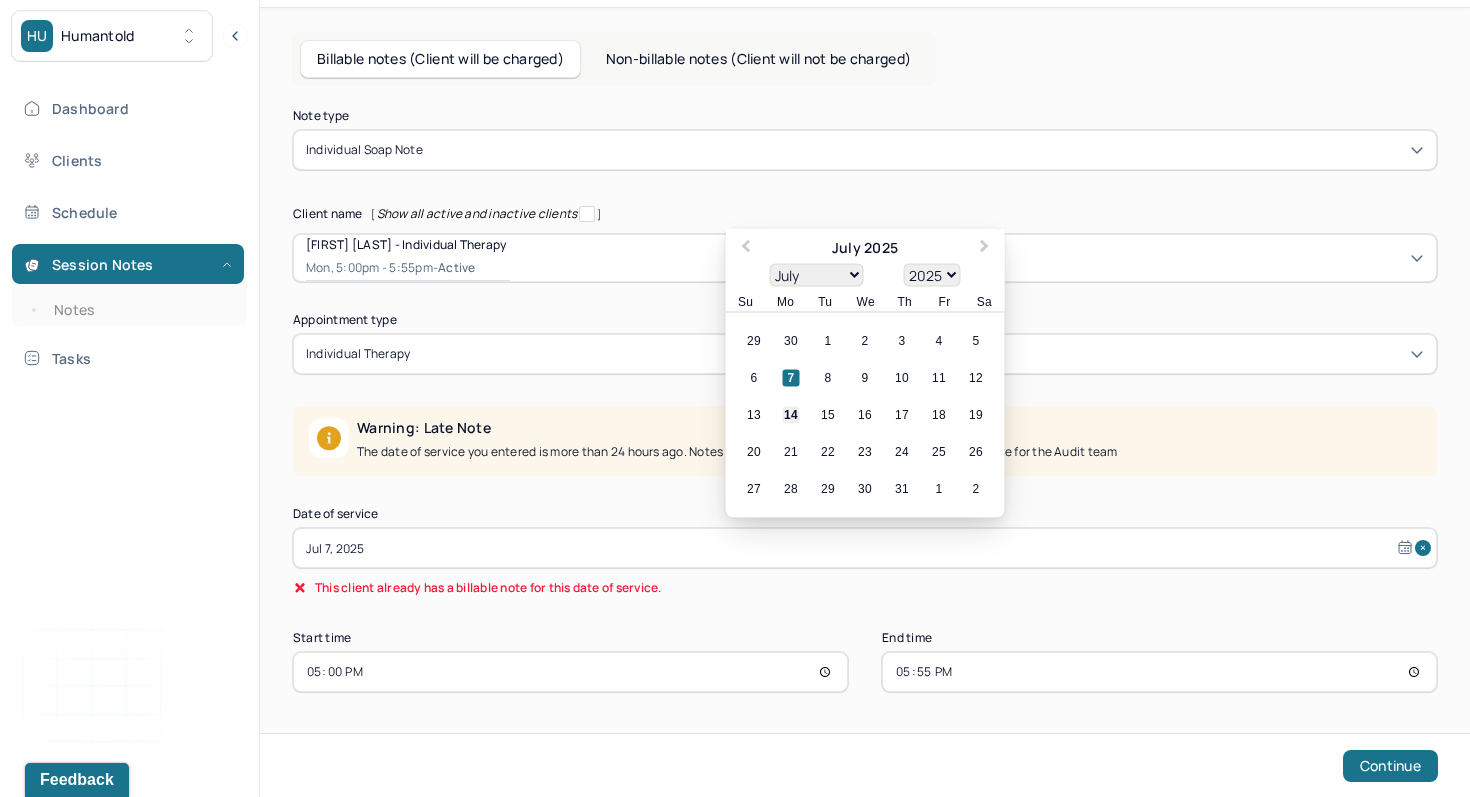 click on "14" at bounding box center (791, 415) 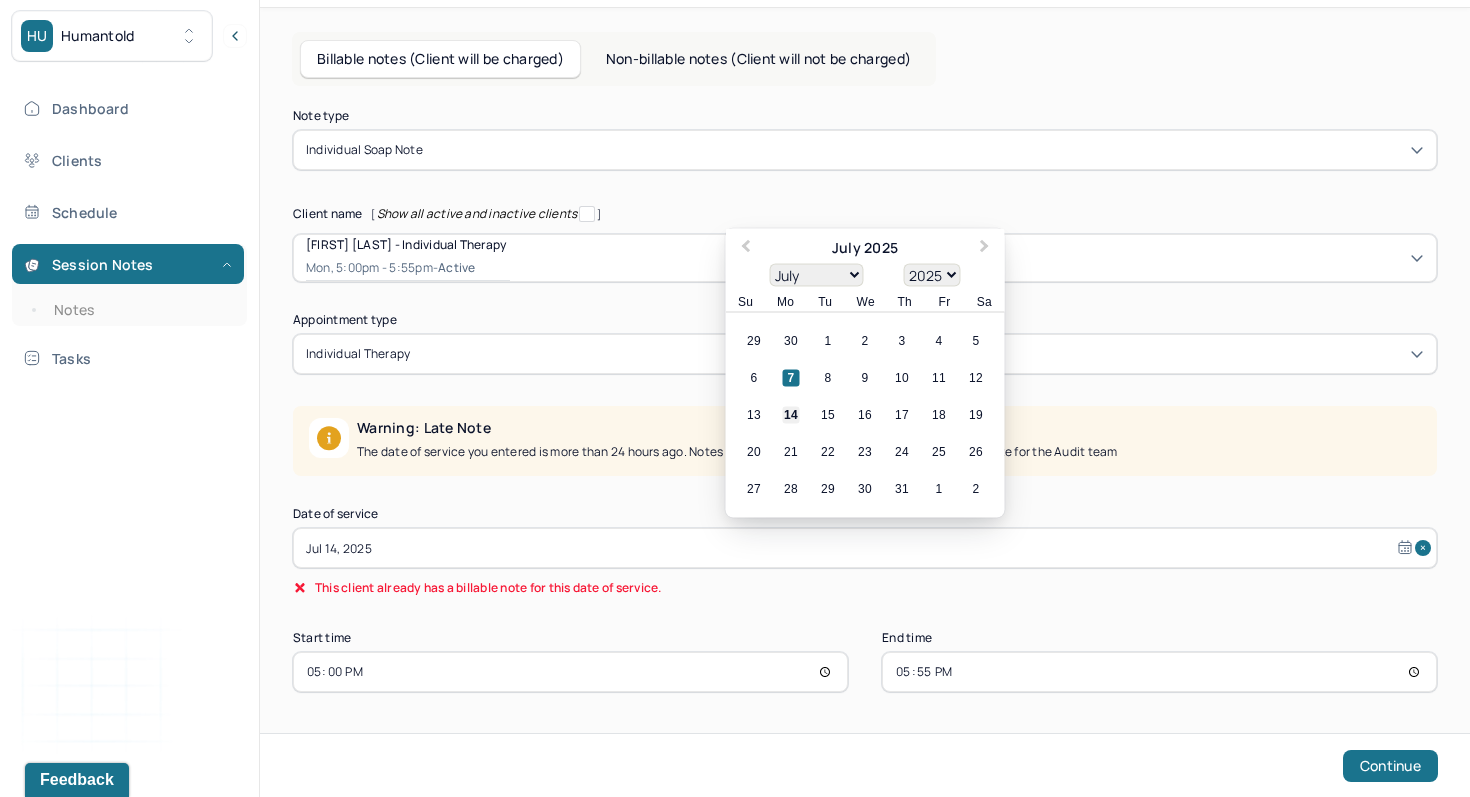 scroll, scrollTop: 0, scrollLeft: 0, axis: both 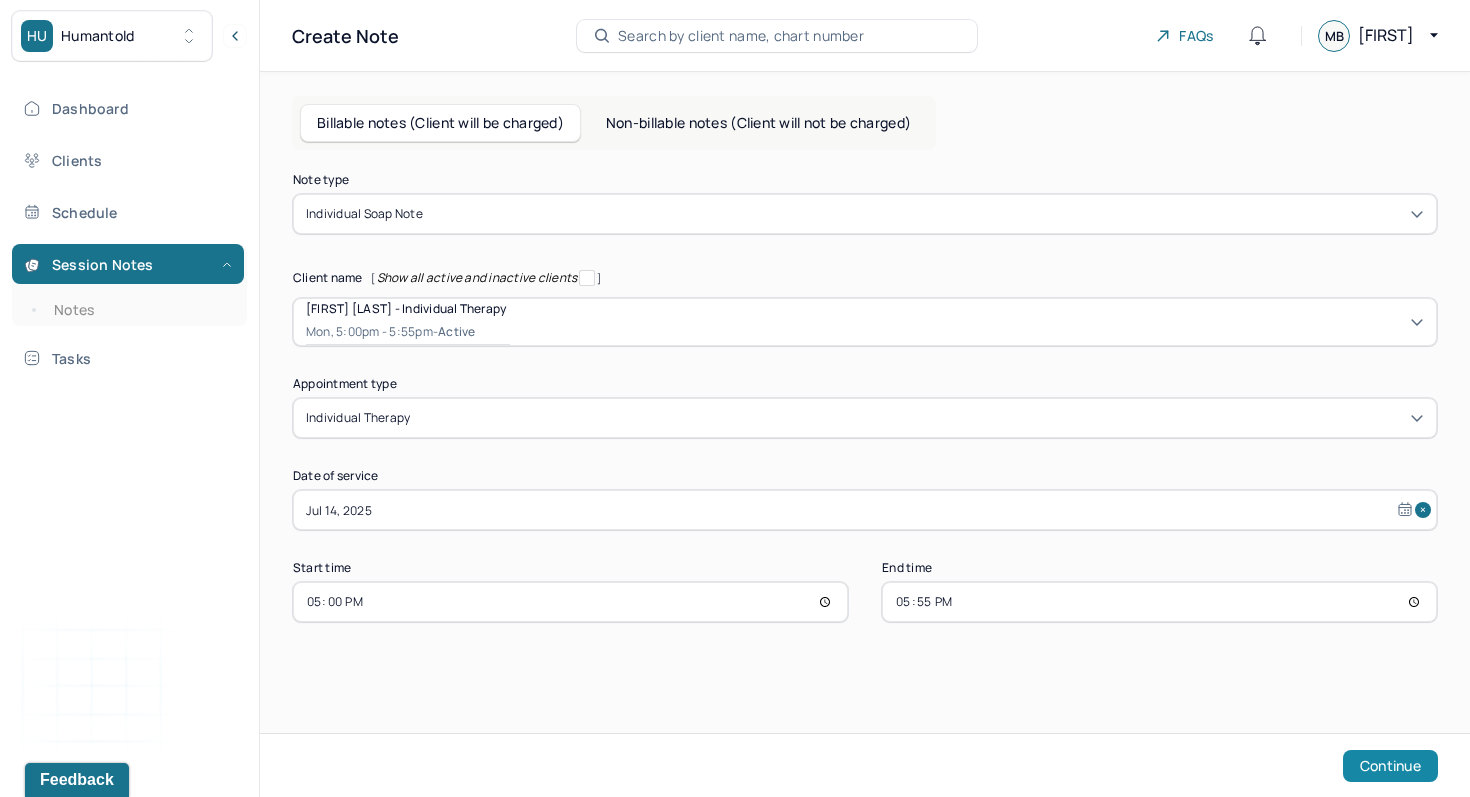 click on "Continue" at bounding box center [1390, 766] 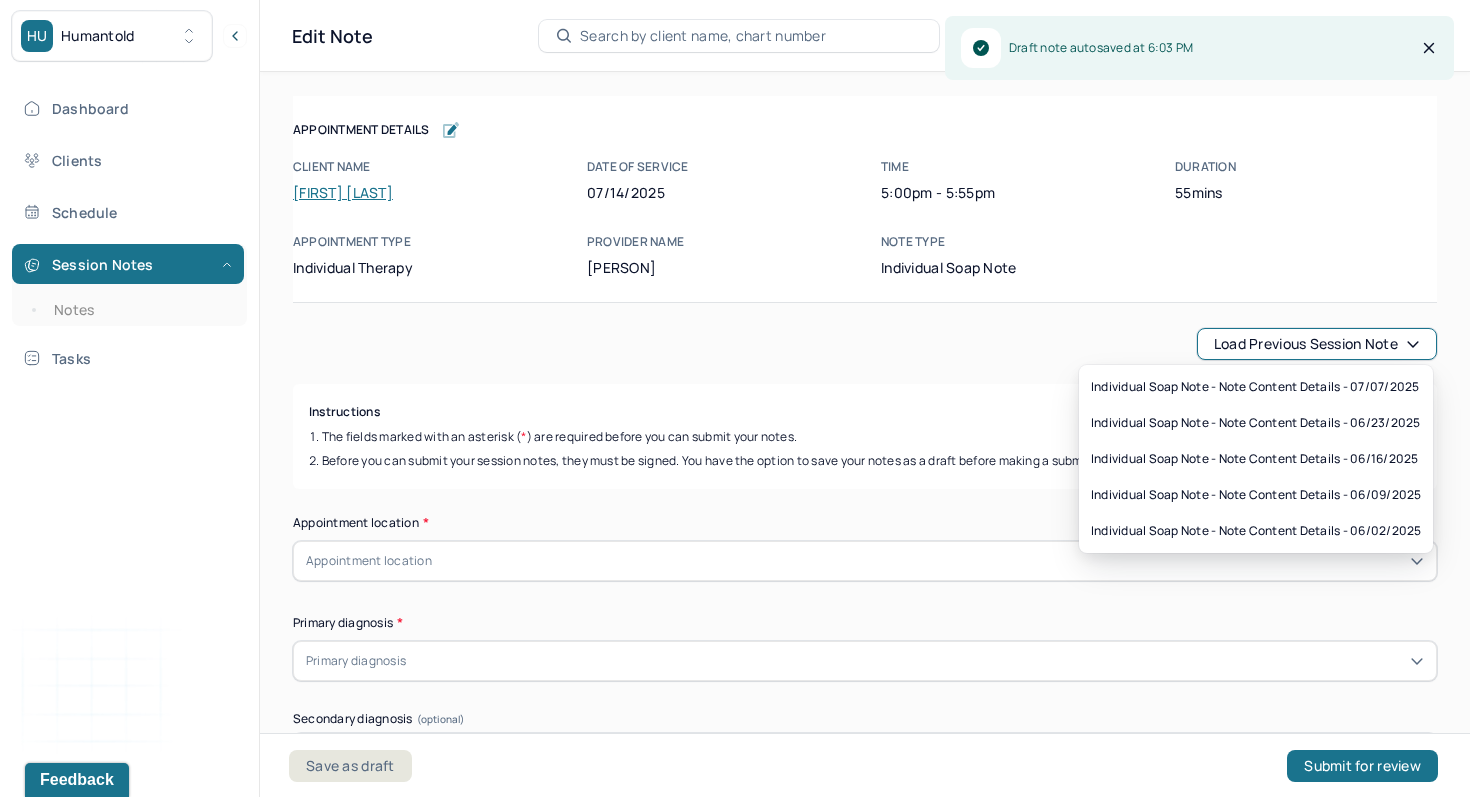 click on "Load previous session note" at bounding box center (1317, 344) 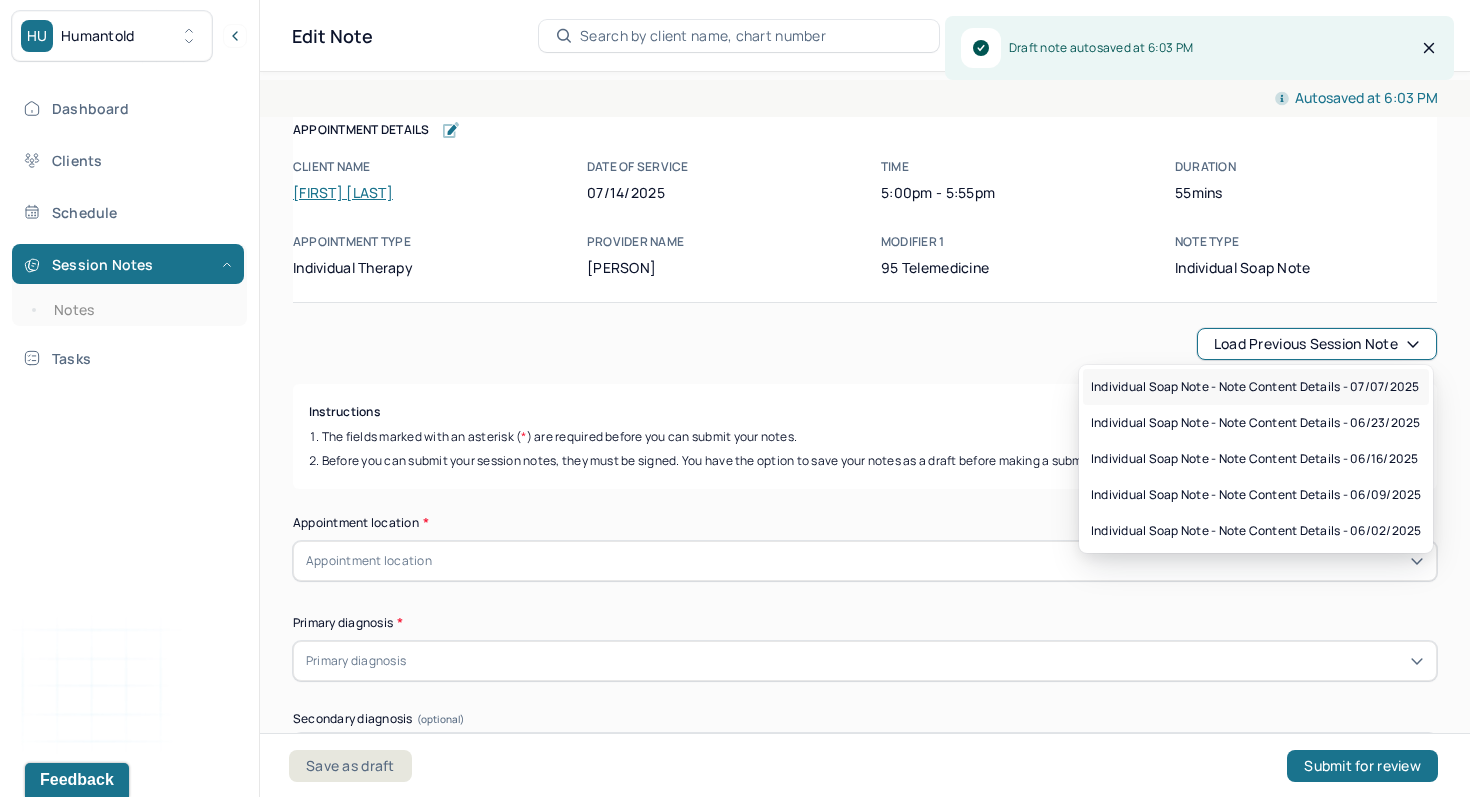 click on "Individual soap note   - Note content Details -   07/07/2025" at bounding box center (1255, 387) 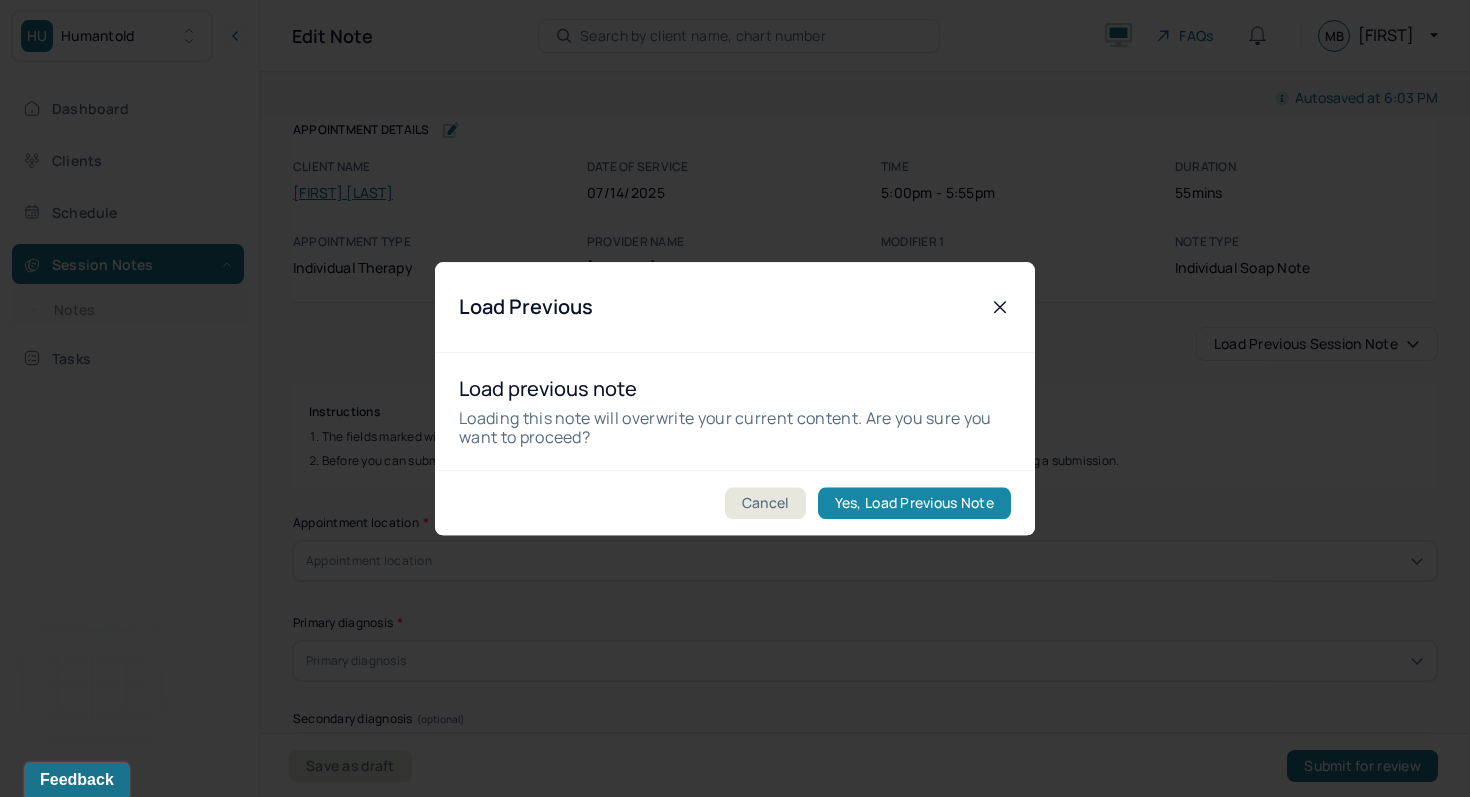 click on "Yes, Load Previous Note" at bounding box center (914, 503) 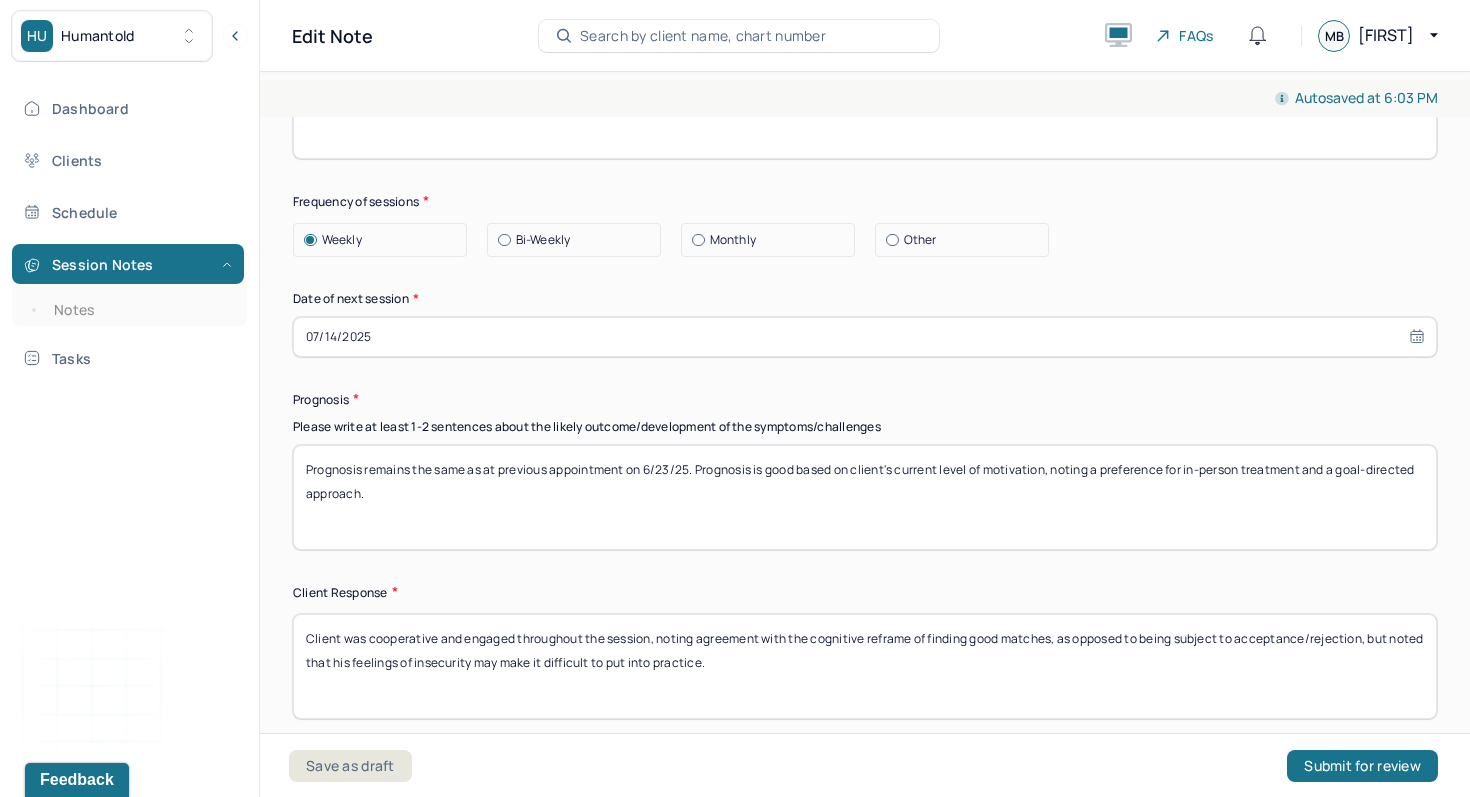 scroll, scrollTop: 2437, scrollLeft: 0, axis: vertical 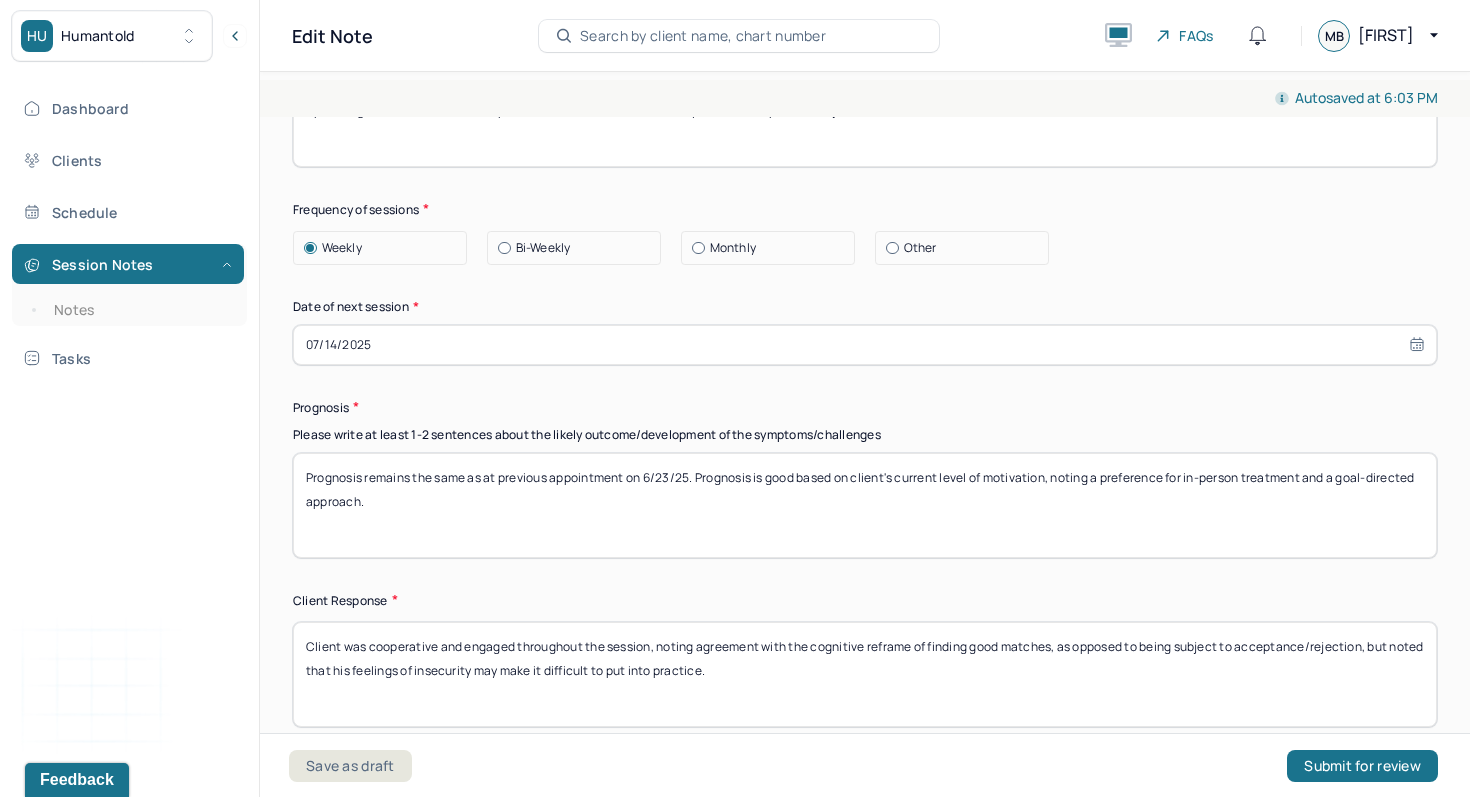 drag, startPoint x: 649, startPoint y: 483, endPoint x: 673, endPoint y: 485, distance: 24.083189 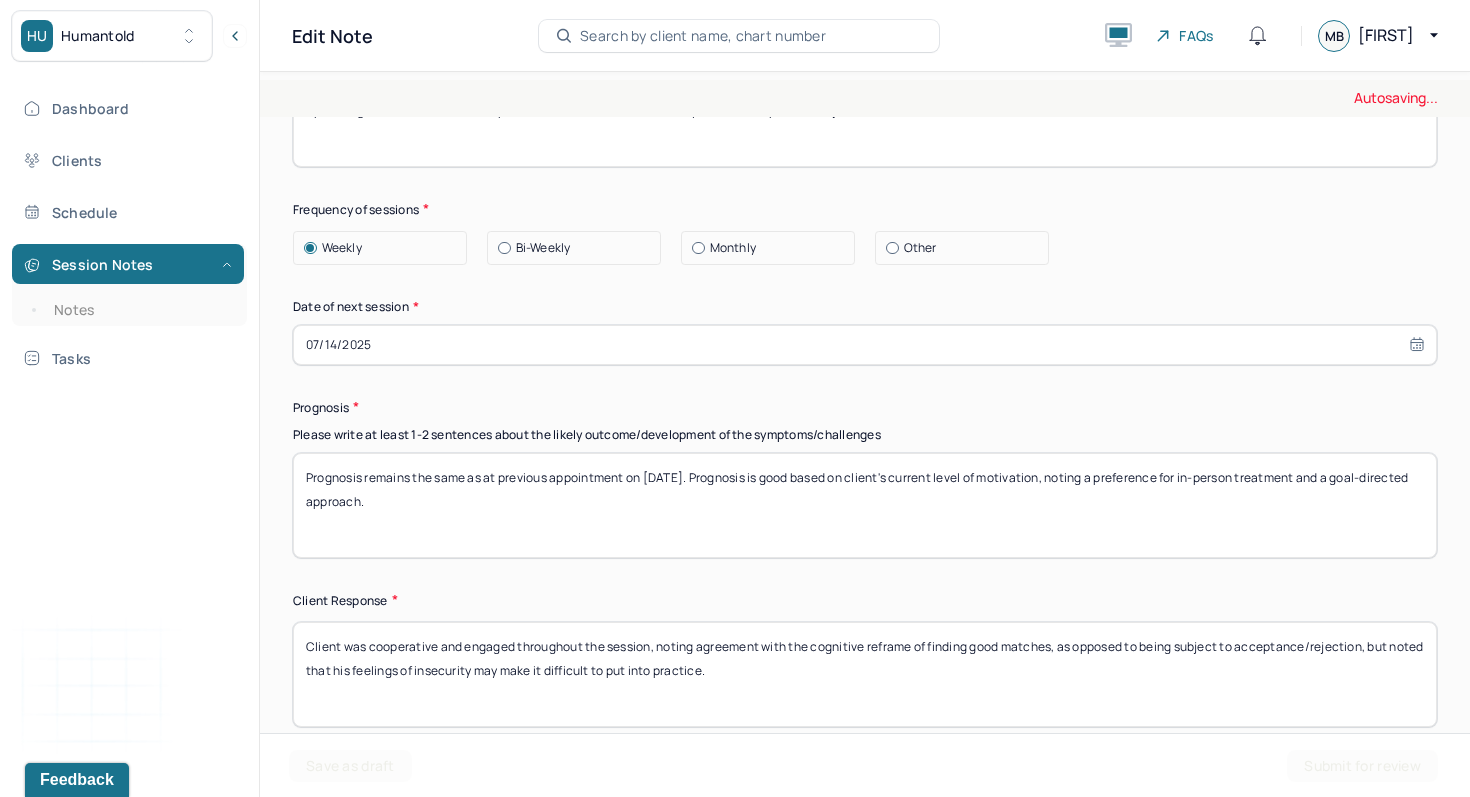 type on "Prognosis remains the same as at previous appointment on [DATE]. Prognosis is good based on client's current level of motivation, noting a preference for in-person treatment and a goal-directed approach." 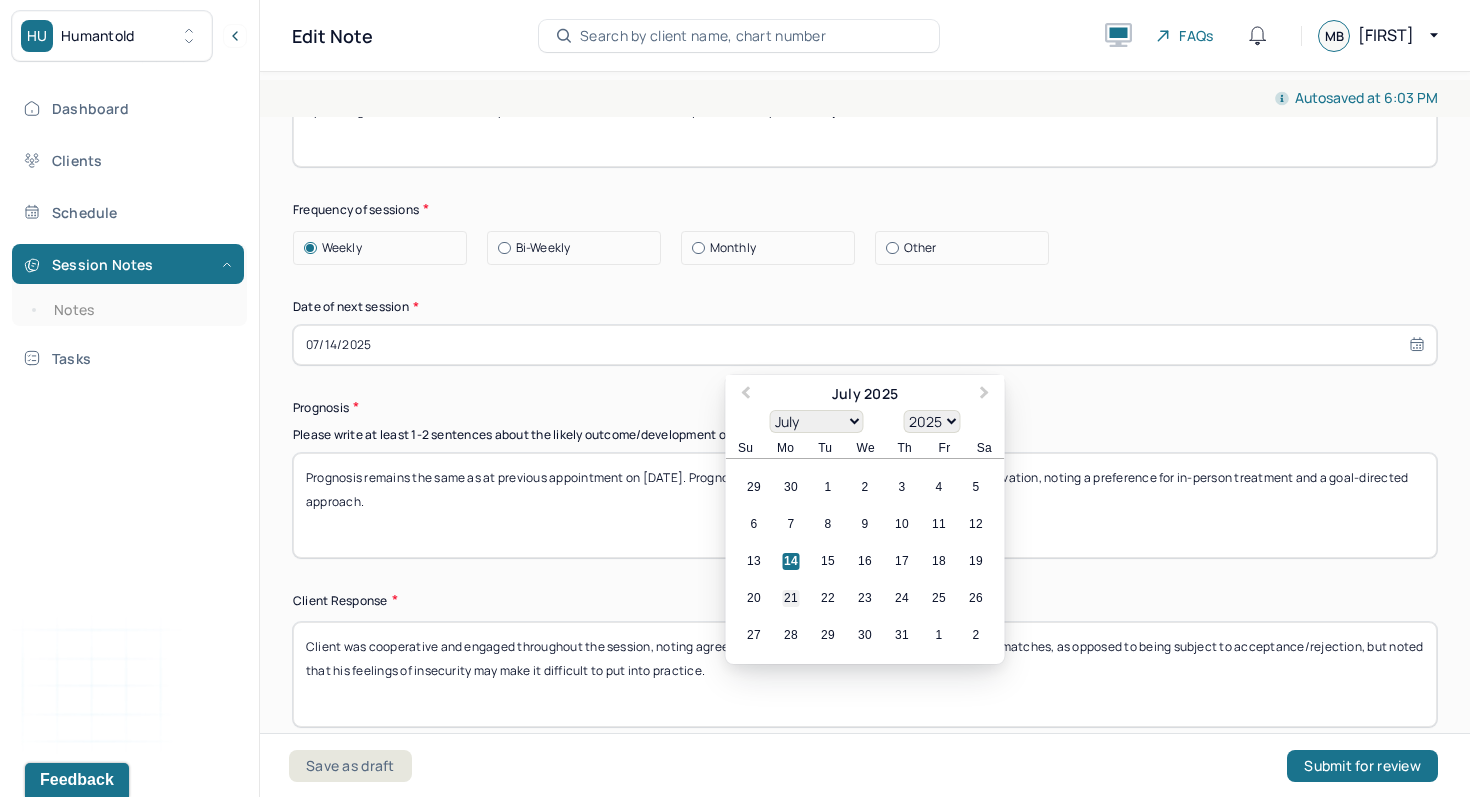 click on "21" at bounding box center [791, 598] 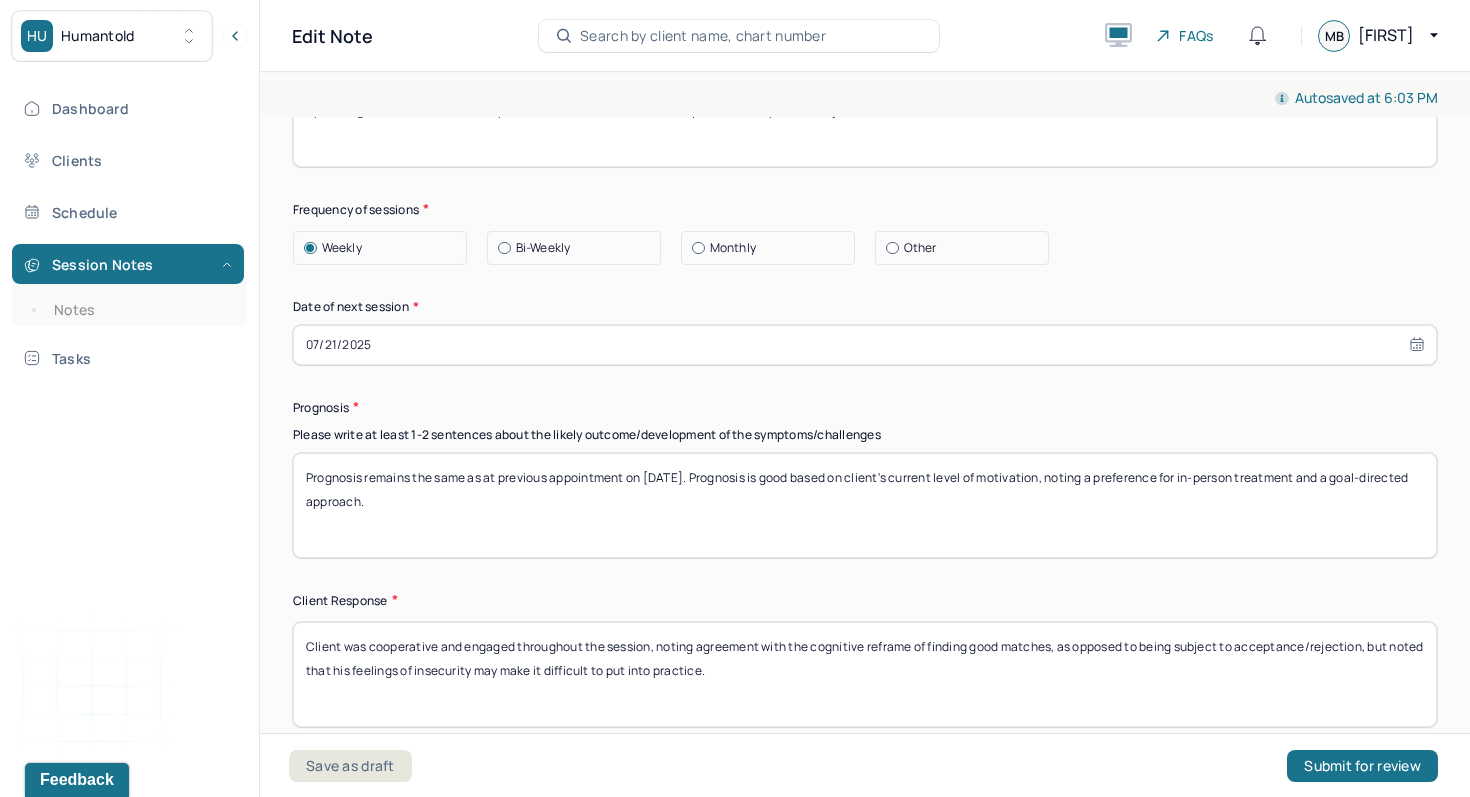 scroll, scrollTop: 2503, scrollLeft: 0, axis: vertical 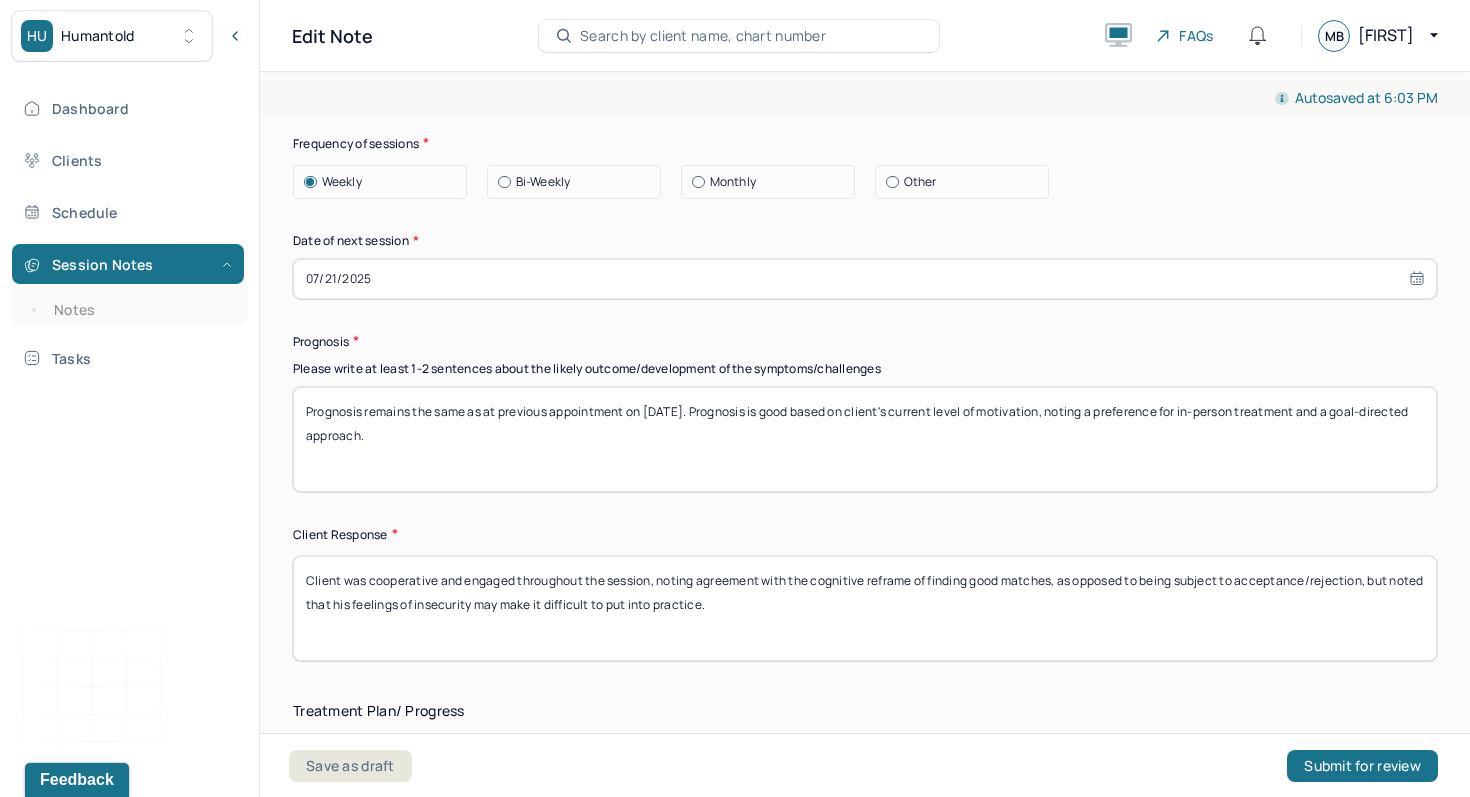 click on "Client was cooperative and engaged throughout the session, noting agreement with the cognitive reframe of finding good matches, as opposed to being subject to acceptance/rejection, but noted that his feelings of insecurity may make it difficult to put into practice." at bounding box center [865, 608] 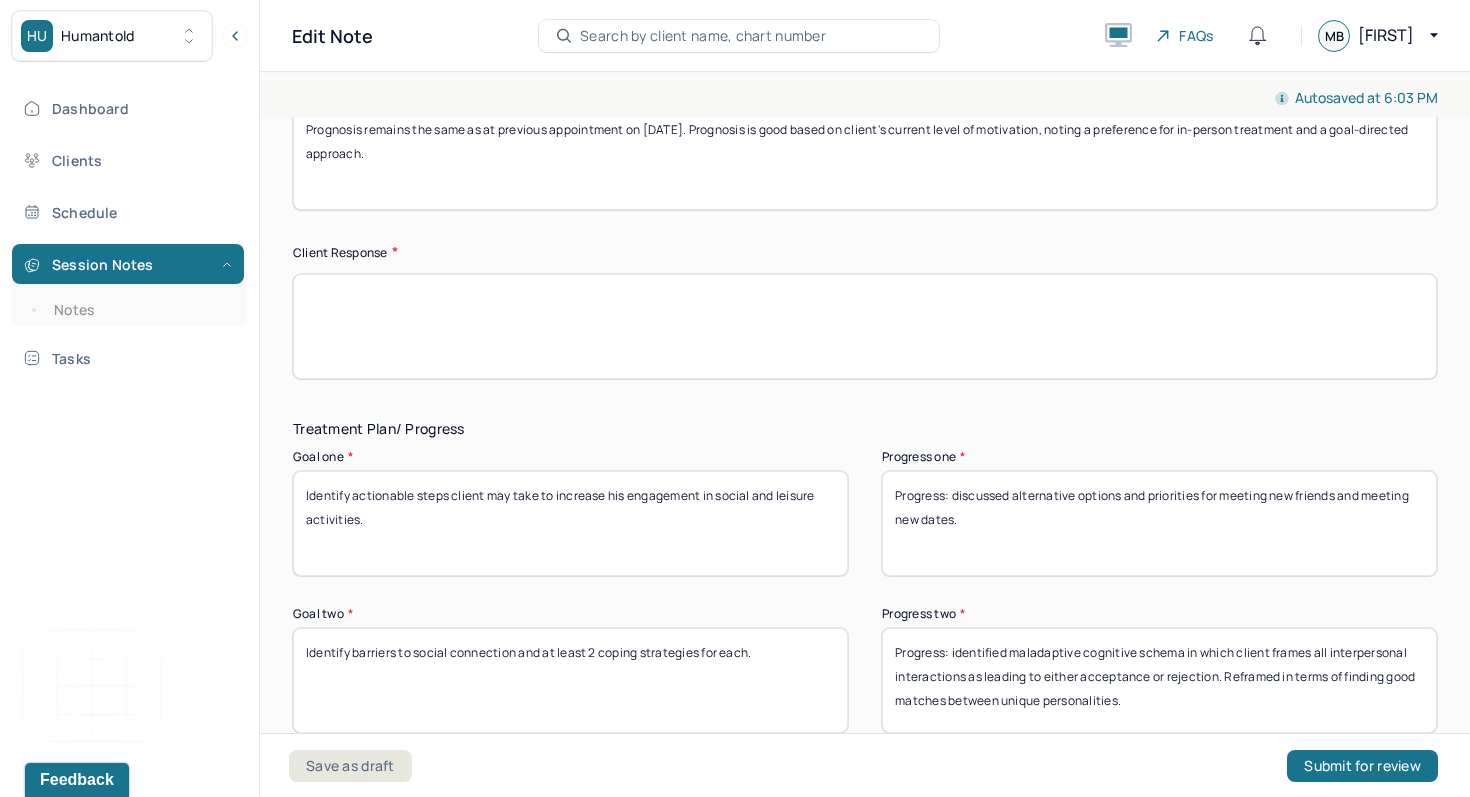 scroll, scrollTop: 2895, scrollLeft: 0, axis: vertical 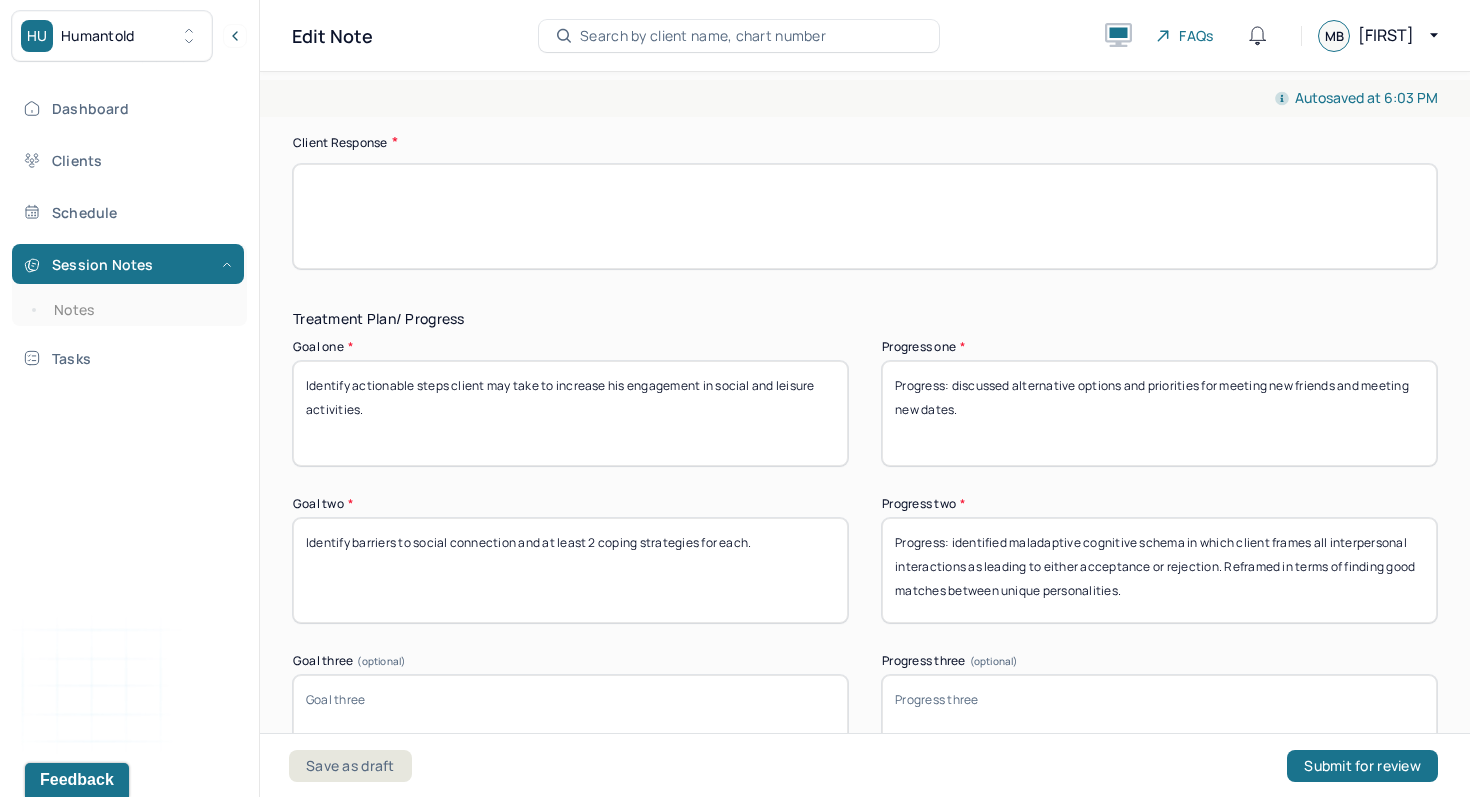 type 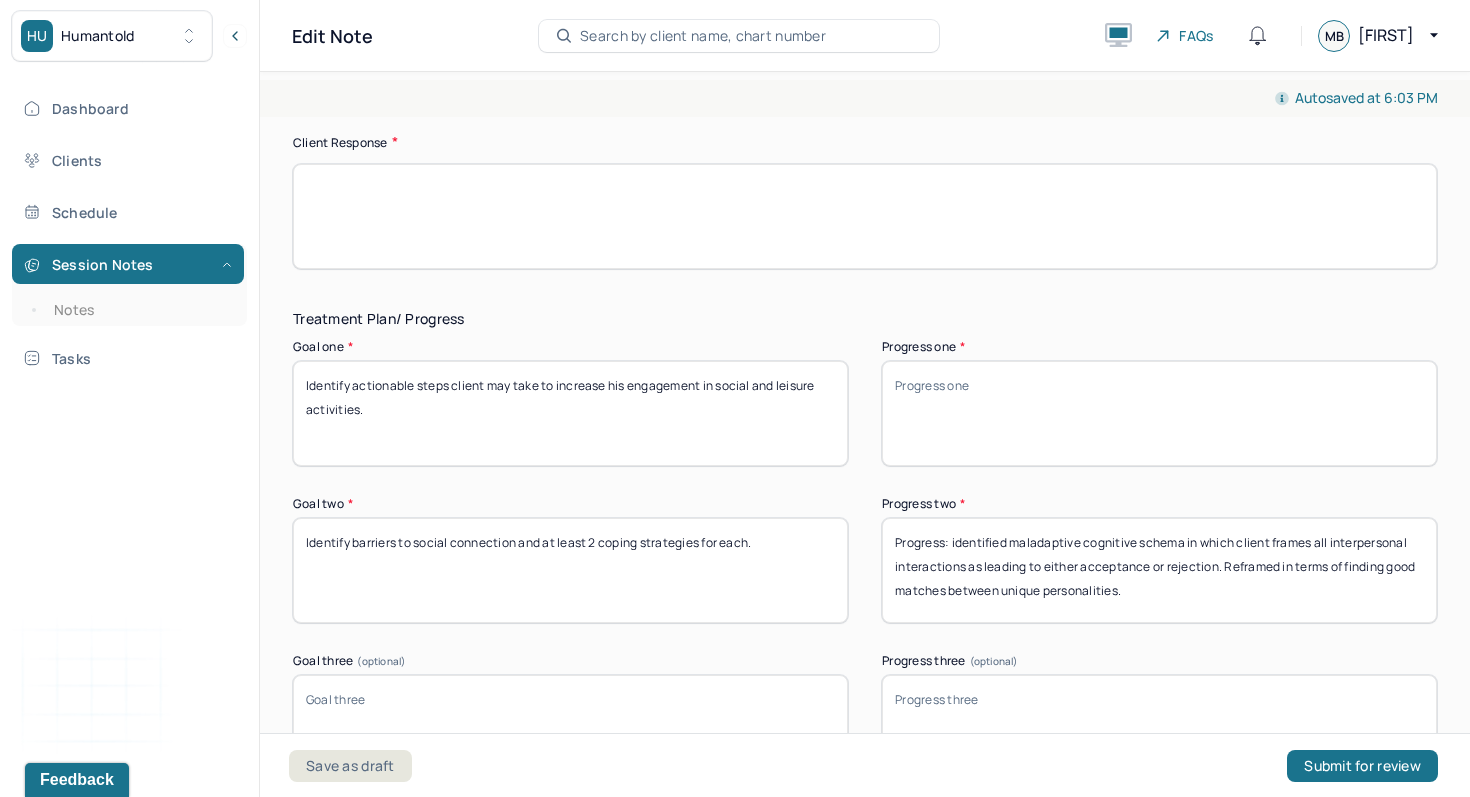 type 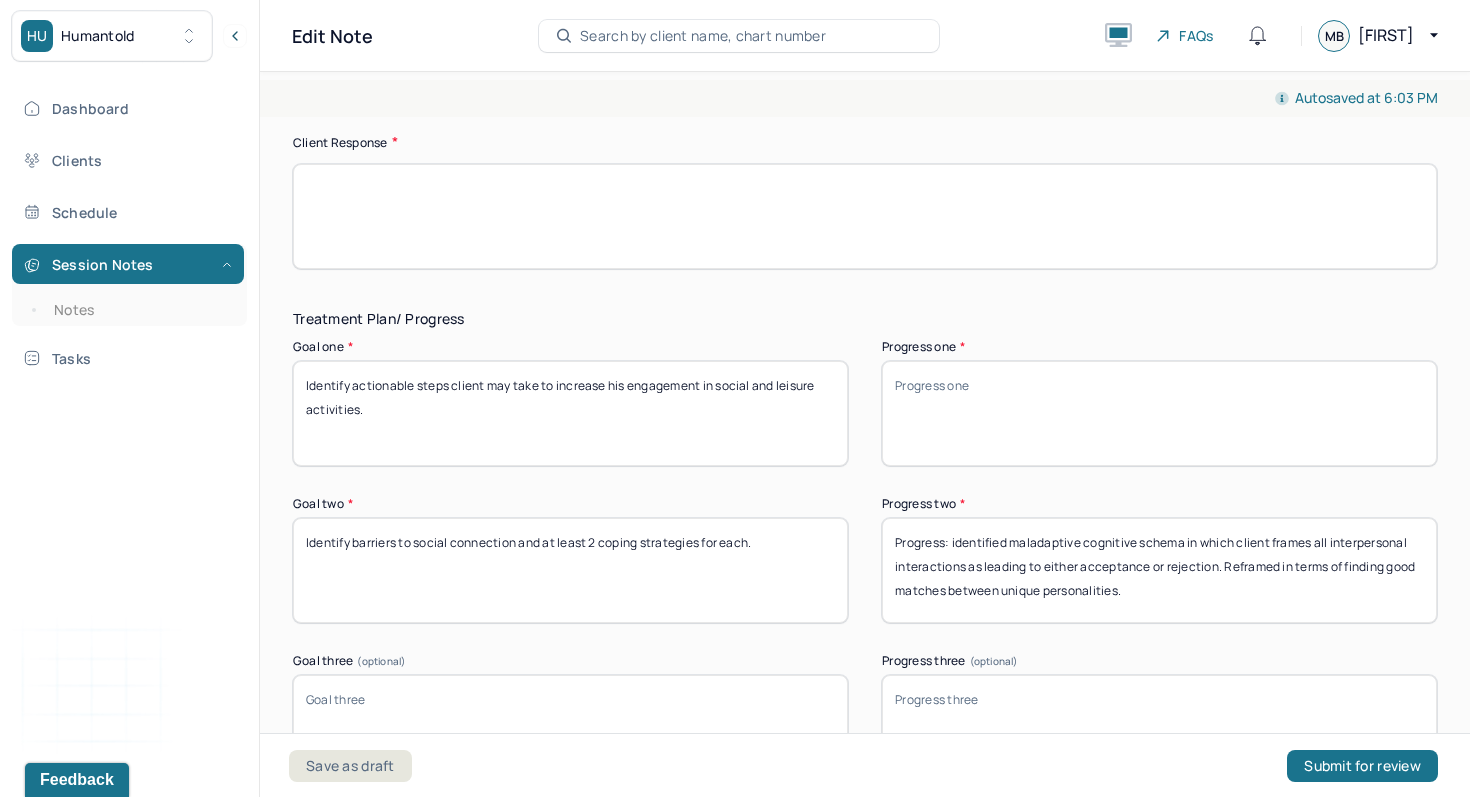 click on "Progress: identified maladaptive cognitive schema in which client frames all interpersonal interactions as leading to either acceptance or rejection. Reframed in terms of finding good matches between unique personalities." at bounding box center (1159, 570) 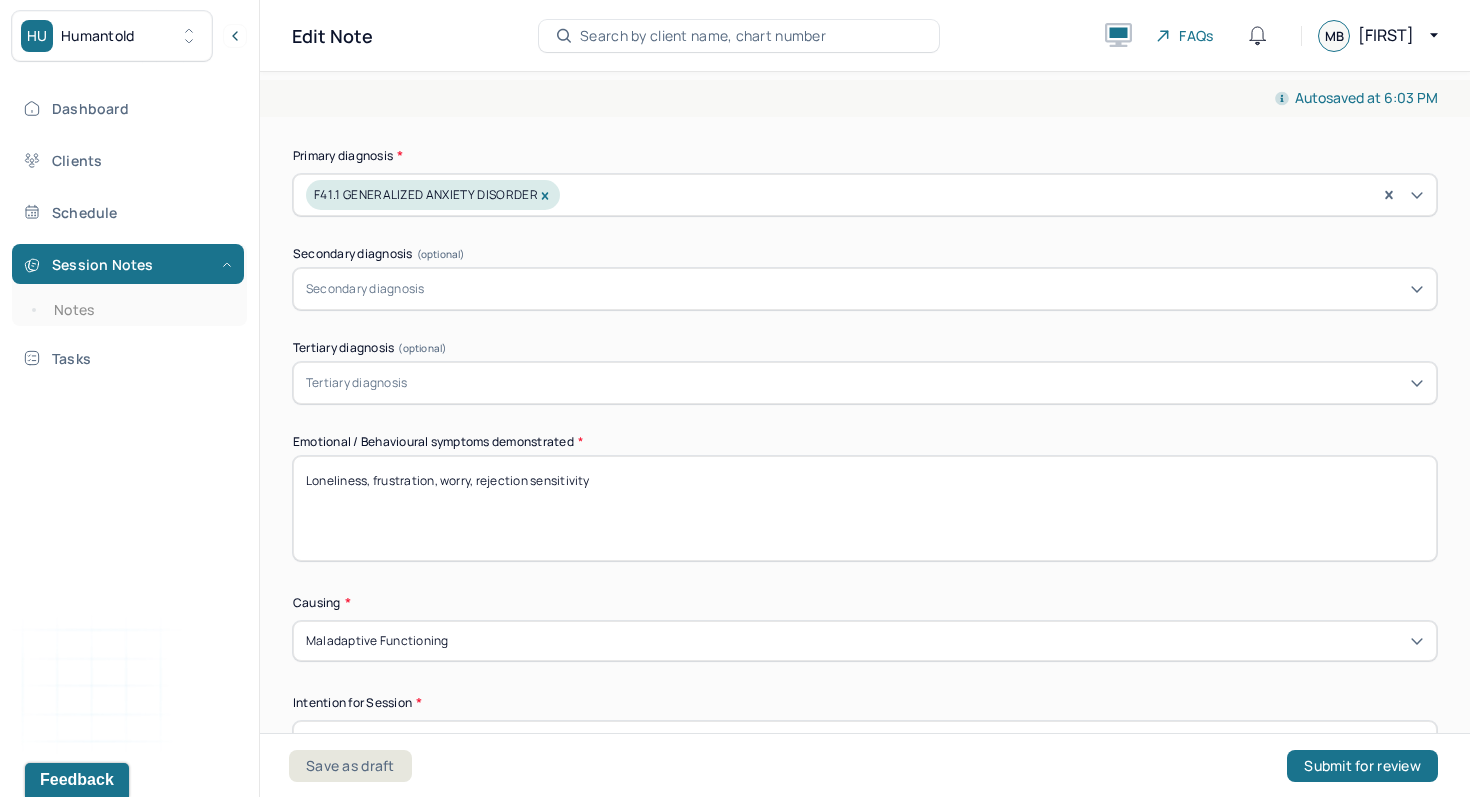scroll, scrollTop: 538, scrollLeft: 0, axis: vertical 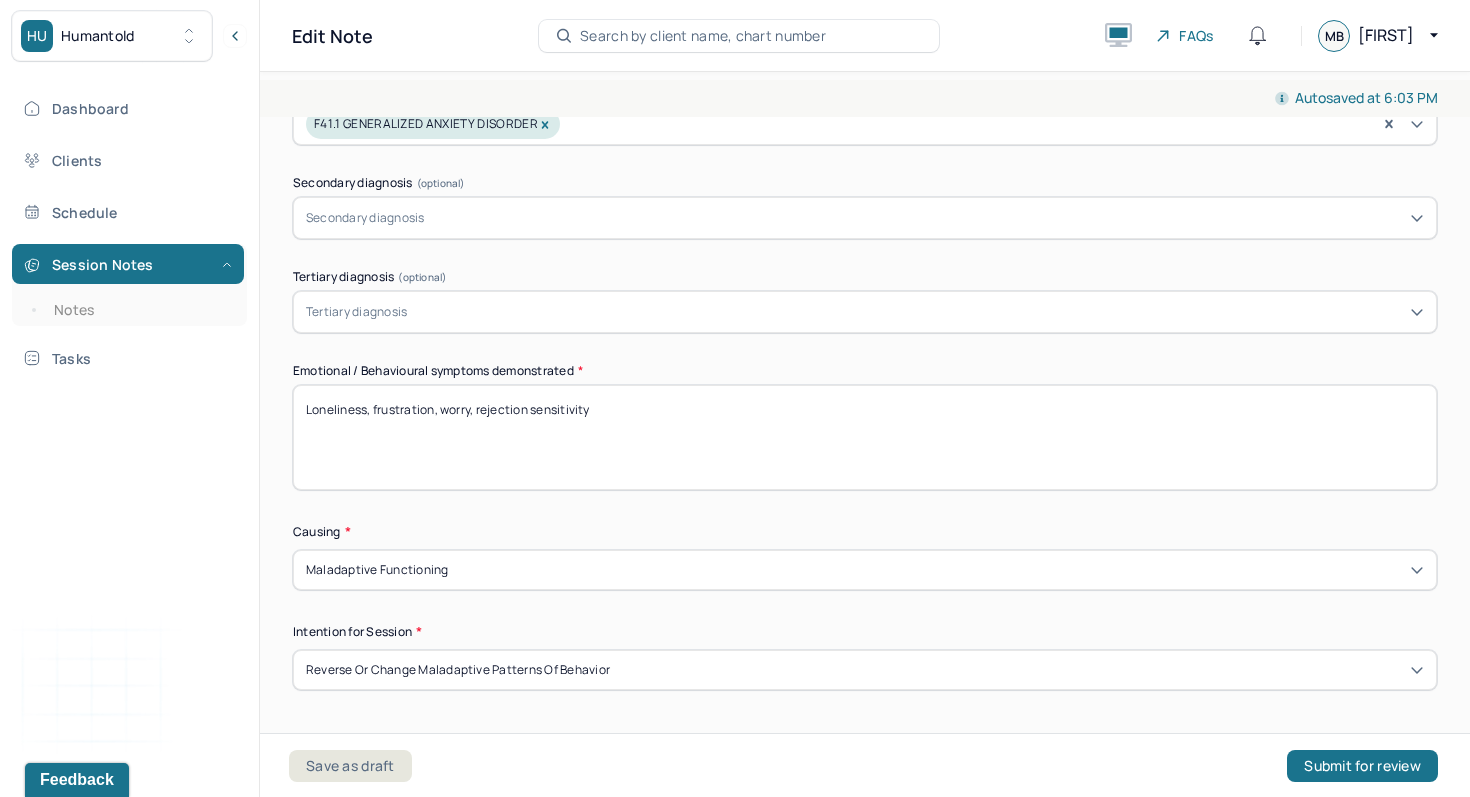 type 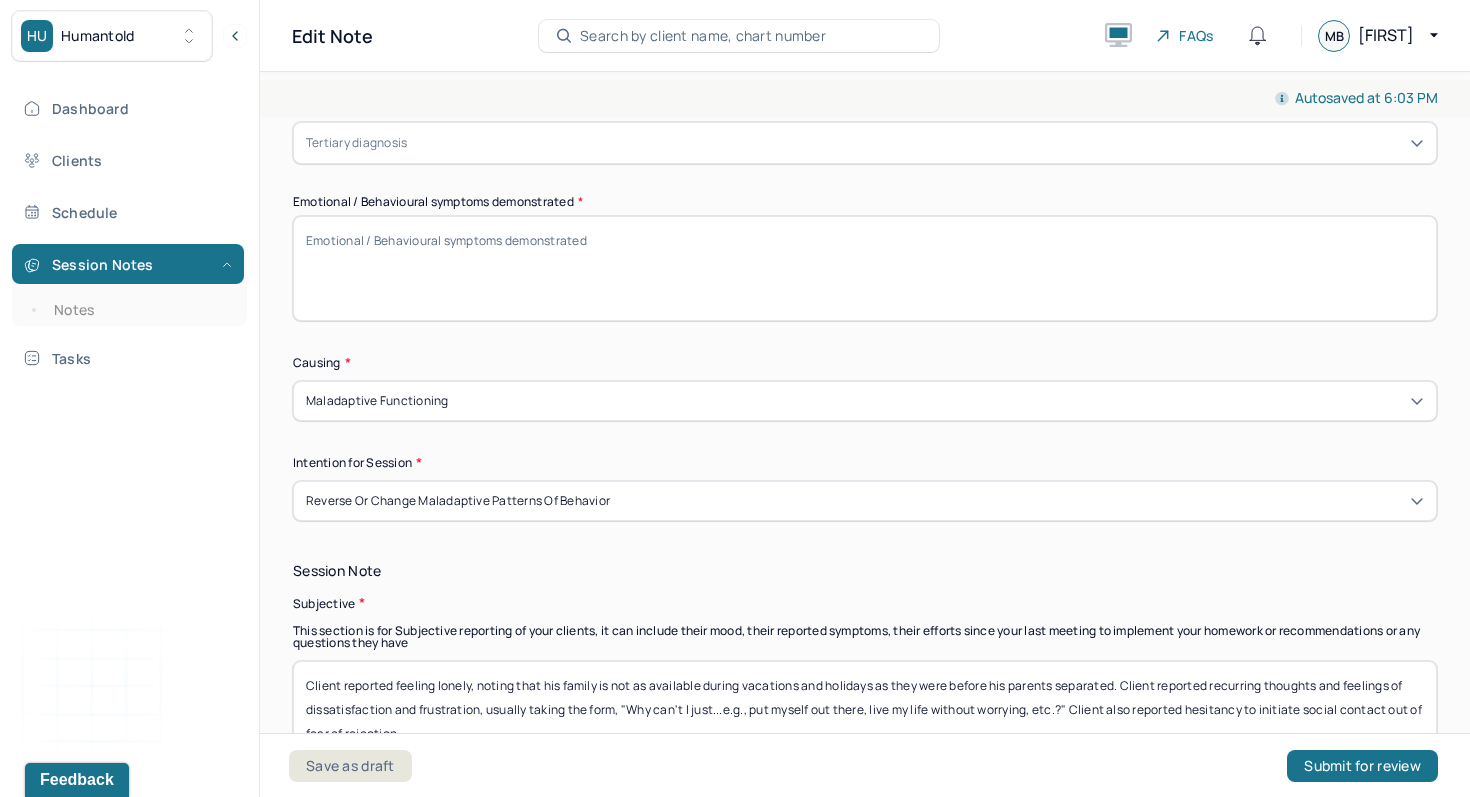 scroll, scrollTop: 870, scrollLeft: 0, axis: vertical 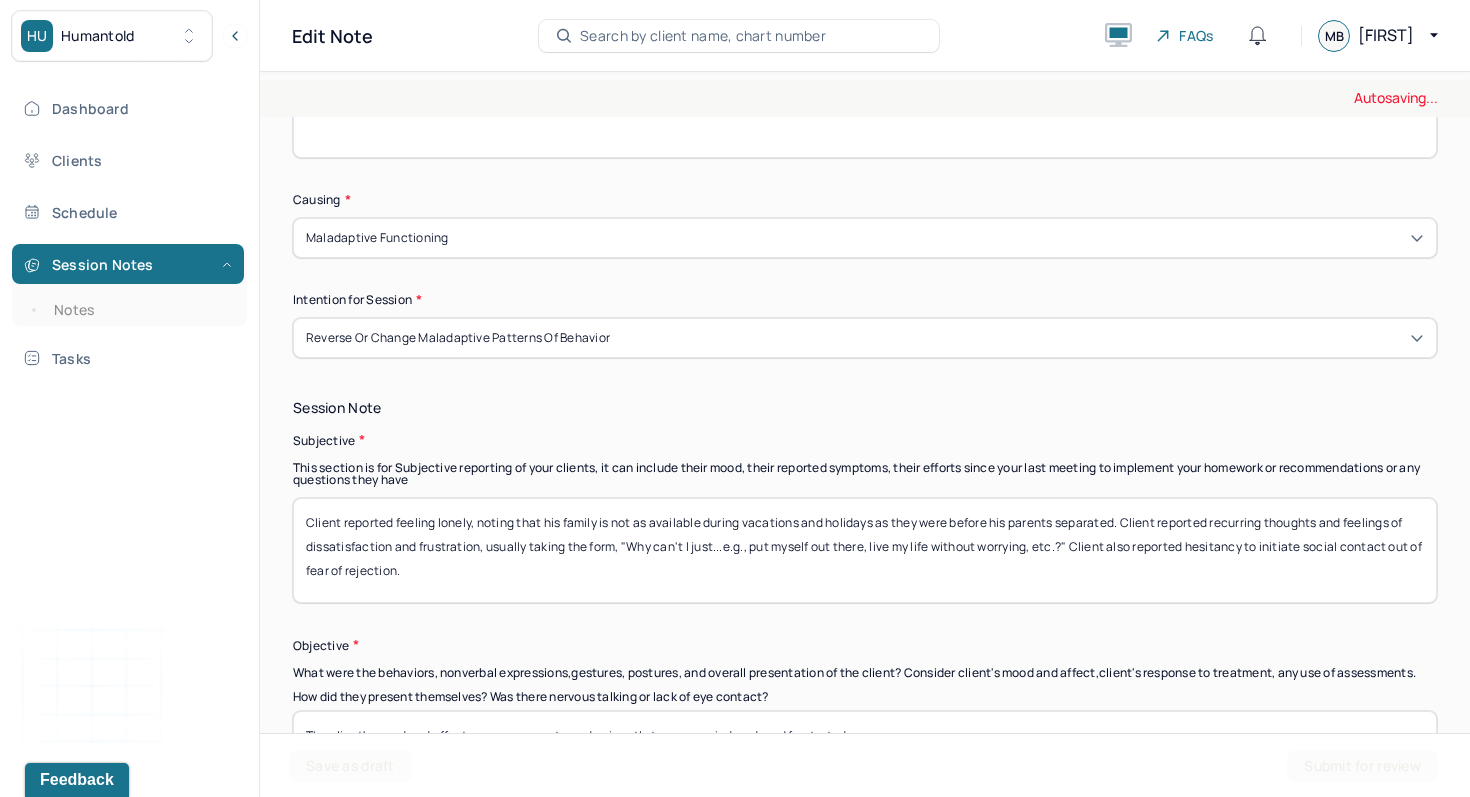 type 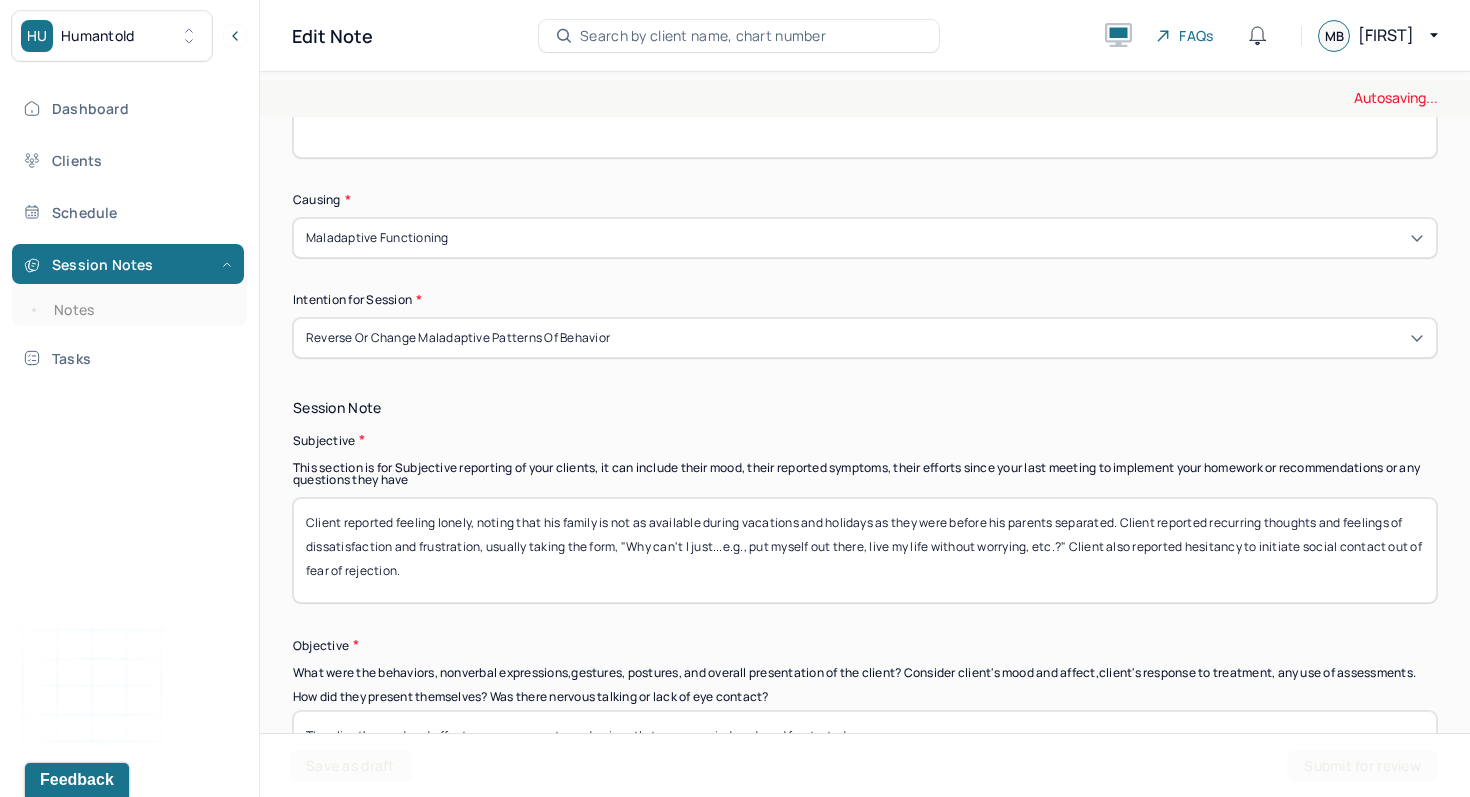 click on "Client reported feeling lonely, noting that his family is not as available during vacations and holidays as they were before his parents separated. Client reported recurring thoughts and feelings of dissatisfaction and frustration, usually taking the form, "Why can't I just...e.g., put myself out there, live my life without worrying, etc.?" Client also reported hesitancy to initiate social contact out of fear of rejection." at bounding box center (865, 550) 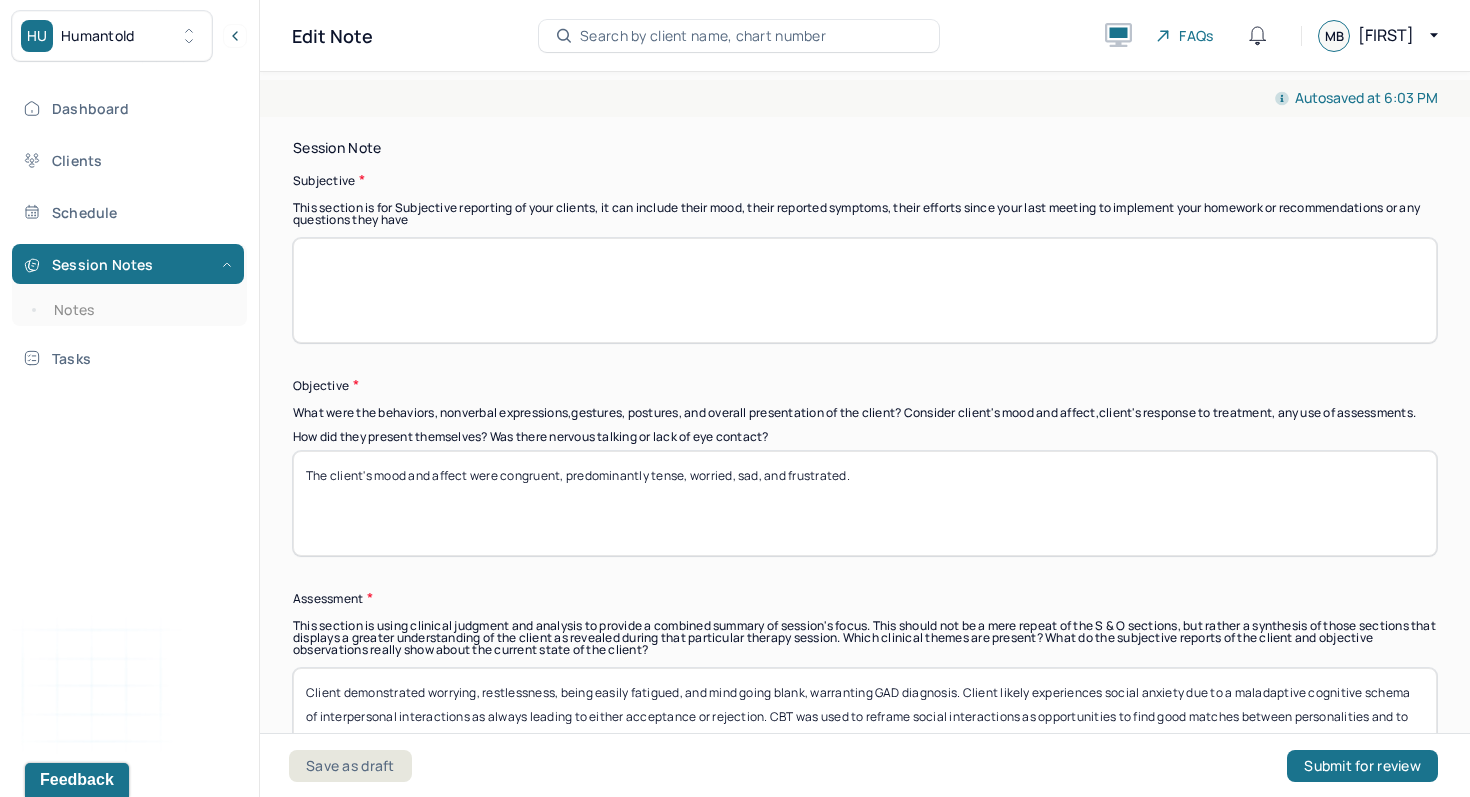scroll, scrollTop: 1129, scrollLeft: 0, axis: vertical 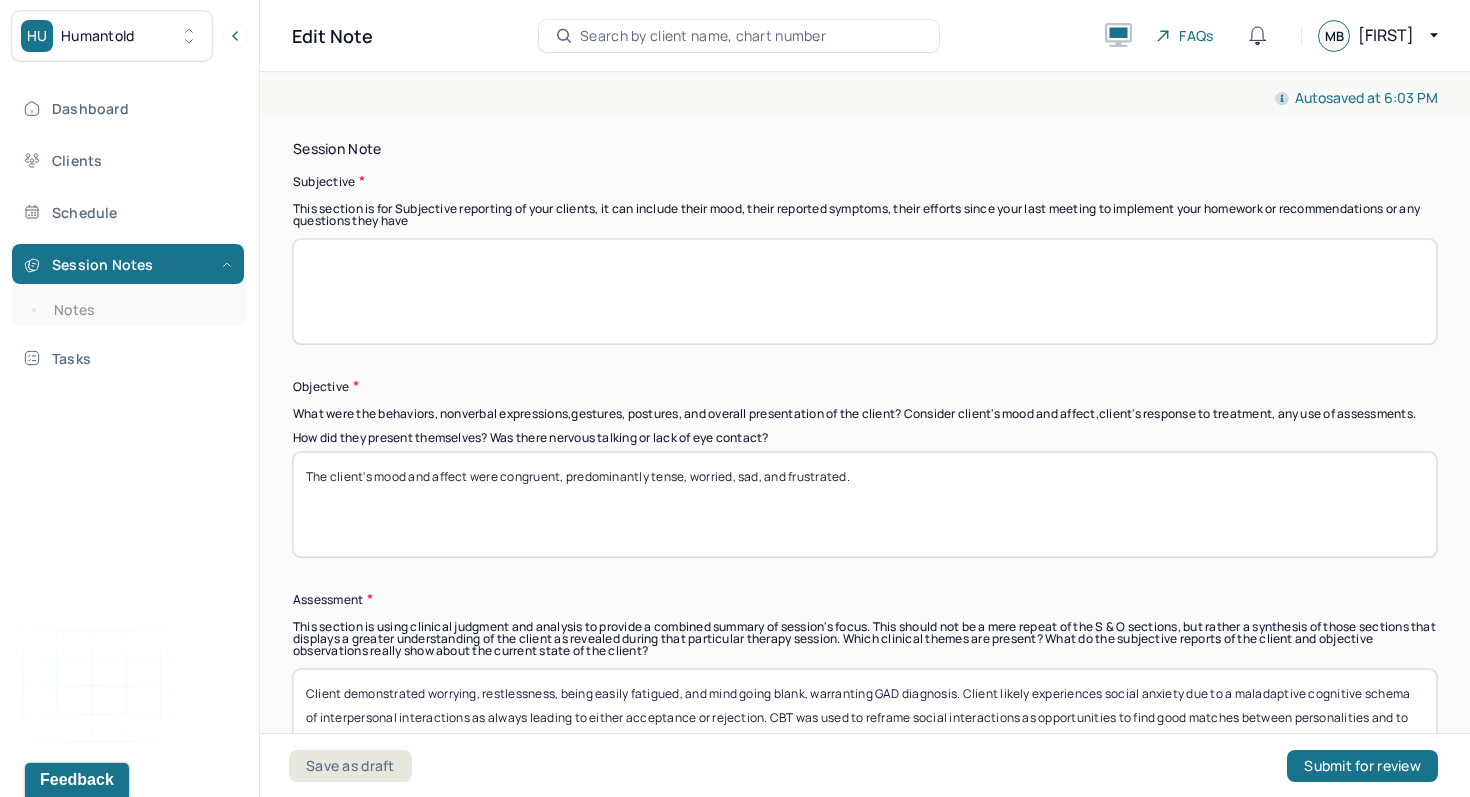 type 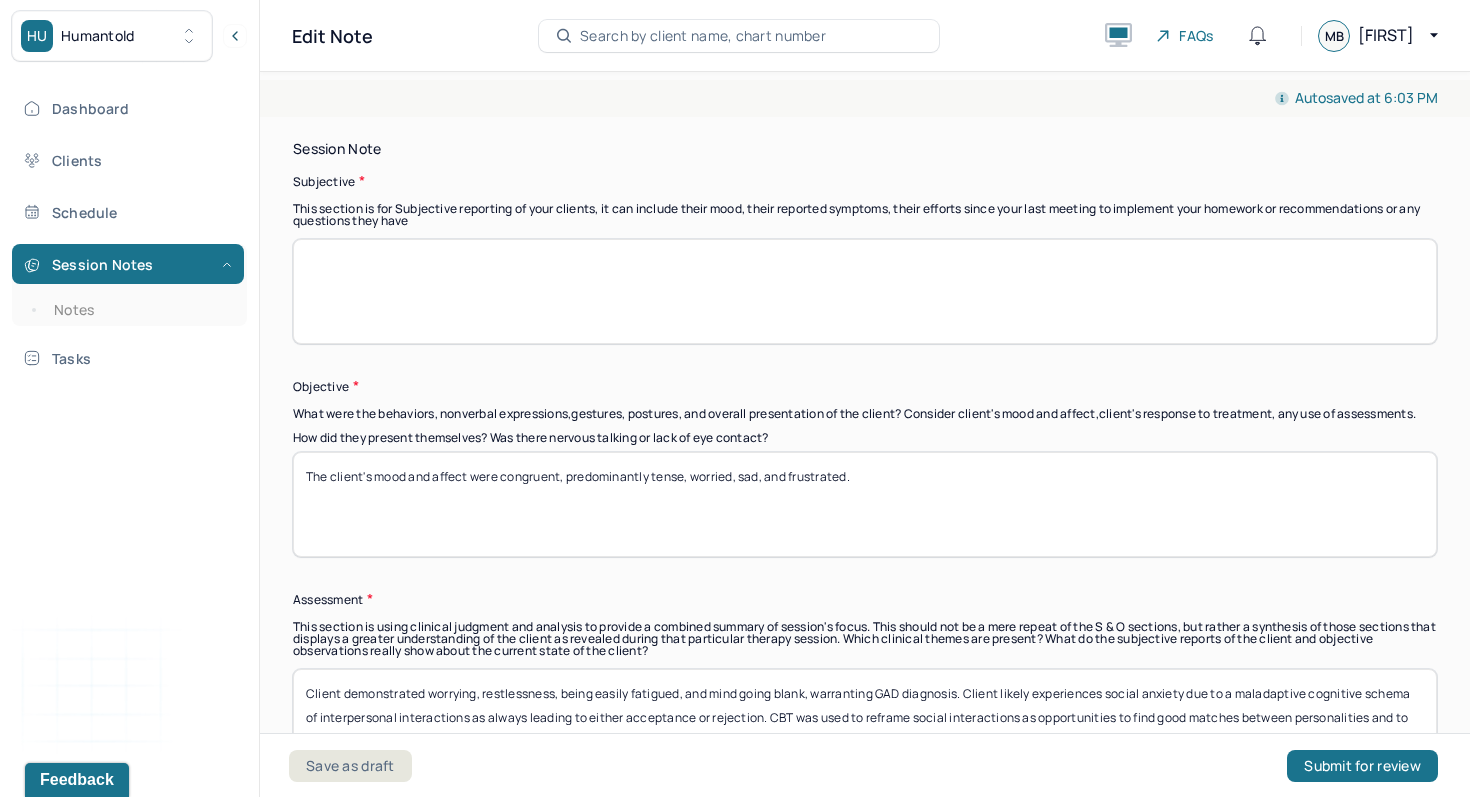drag, startPoint x: 883, startPoint y: 487, endPoint x: 1227, endPoint y: 496, distance: 344.1177 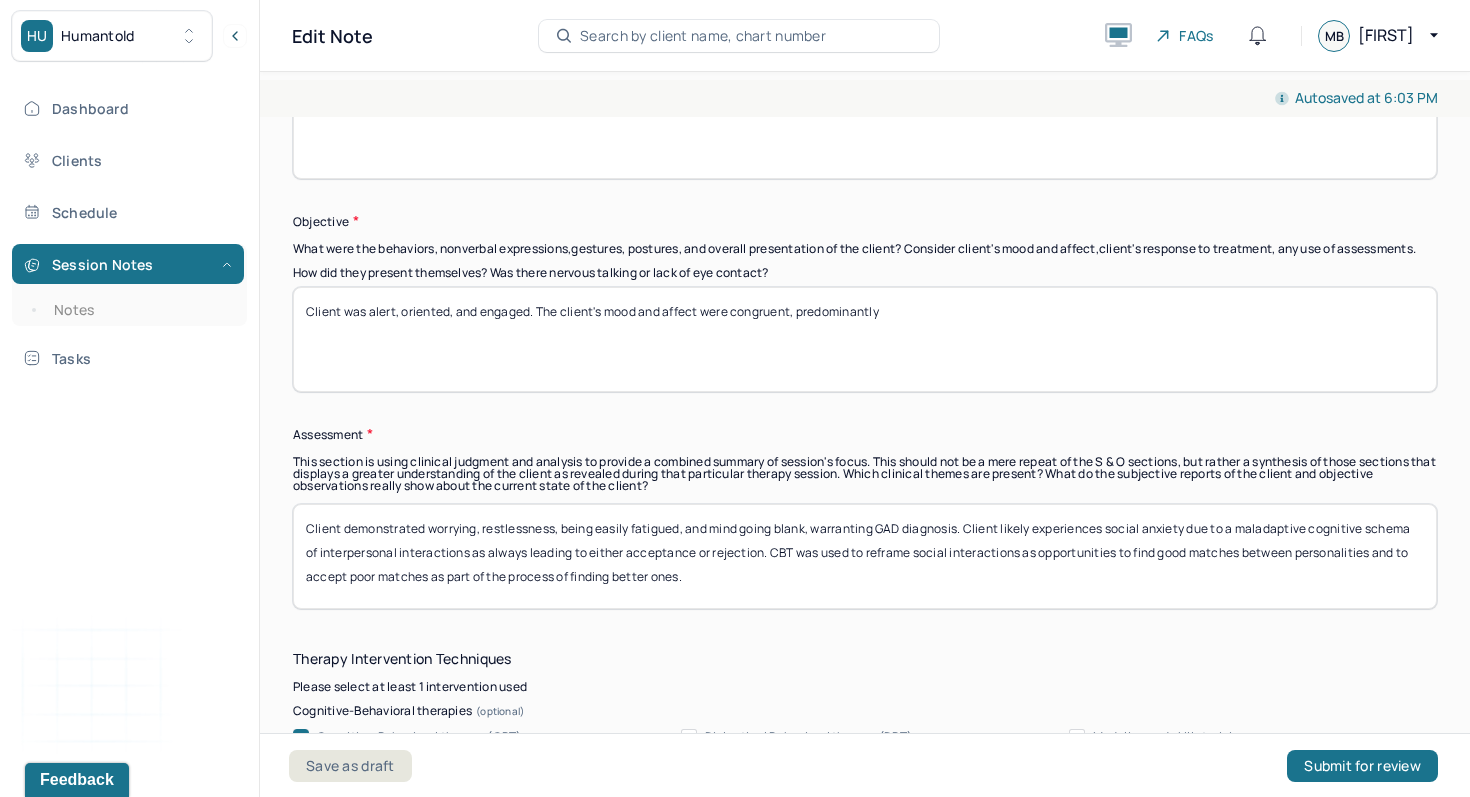 scroll, scrollTop: 1299, scrollLeft: 0, axis: vertical 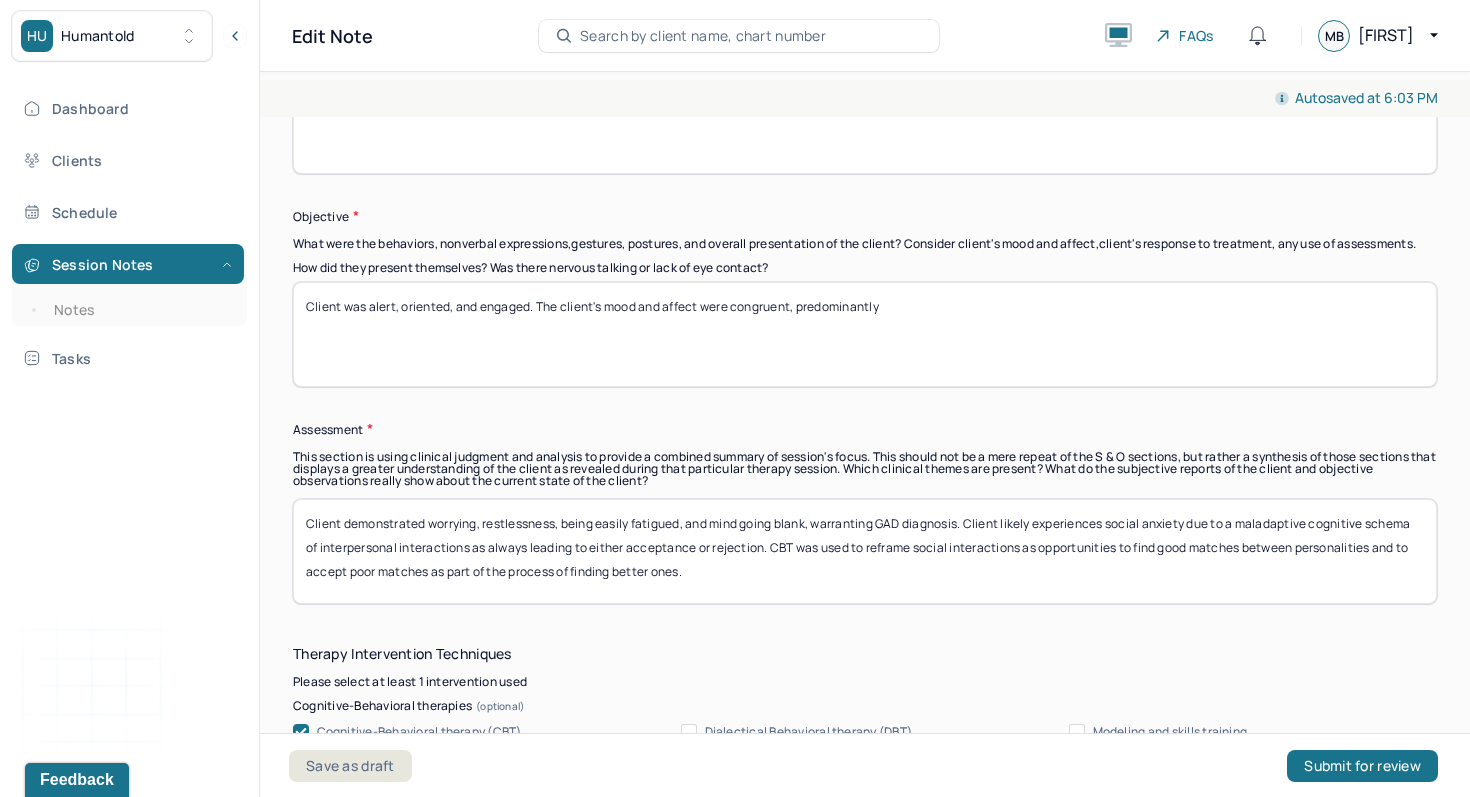 type on "Client was alert, oriented, and engaged. The client's mood and affect were congruent, predominantly" 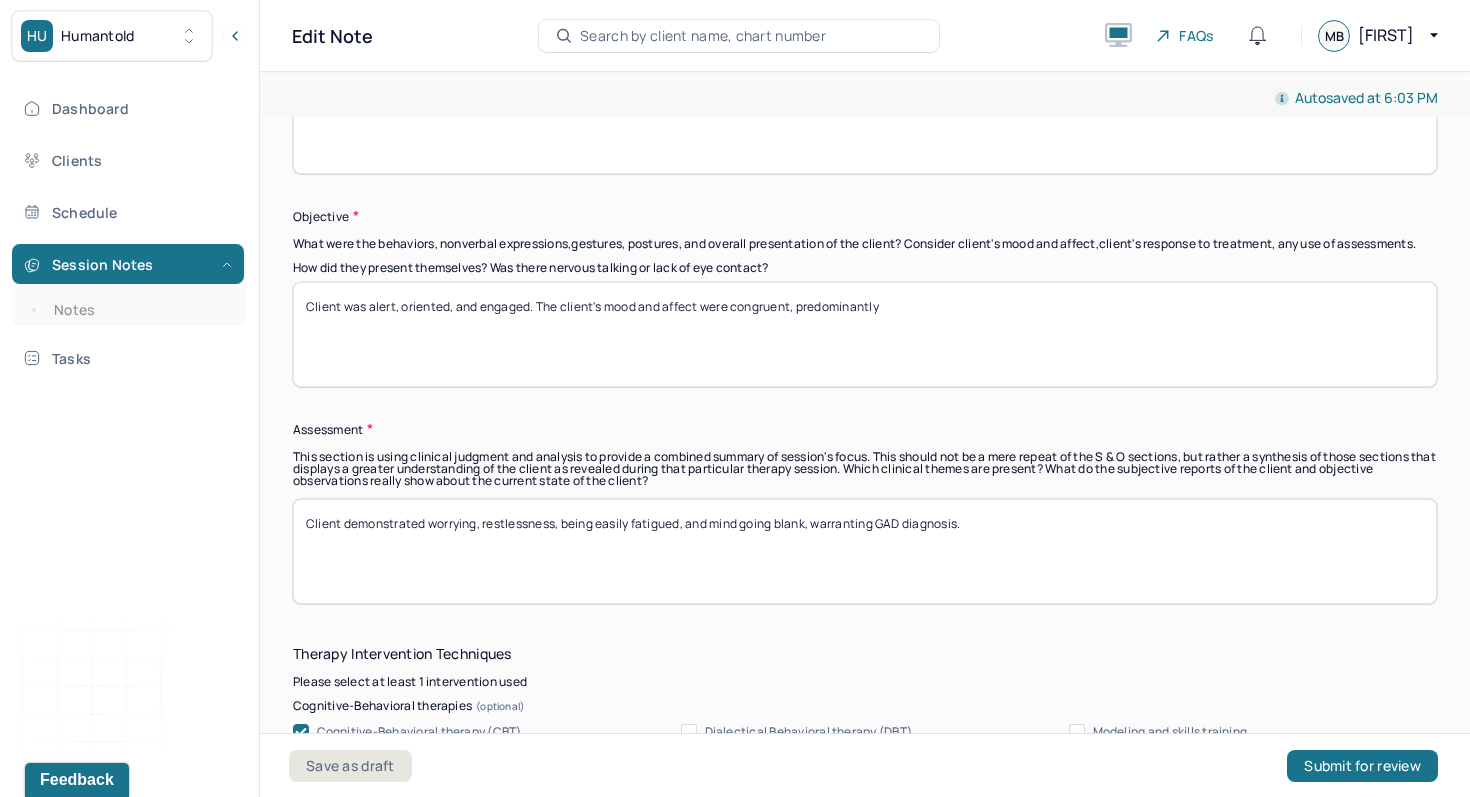 drag, startPoint x: 713, startPoint y: 537, endPoint x: 807, endPoint y: 543, distance: 94.19129 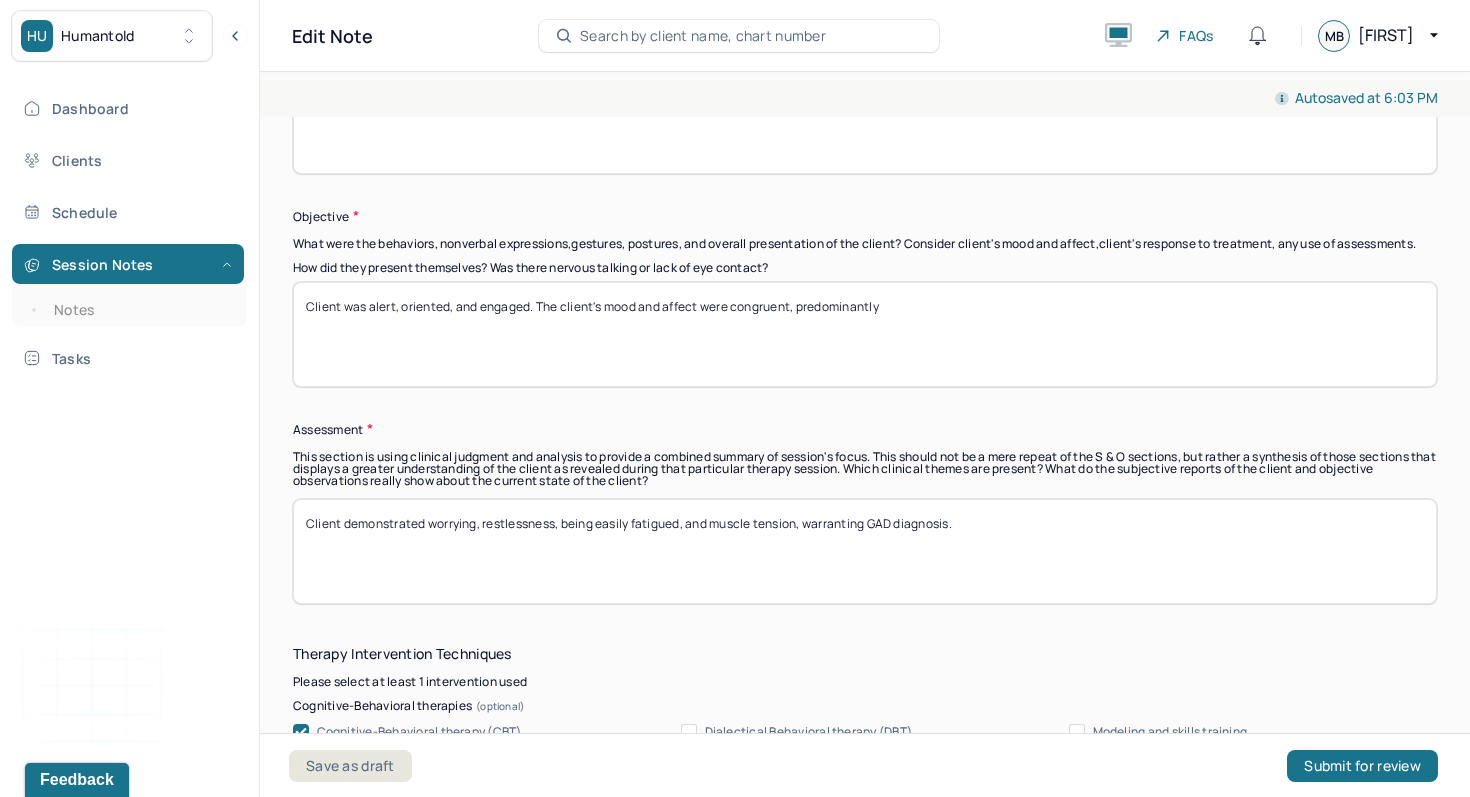 type on "Client demonstrated worrying, restlessness, being easily fatigued, and muscle tension, warranting GAD diagnosis." 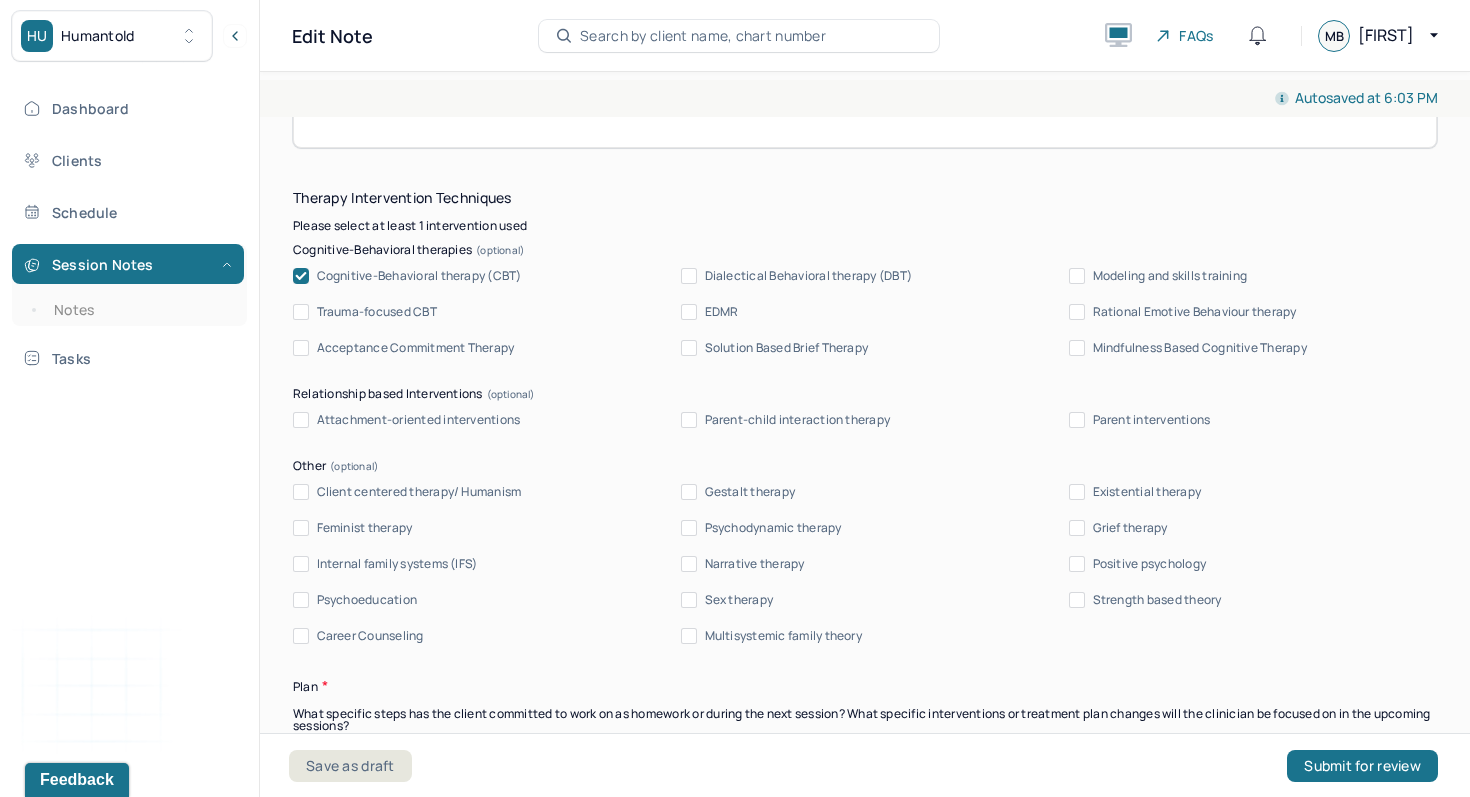 scroll, scrollTop: 1784, scrollLeft: 0, axis: vertical 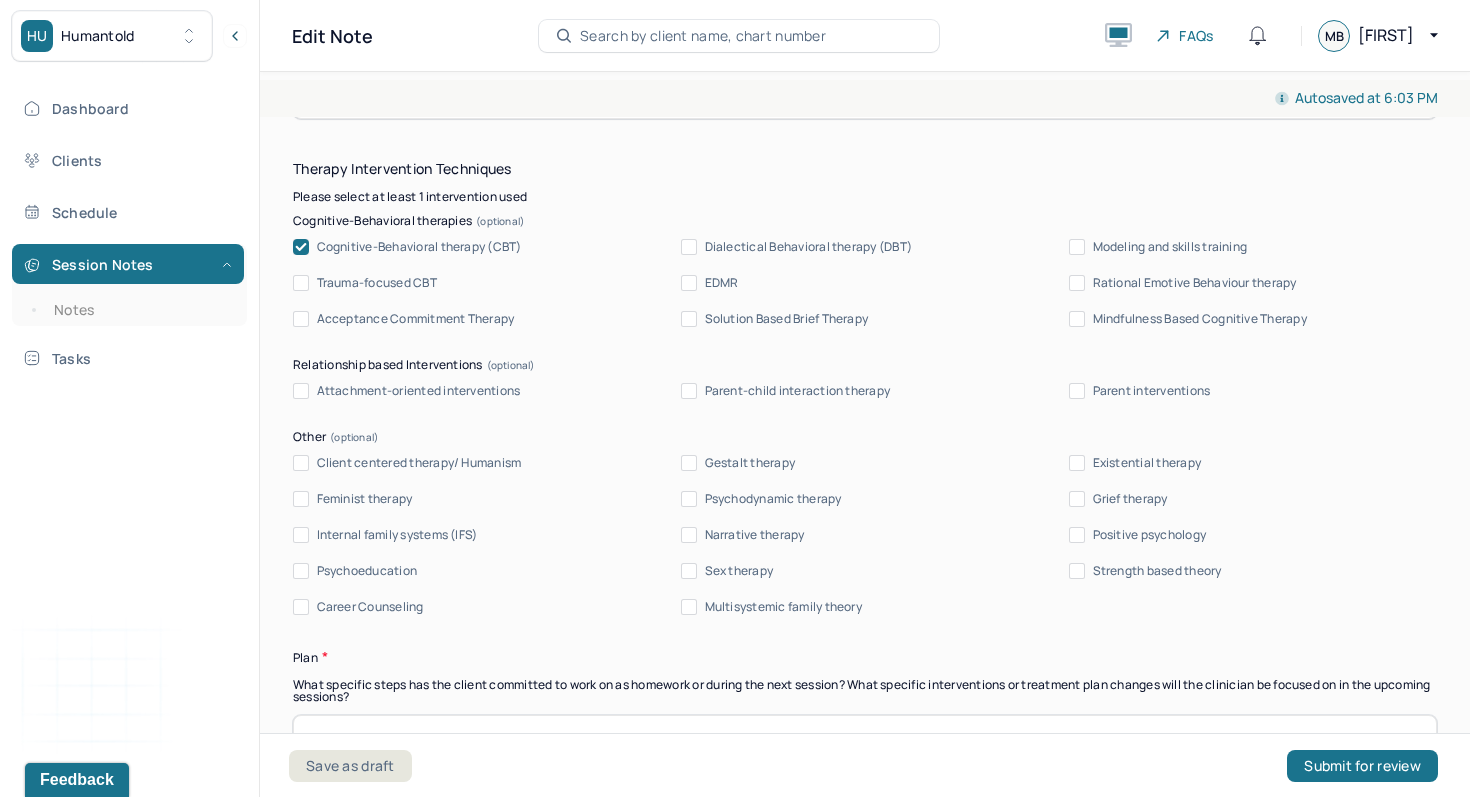 click on "Cognitive-Behavioral therapy (CBT)" at bounding box center [419, 247] 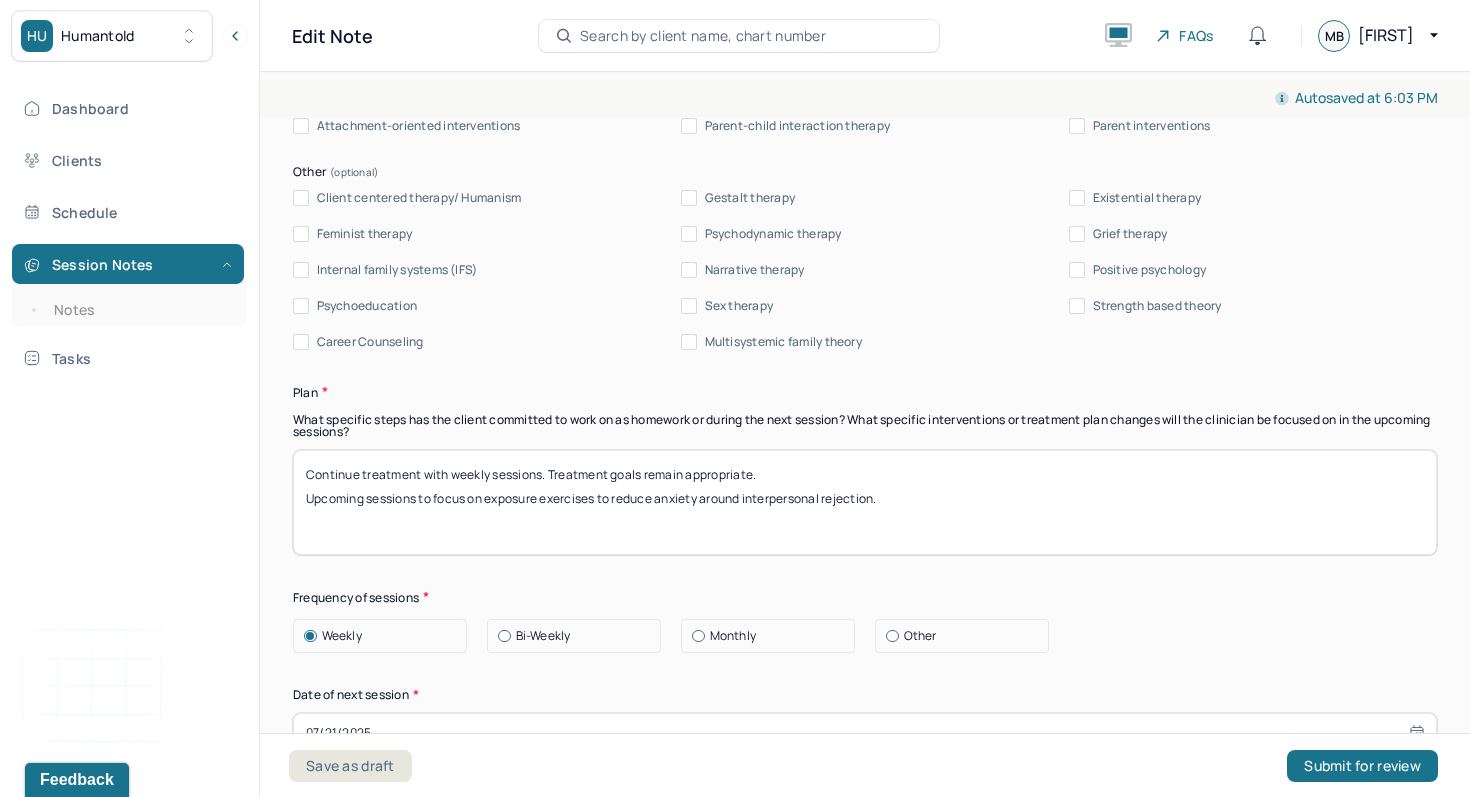 scroll, scrollTop: 2057, scrollLeft: 0, axis: vertical 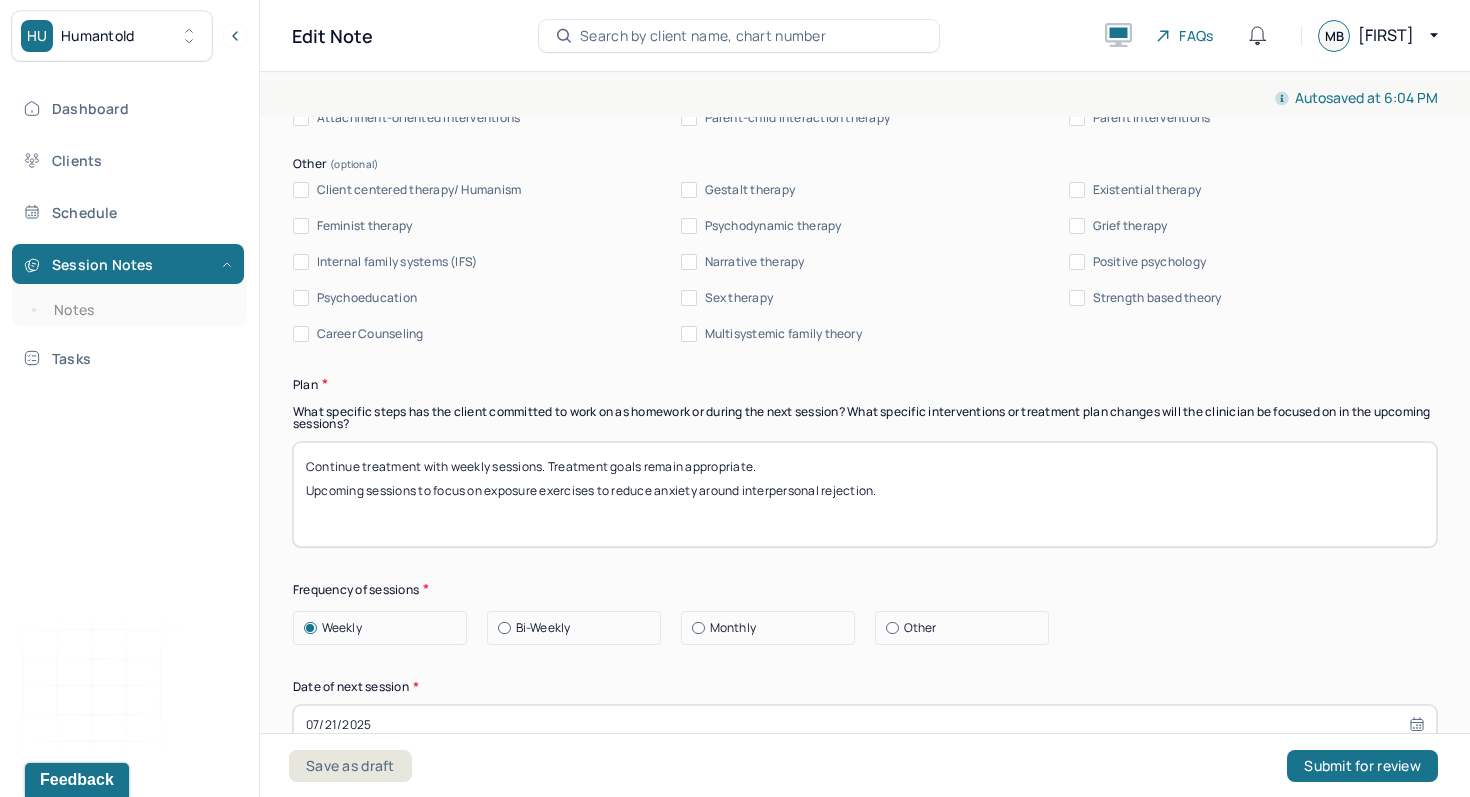 drag, startPoint x: 906, startPoint y: 504, endPoint x: 488, endPoint y: 509, distance: 418.0299 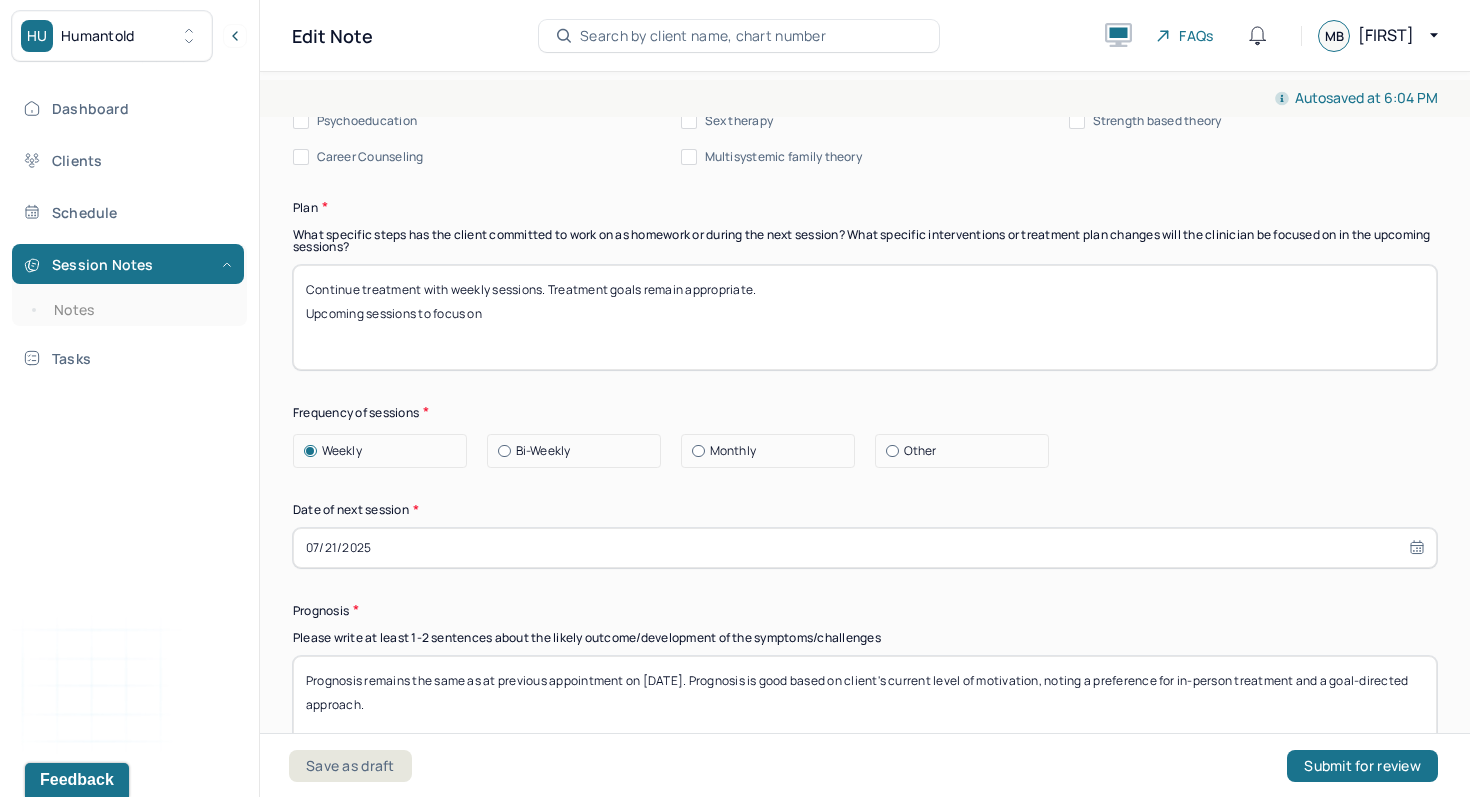 scroll, scrollTop: 2265, scrollLeft: 0, axis: vertical 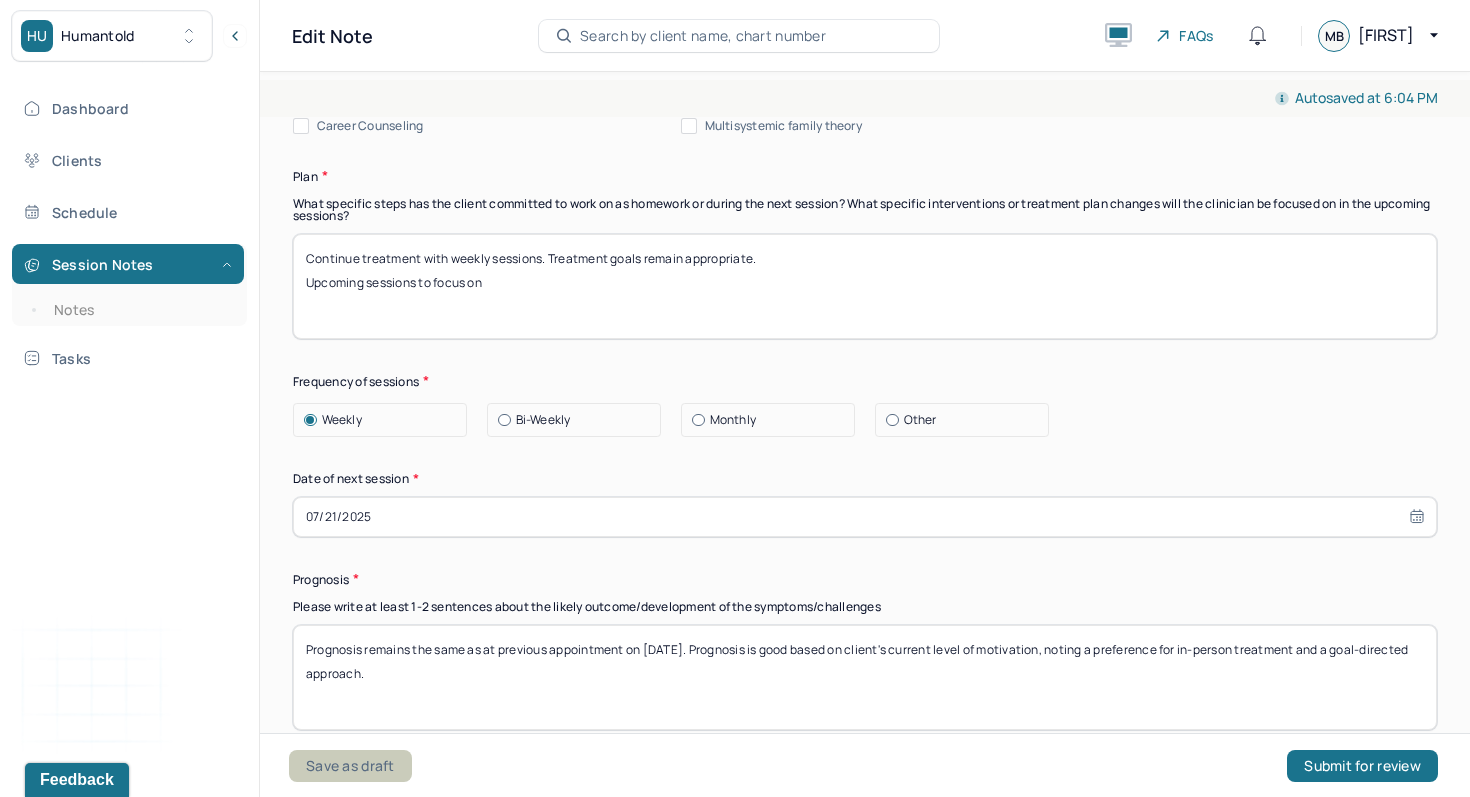 type on "Continue treatment with weekly sessions. Treatment goals remain appropriate.
Upcoming sessions to focus on" 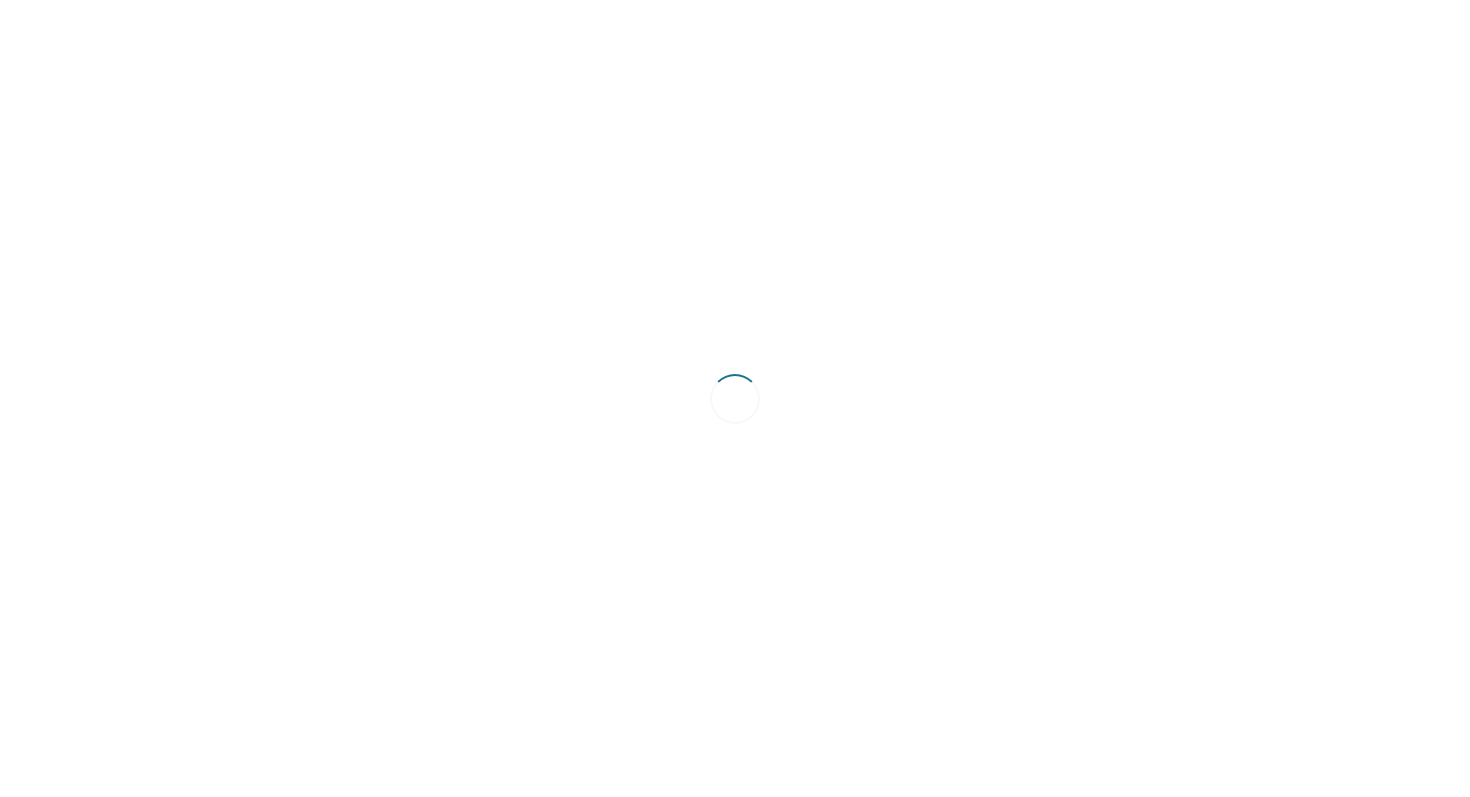 scroll, scrollTop: 0, scrollLeft: 0, axis: both 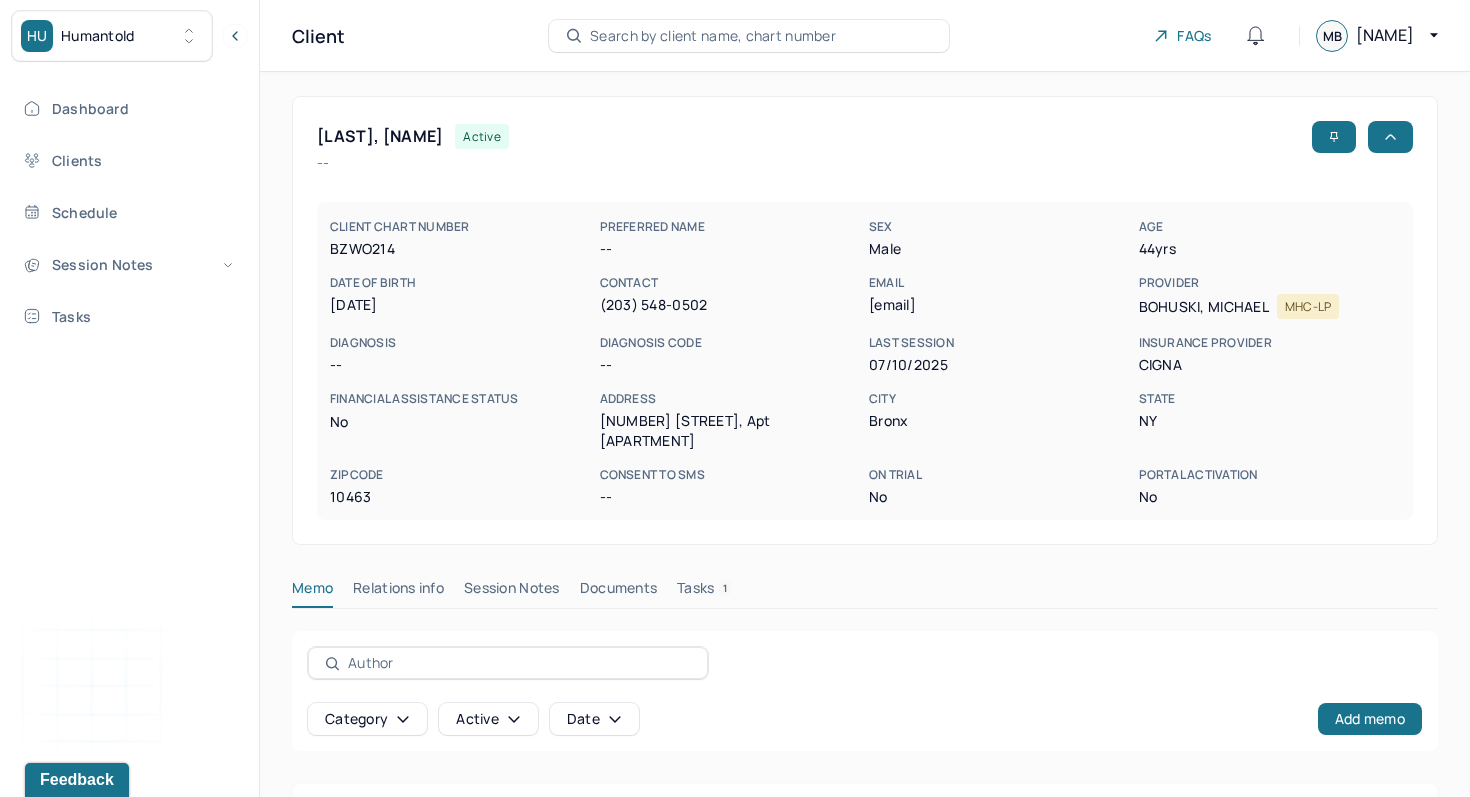 click on "Session Notes" at bounding box center [512, 592] 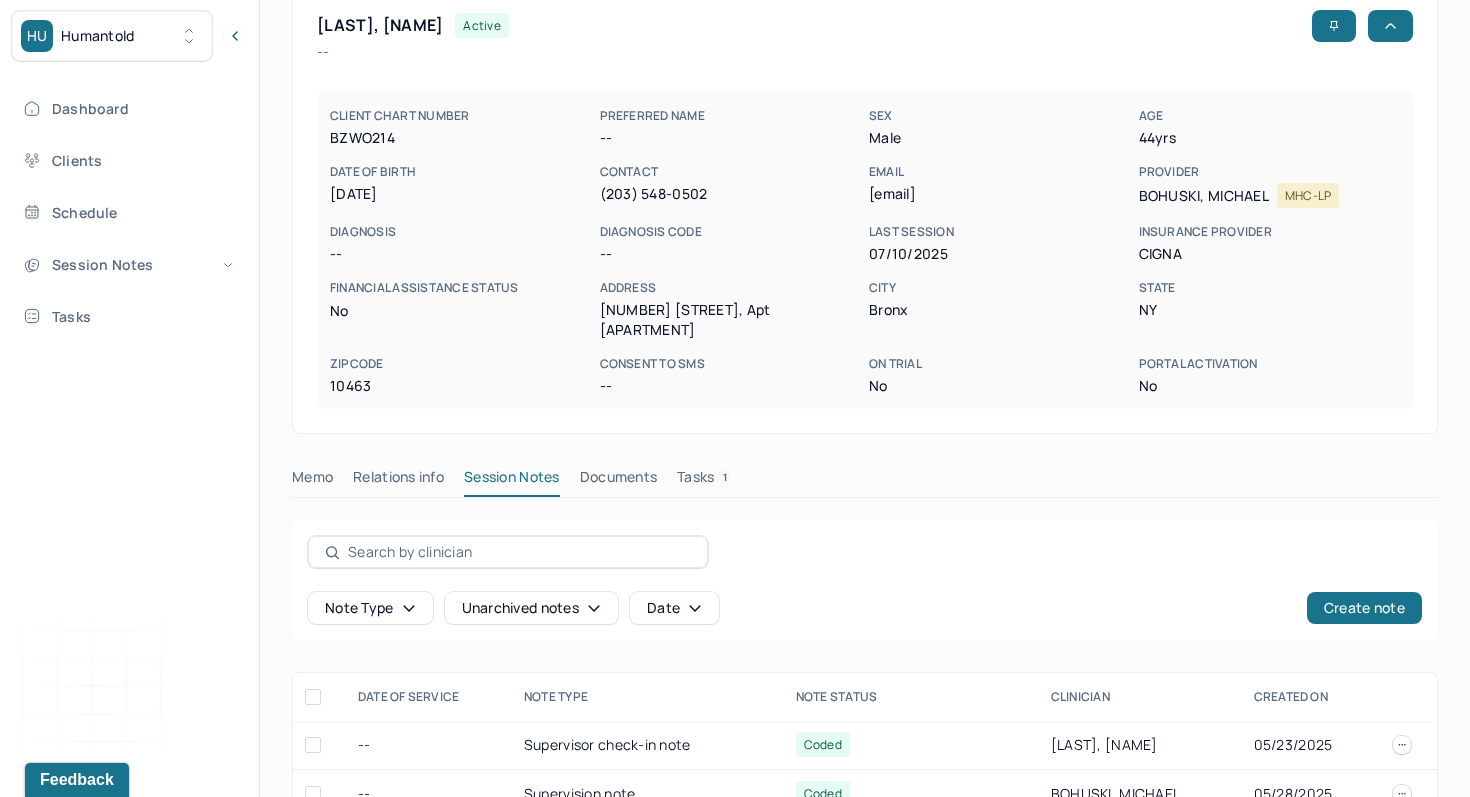 scroll, scrollTop: 632, scrollLeft: 0, axis: vertical 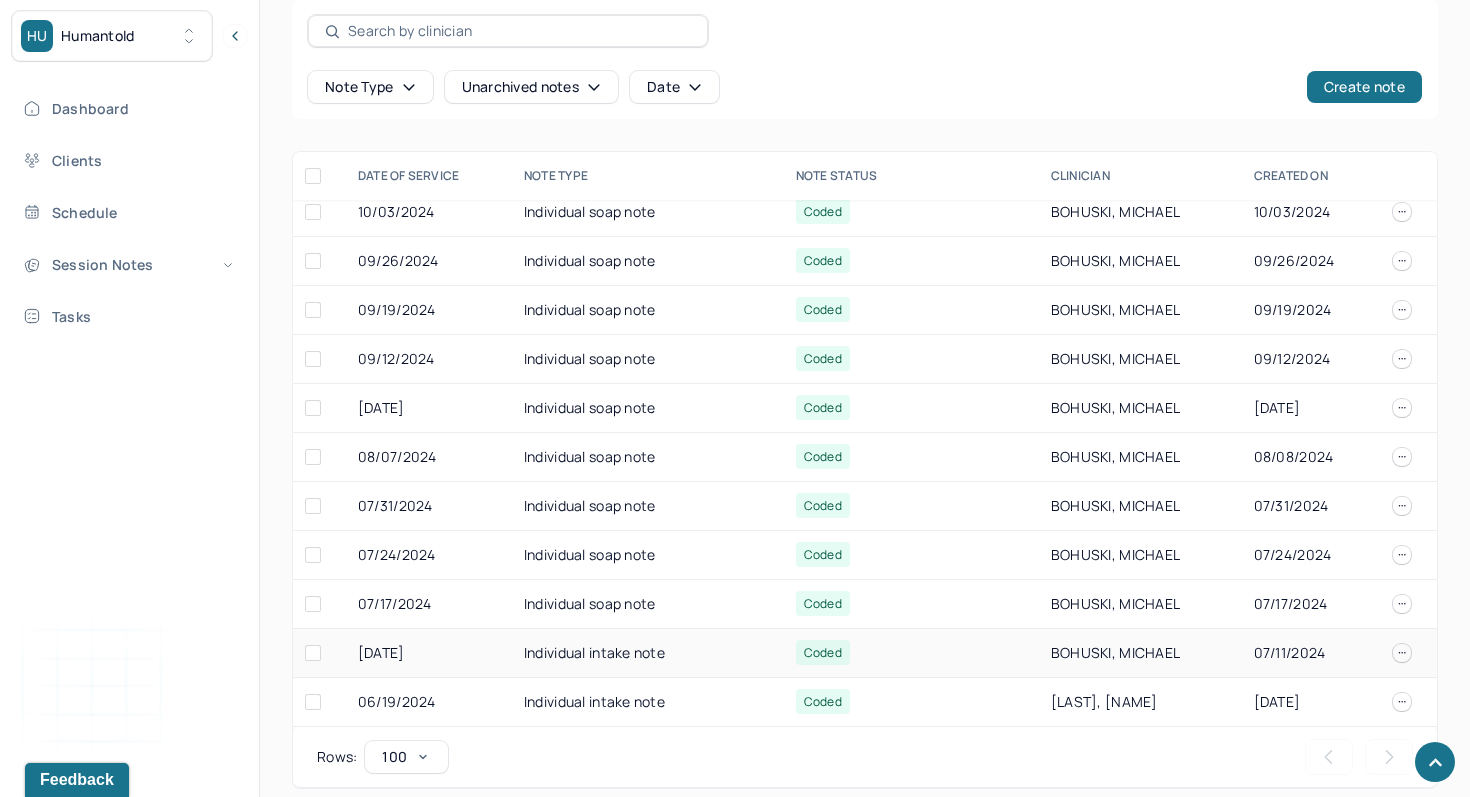 click on "Individual intake note" at bounding box center (648, 653) 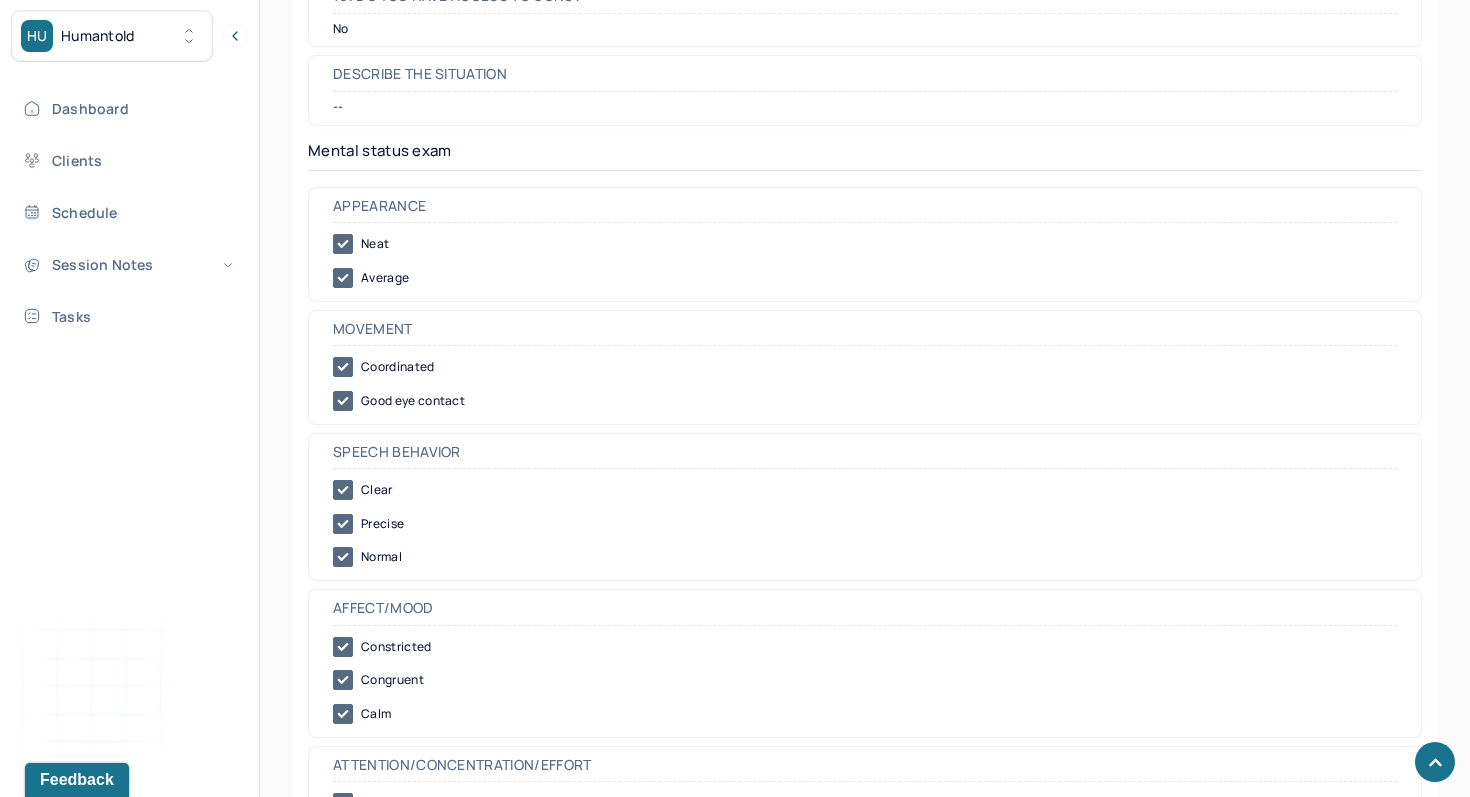 scroll, scrollTop: 6038, scrollLeft: 0, axis: vertical 